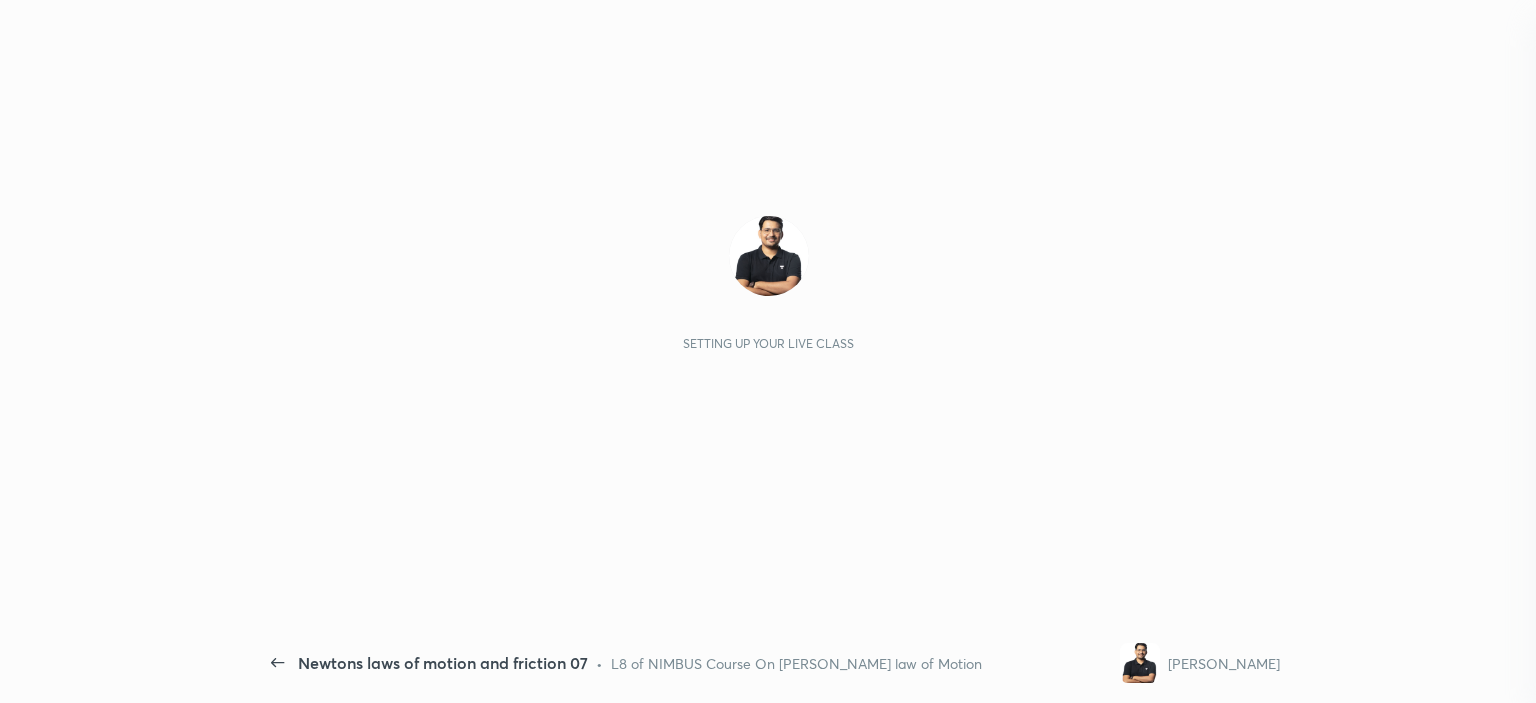 scroll, scrollTop: 0, scrollLeft: 0, axis: both 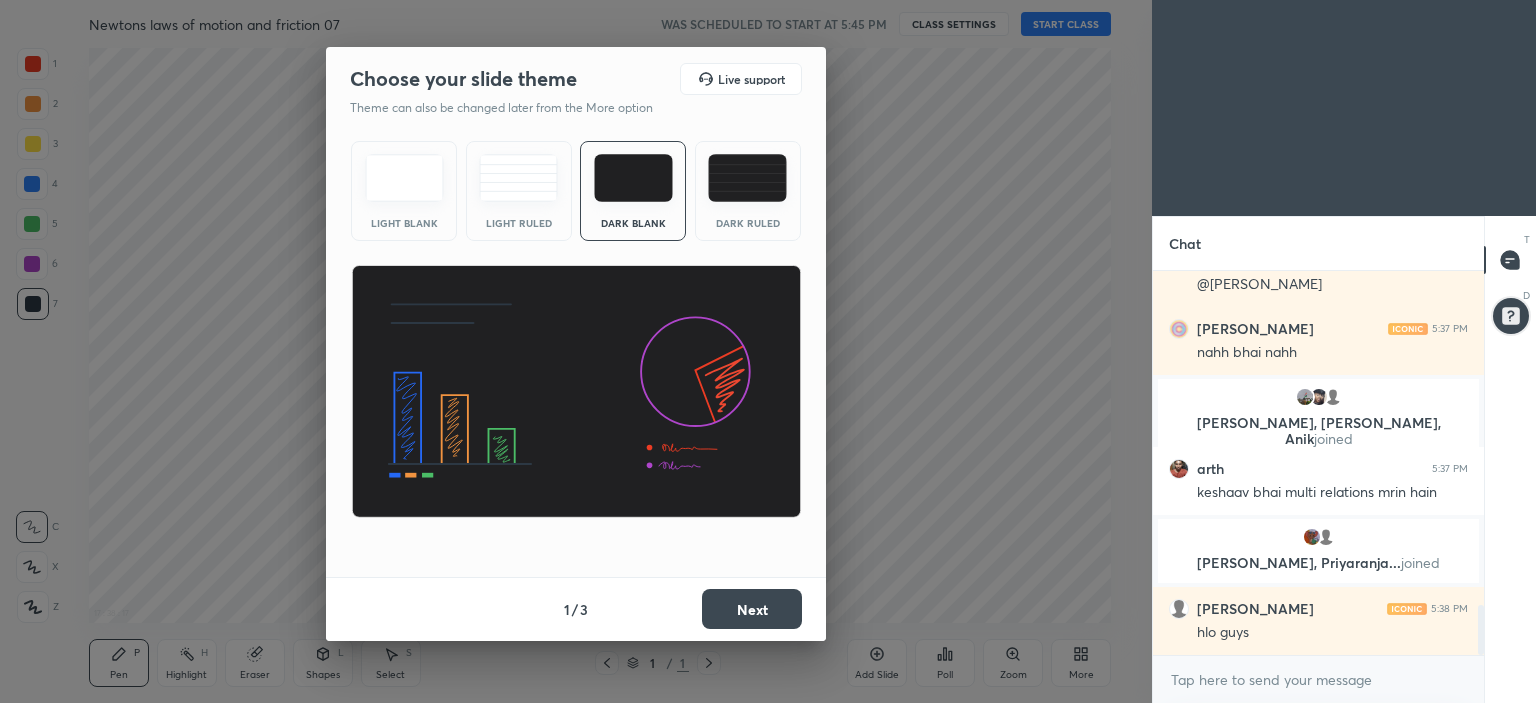 drag, startPoint x: 1481, startPoint y: 613, endPoint x: 1466, endPoint y: 742, distance: 129.86917 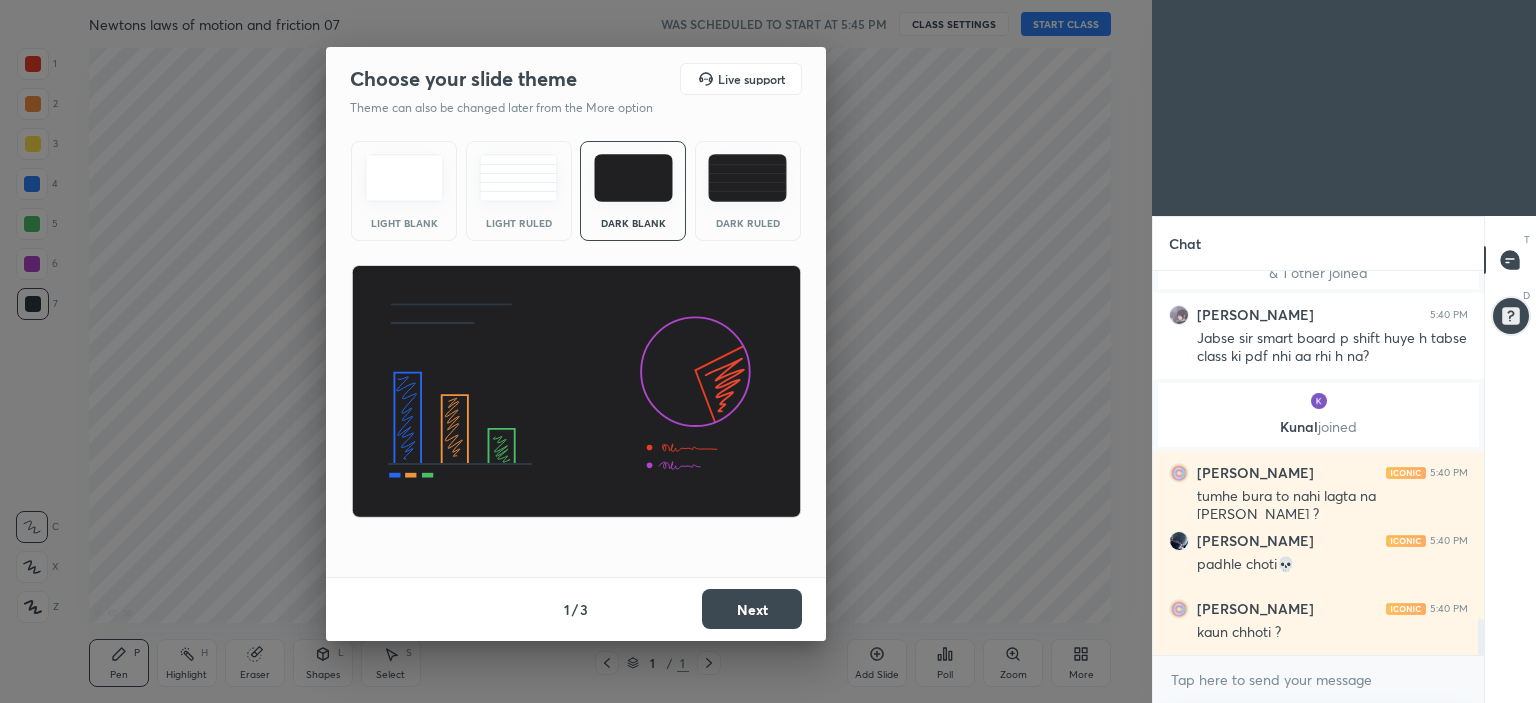 scroll, scrollTop: 3764, scrollLeft: 0, axis: vertical 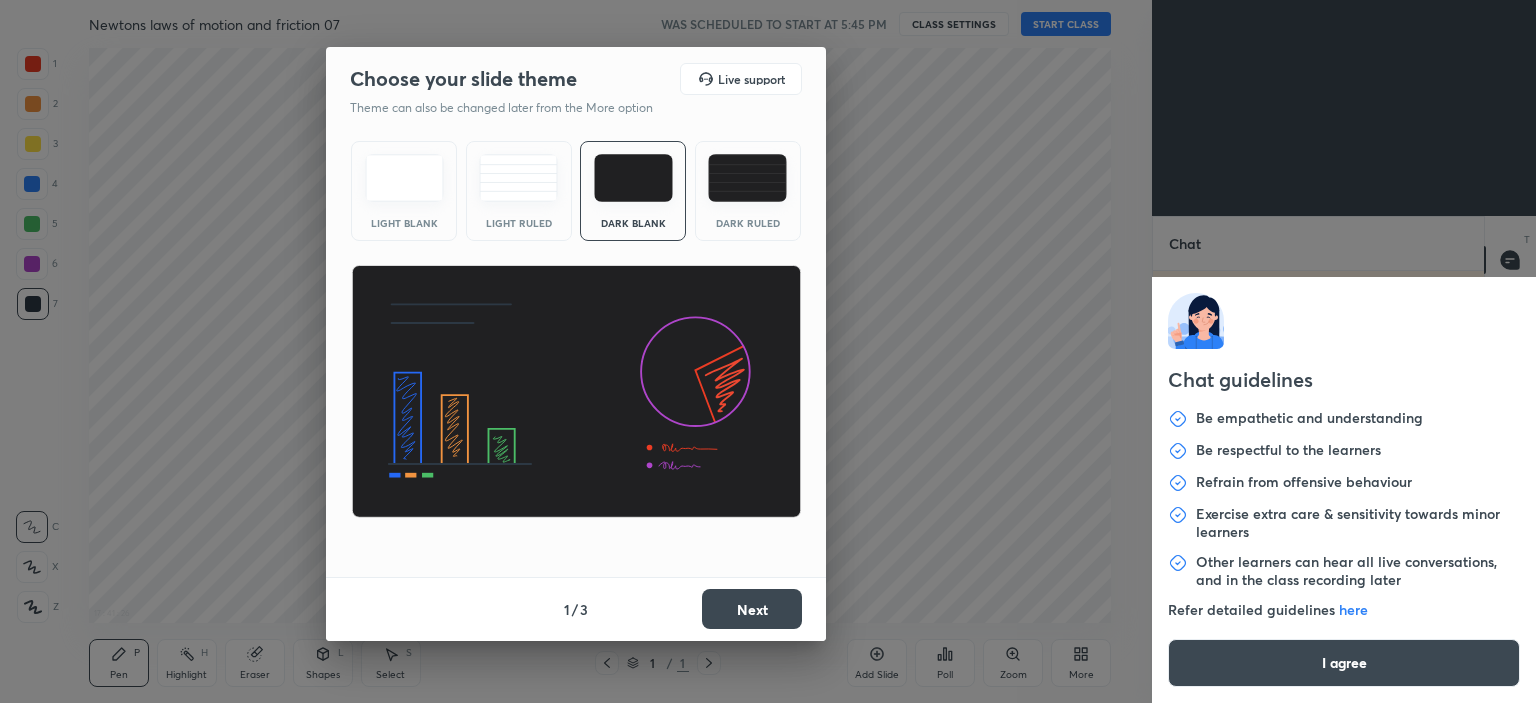 click on "1 2 3 4 5 6 7 C X Z C X Z E E Erase all   H H Newtons laws of motion and friction 07 WAS SCHEDULED TO START AT  5:45 PM CLASS SETTINGS START CLASS 17 : 41 : 26 Setting up your live class Back Newtons laws of motion and friction 07 • L8 of NIMBUS Course On [PERSON_NAME] law of Motion [PERSON_NAME] Pen P Highlight H Eraser Shapes L Select S 1 / 1 Add Slide Poll Zoom More Chat [PERSON_NAME], [PERSON_NAME]  joined Amin 5:39 PM good evening 1 [PERSON_NAME], [PERSON_NAME], [PERSON_NAME] &  1 other  joined [PERSON_NAME] 5:40 PM Jabse sir smart board p shift huye h tabse class ki pdf nhi aa rhi h na? [PERSON_NAME]  joined [PERSON_NAME] 5:40 PM tumhe bura to nahi lagta na [PERSON_NAME] ? [PERSON_NAME] 5:40 PM padhle choti💀 [PERSON_NAME] 5:40 PM kaun chhoti ? [PERSON_NAME], [PERSON_NAME], [PERSON_NAME]  joined [PERSON_NAME]... 5:40 PM [PERSON_NAME] ka rishta chal skta hi par [PERSON_NAME] aur [PERSON_NAME] [PERSON_NAME] 5:40 PM 🙌 [PERSON_NAME] 5:41 PM kaunsa rista be [PERSON_NAME]  joined [PERSON_NAME]... 5:41 PM Woh tum [PERSON_NAME]  joined [PERSON_NAME] 5:41 PM [PERSON_NAME] rishta maat jod samjha 2 NEW MESSAGES Enable hand raising Enable x   T Messages (T)" at bounding box center (768, 351) 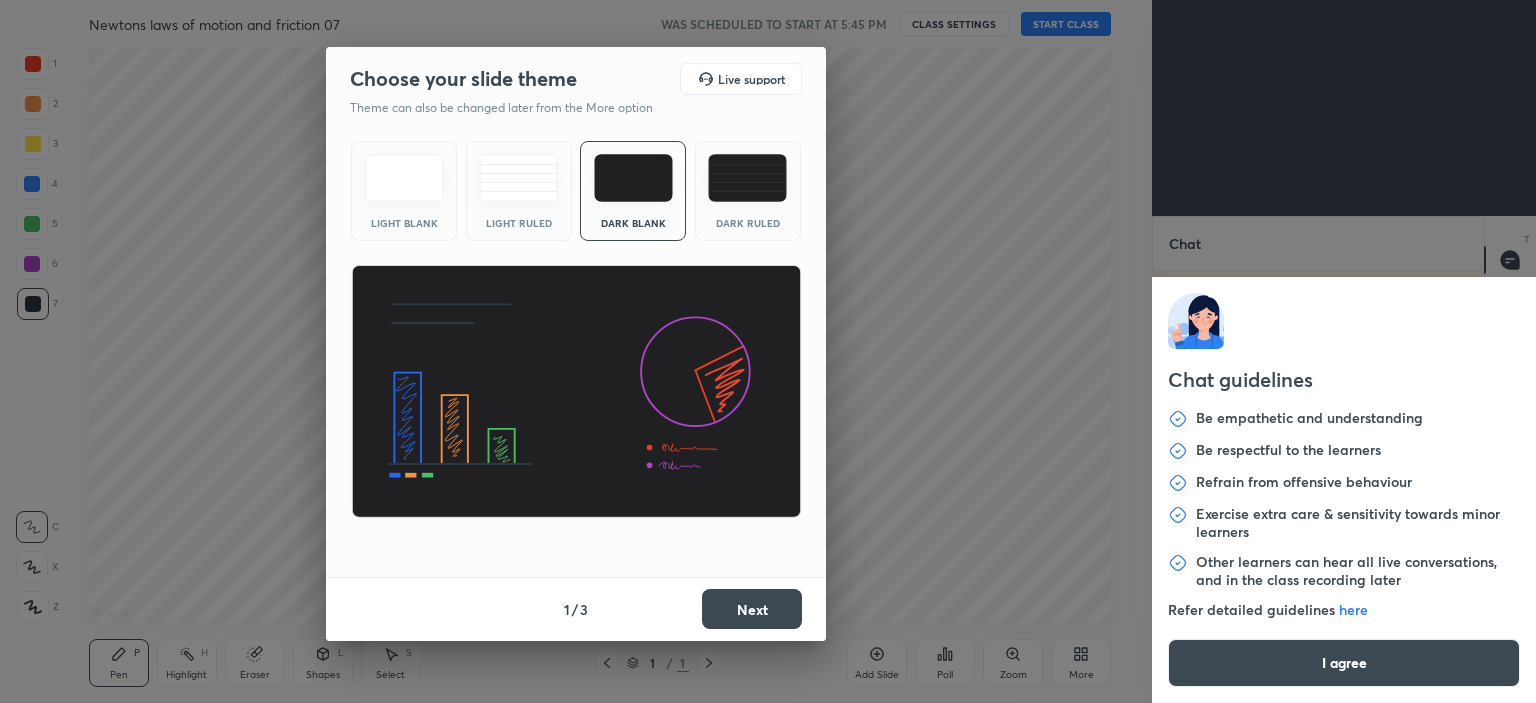 click on "I agree" at bounding box center [1344, 663] 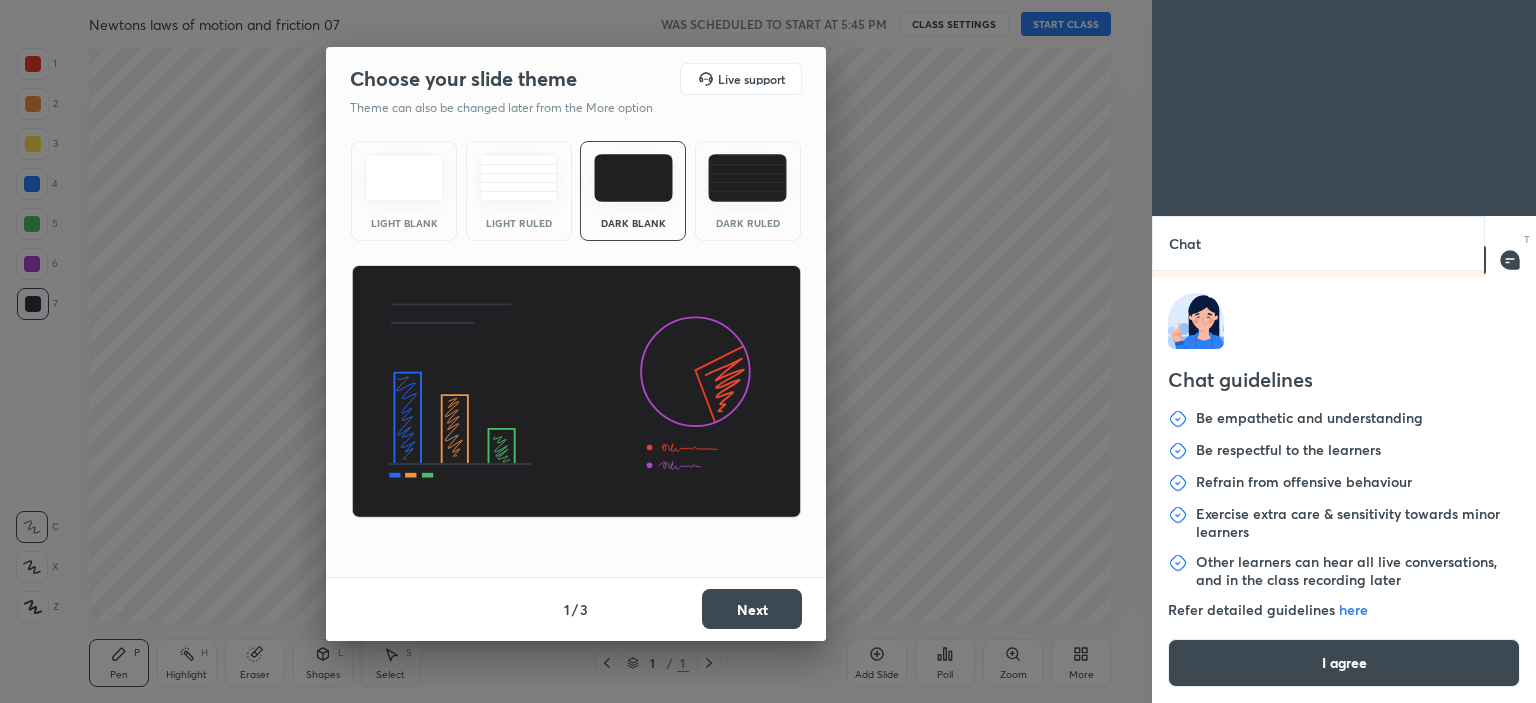 type on "x" 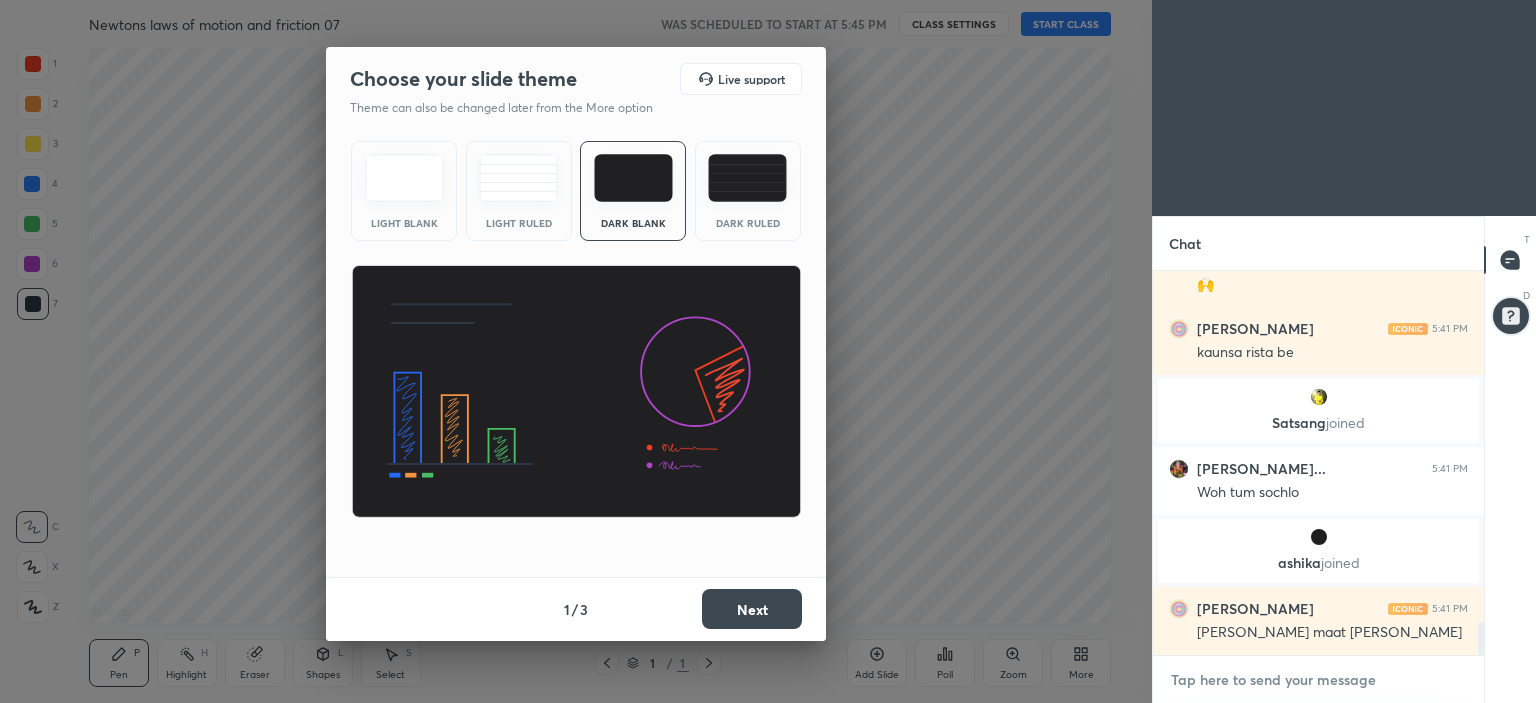 click at bounding box center [1318, 680] 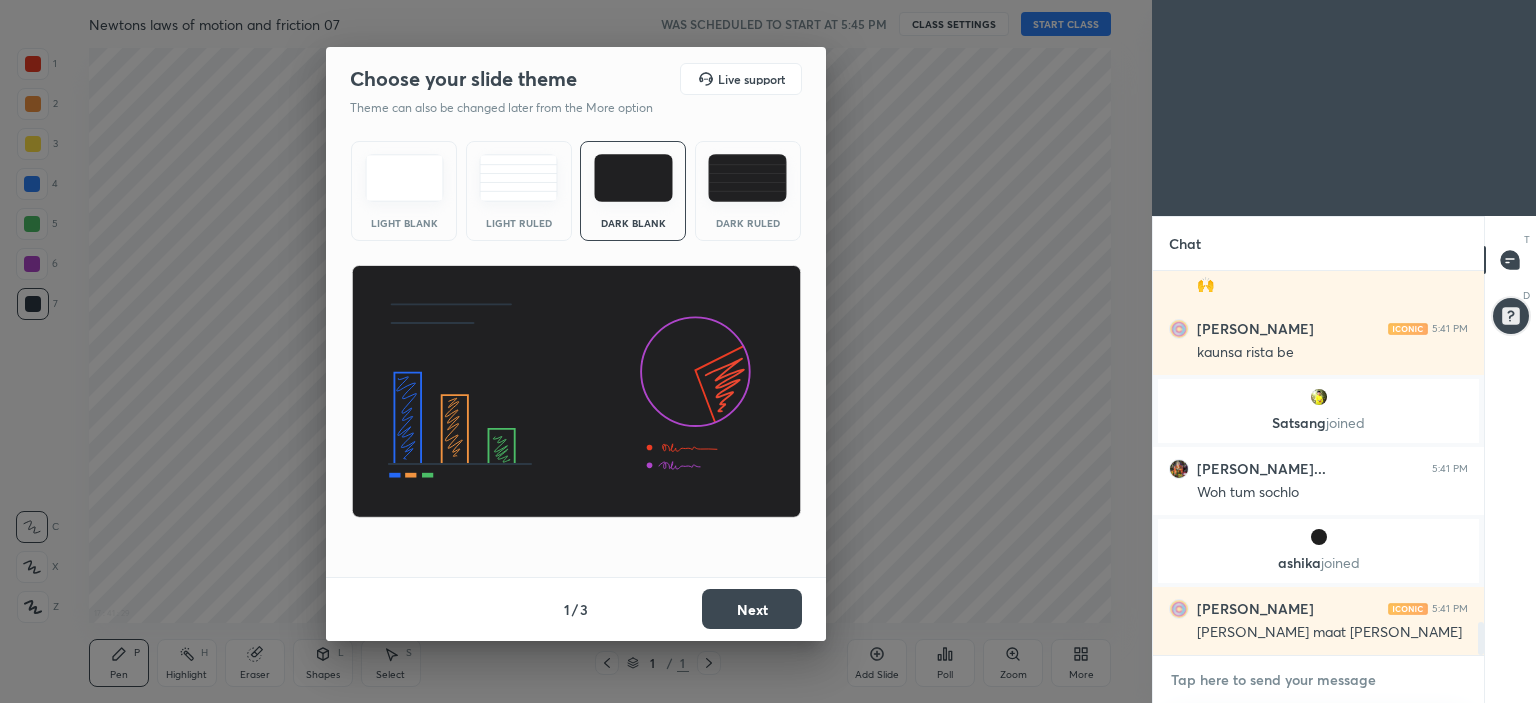 type on "k" 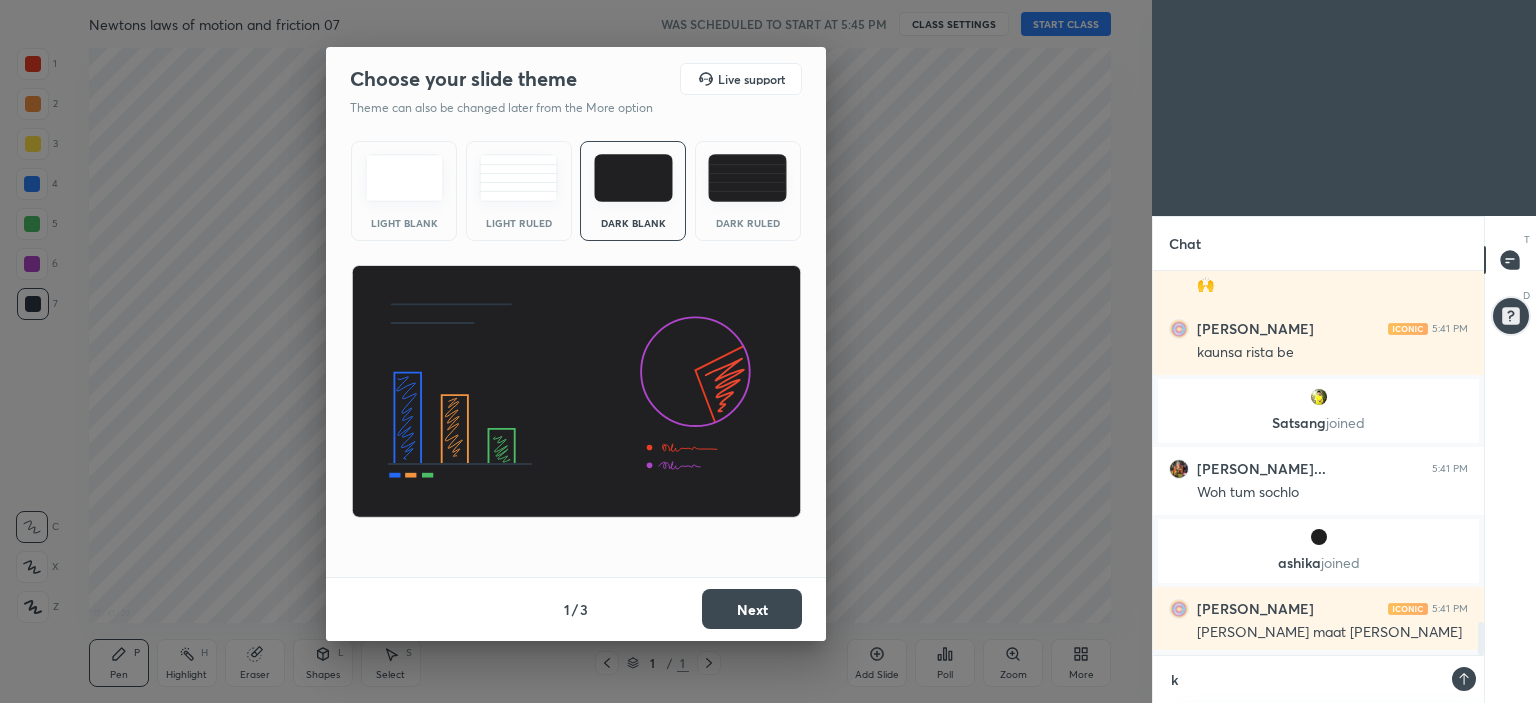 scroll, scrollTop: 378, scrollLeft: 325, axis: both 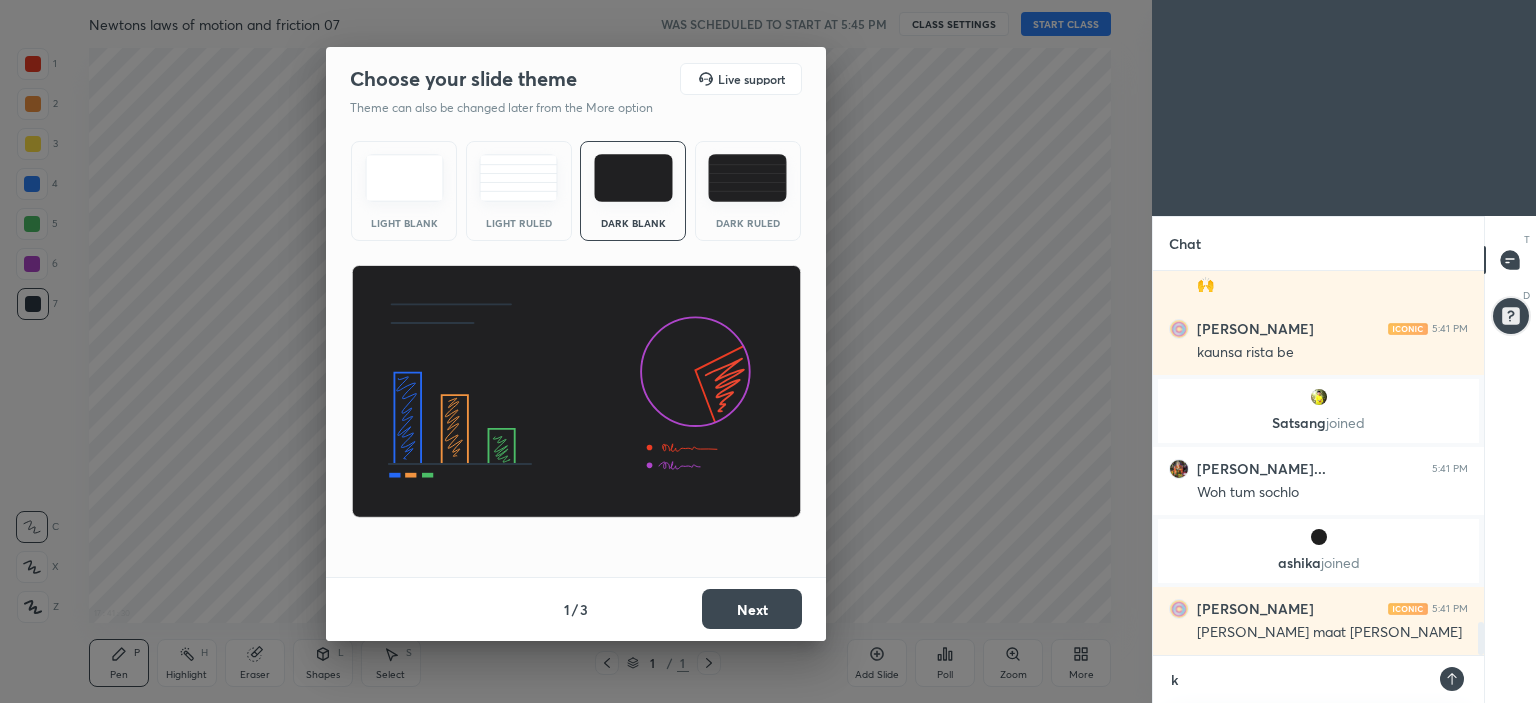 type 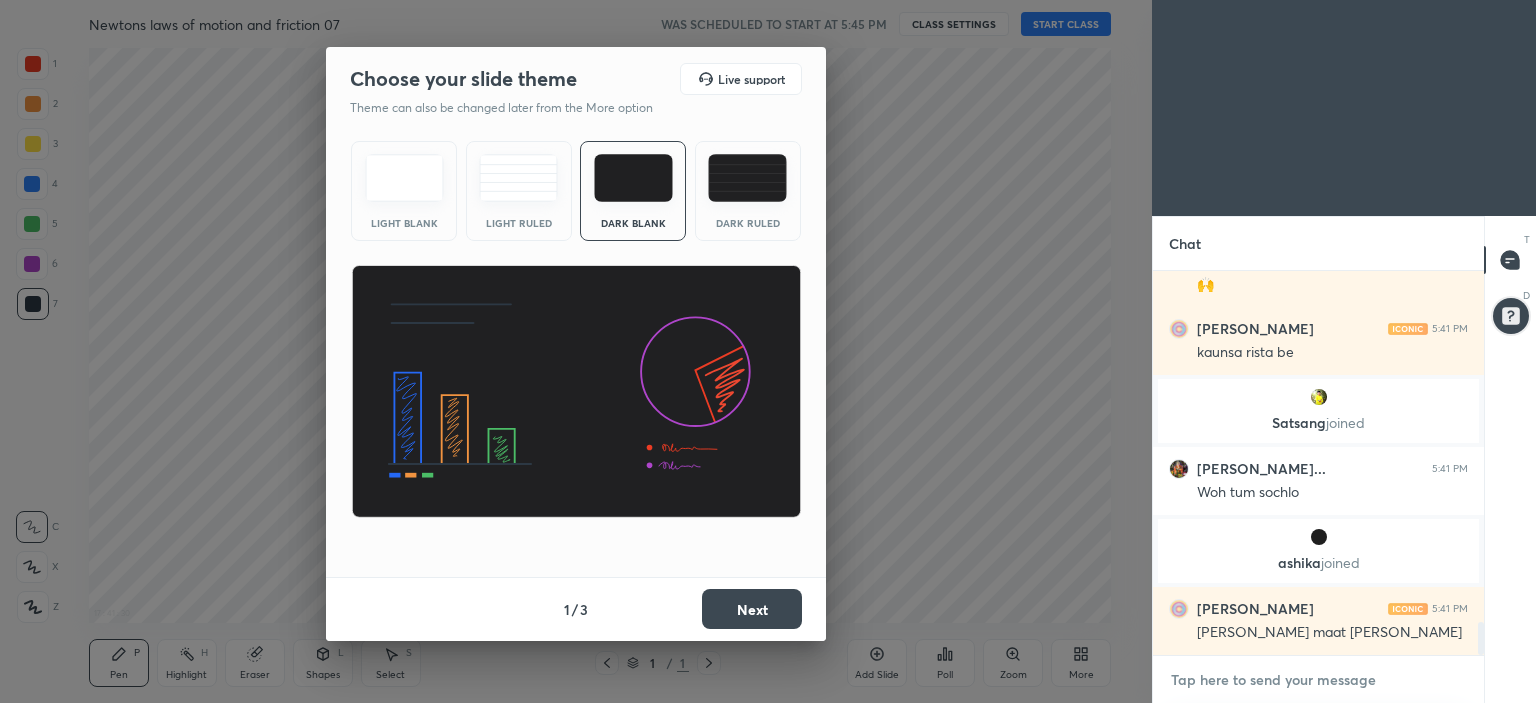 type on "y" 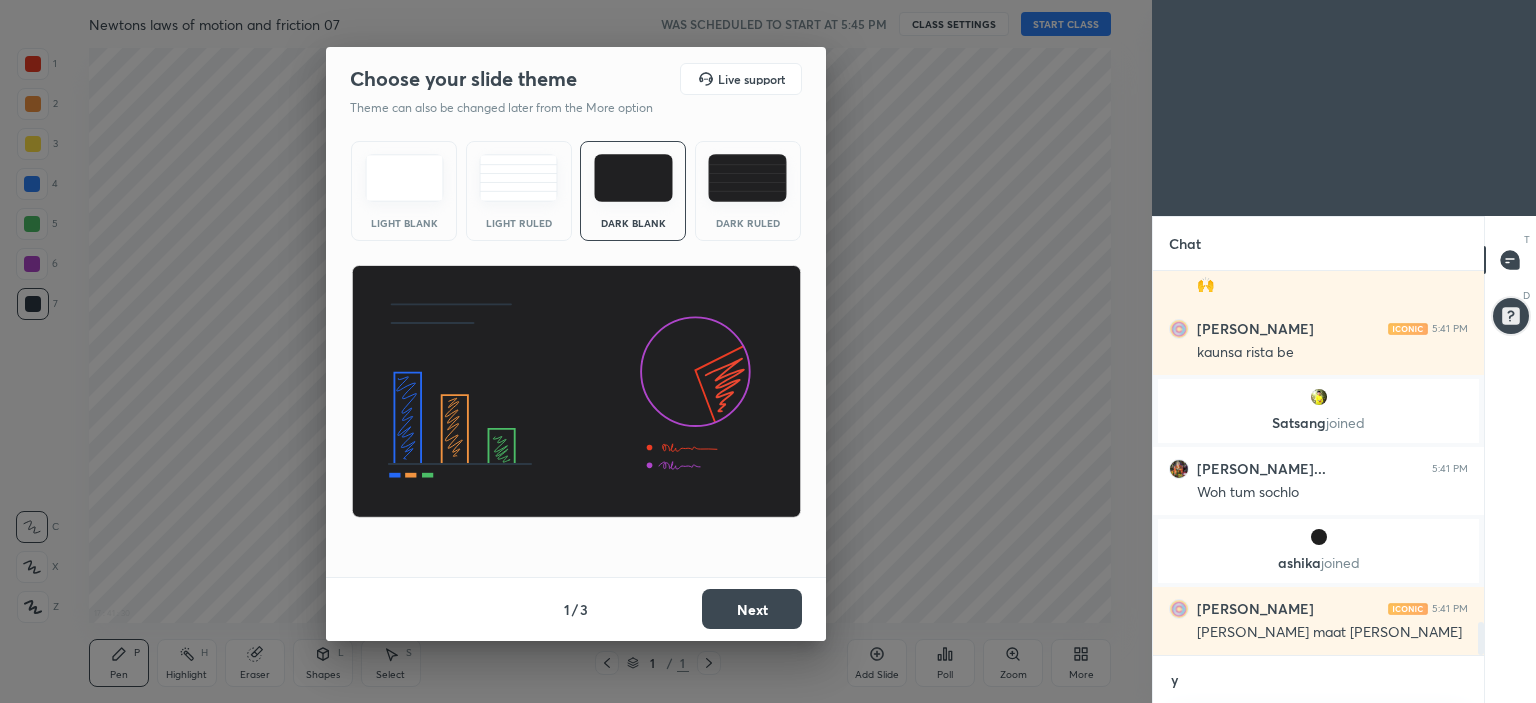 scroll, scrollTop: 378, scrollLeft: 325, axis: both 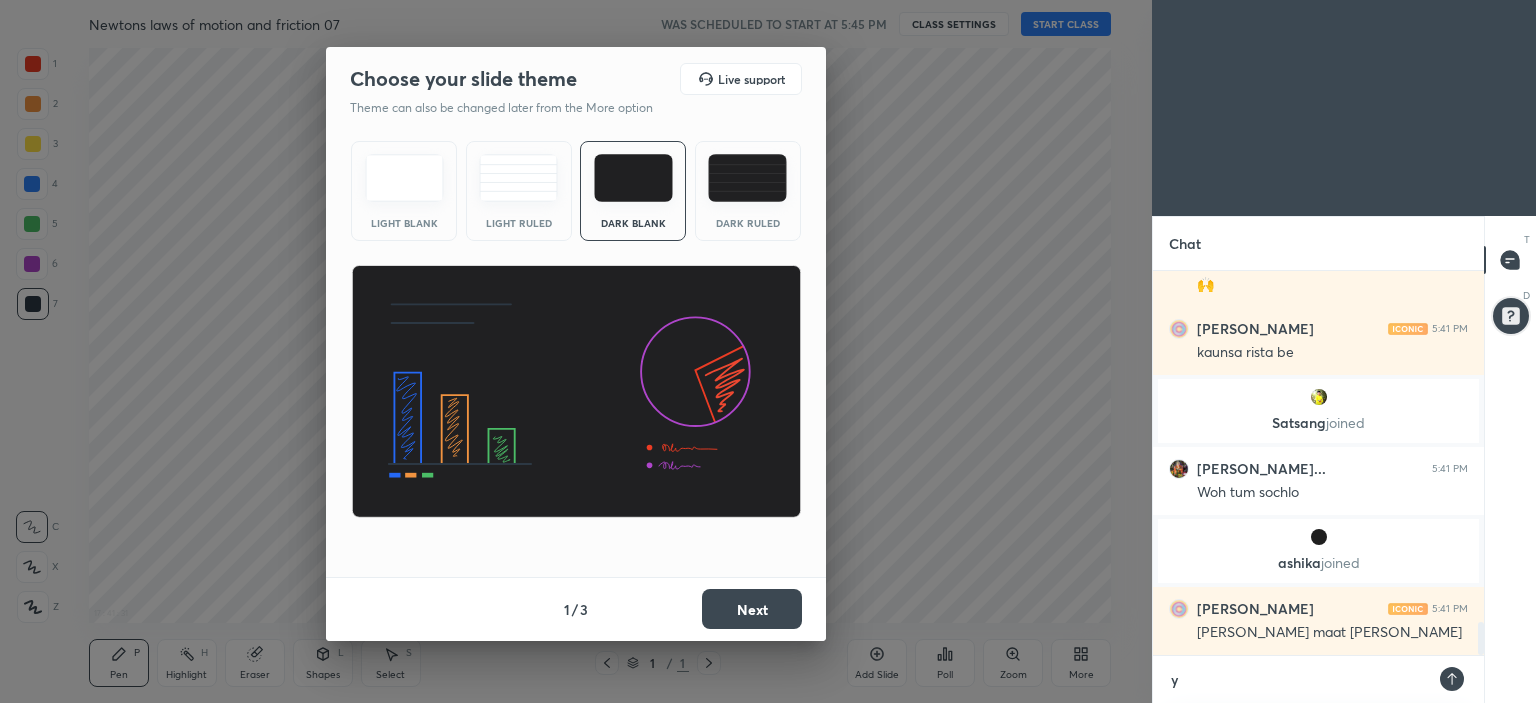 type on "ye" 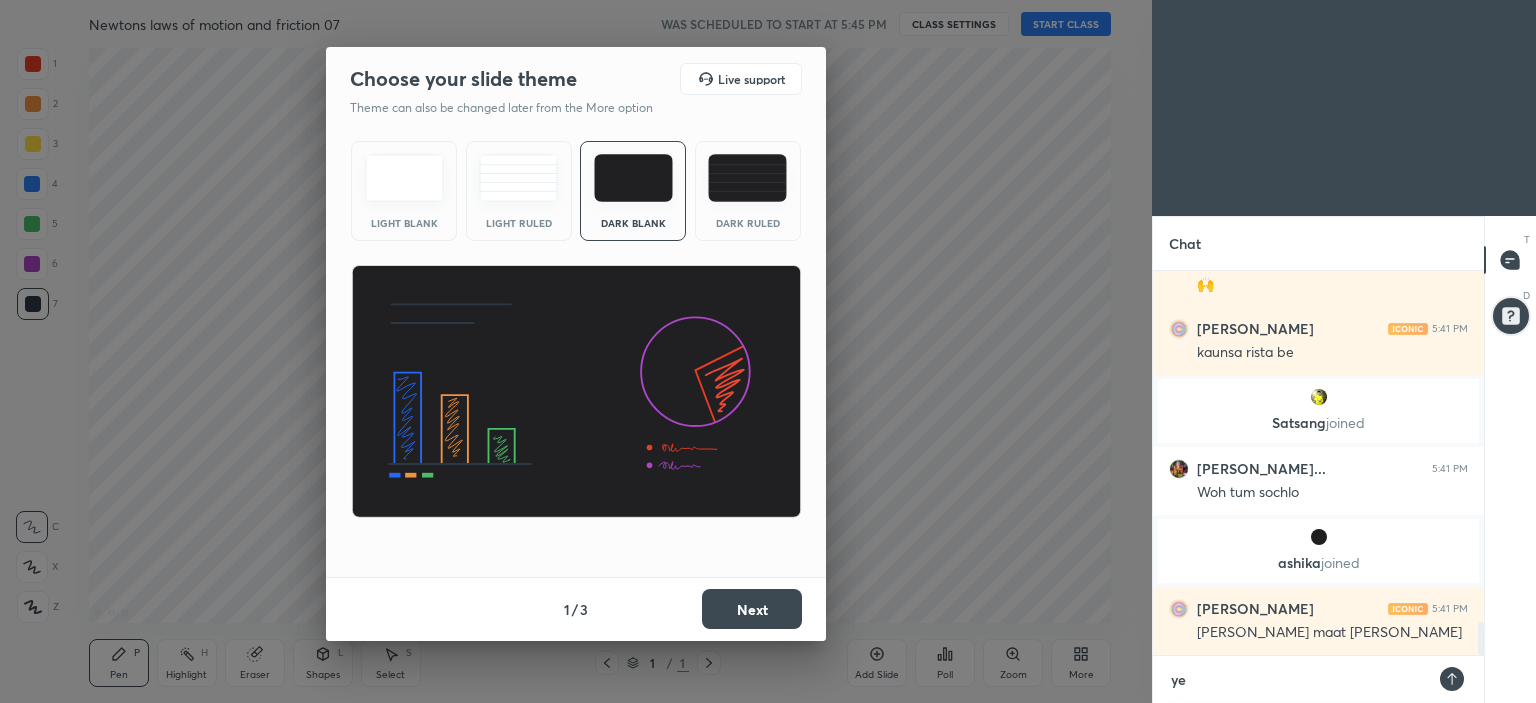 type on "yeh" 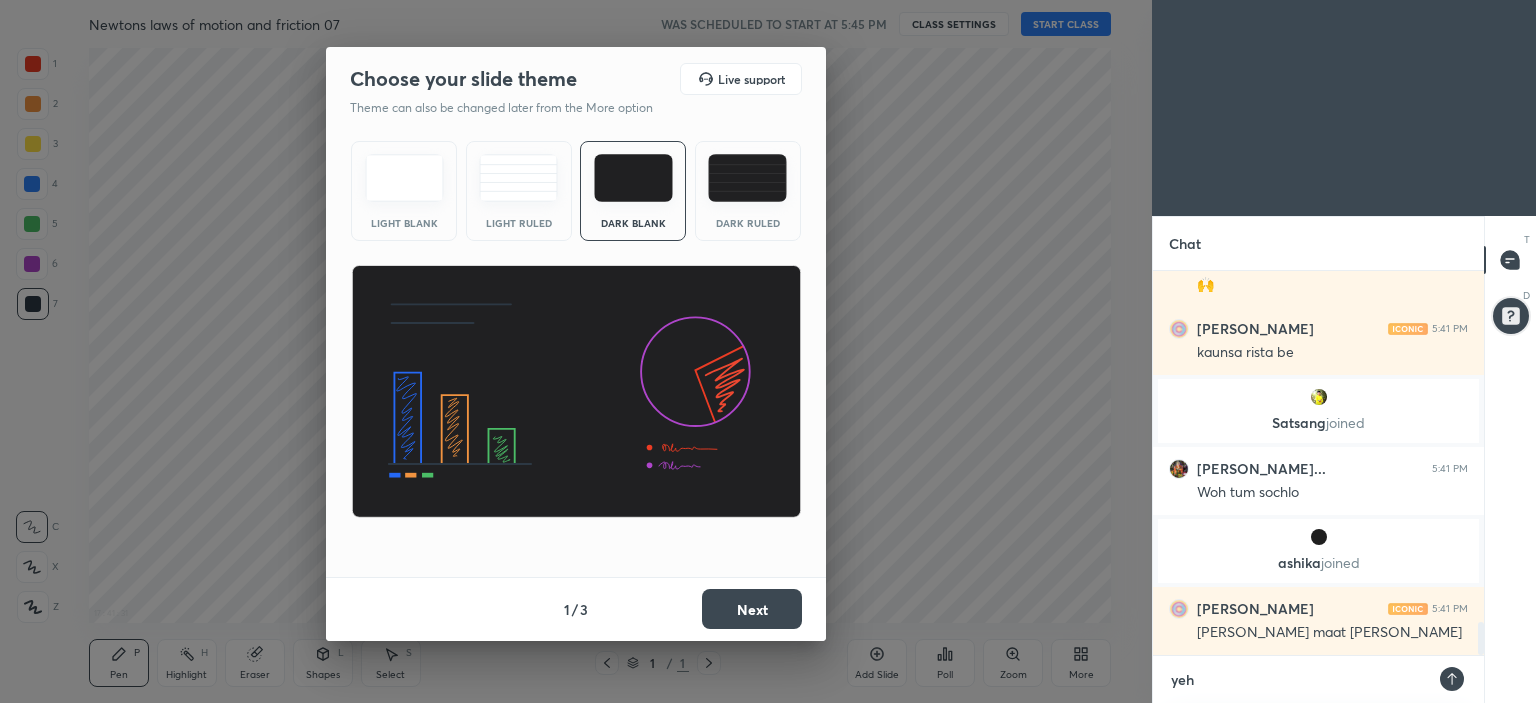 type on "yeh" 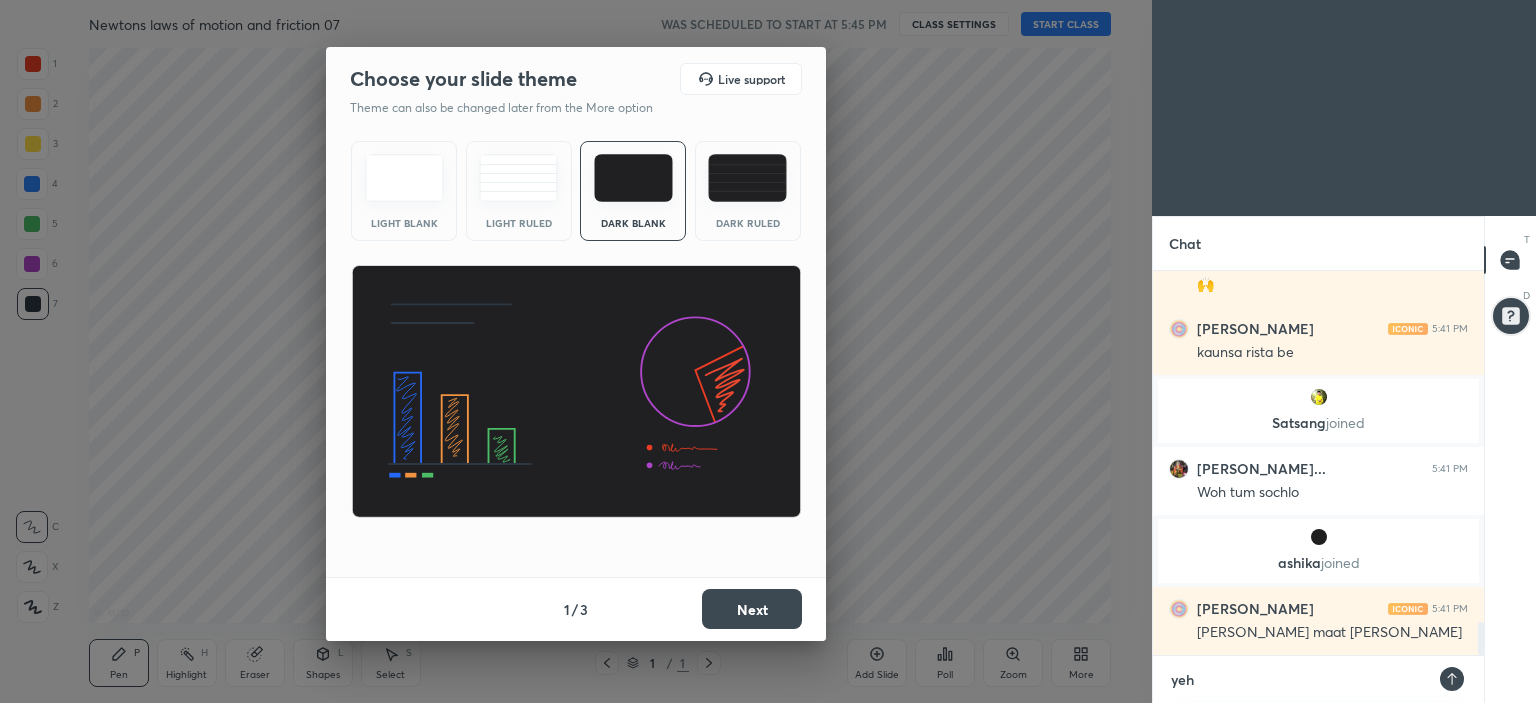 type on "yeh s" 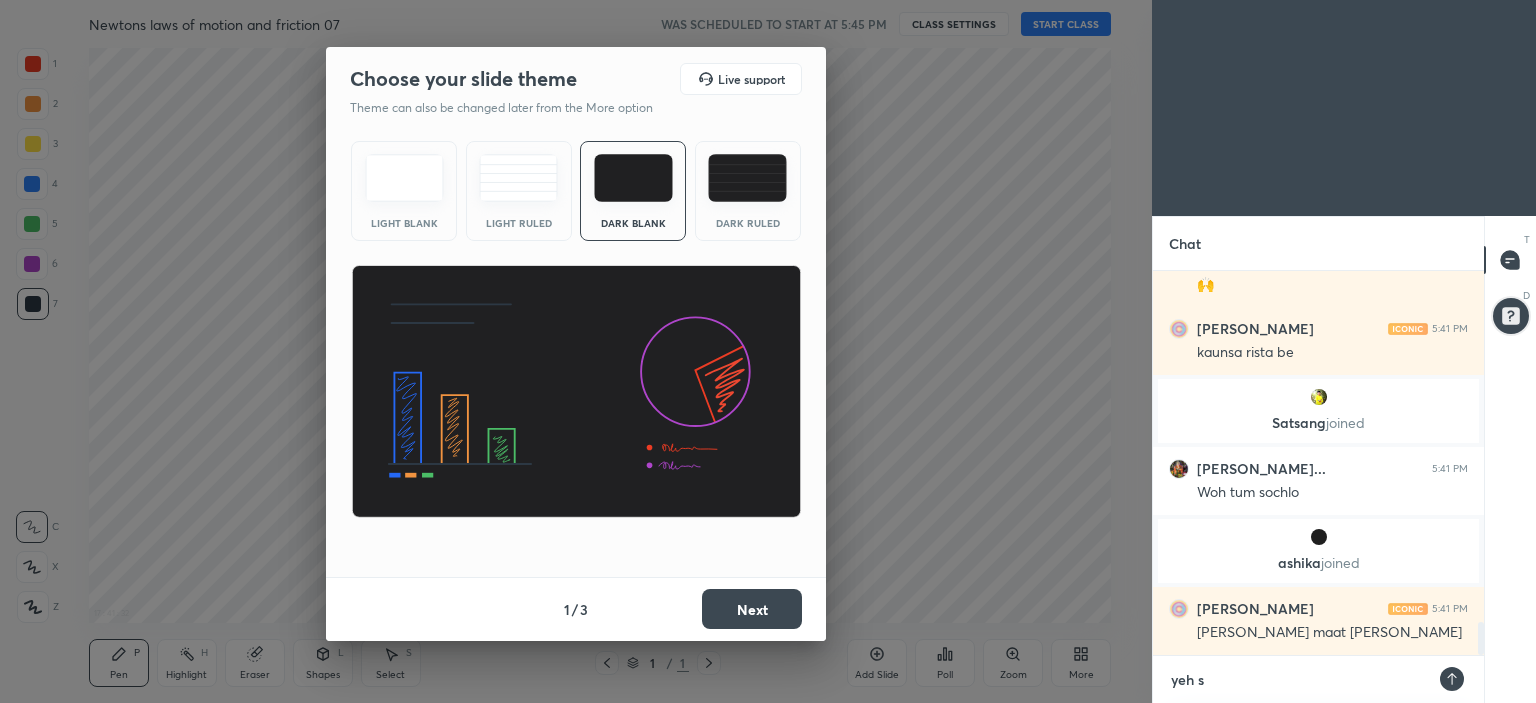type on "yeh sa" 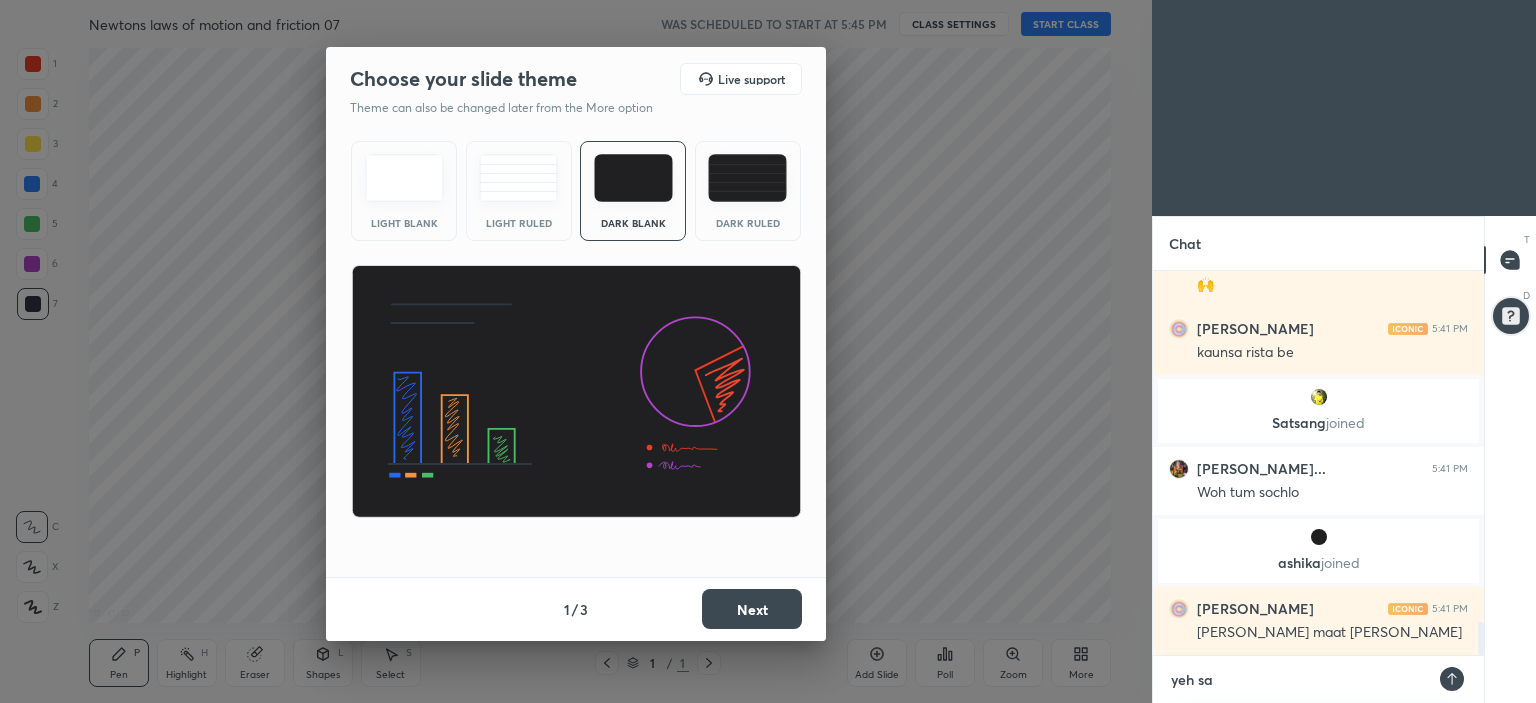 type on "yeh sab" 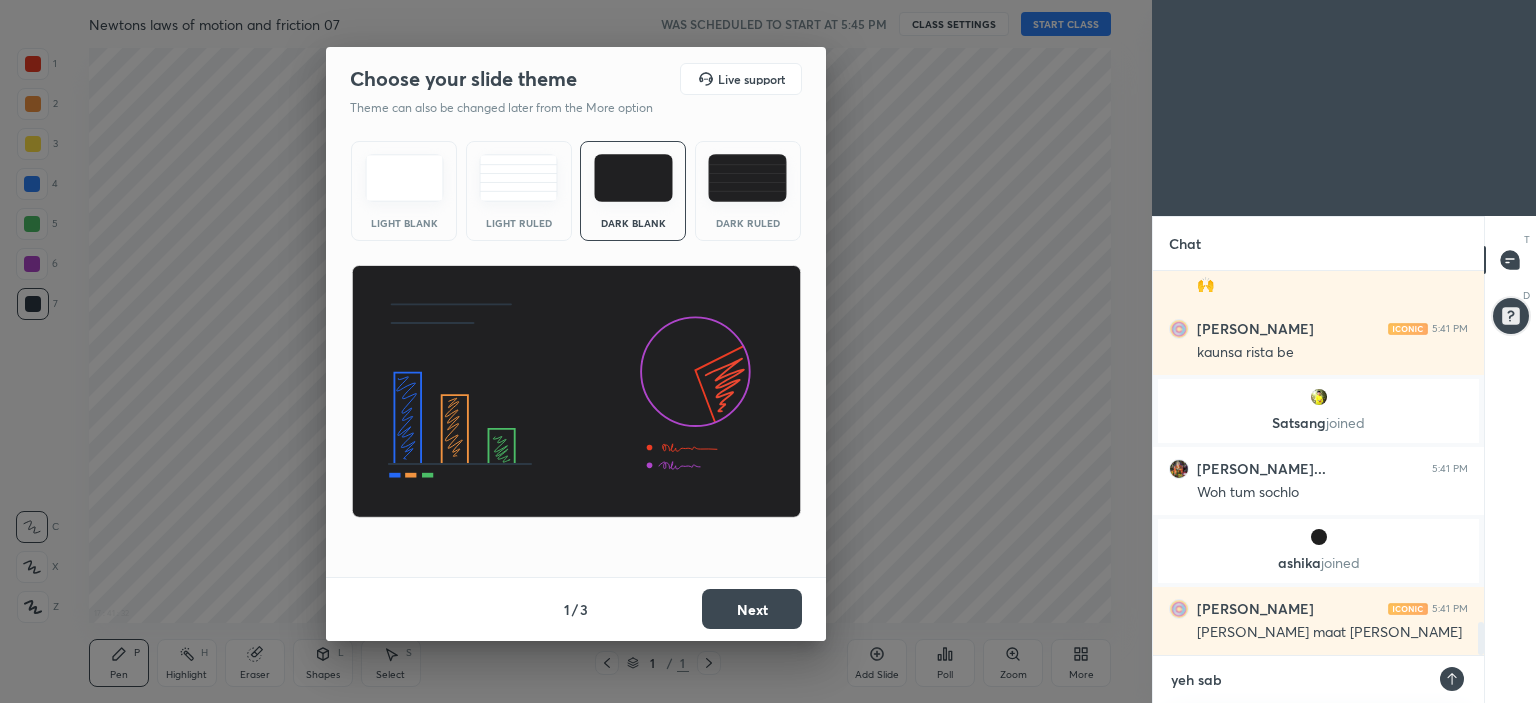 type on "yeh sab" 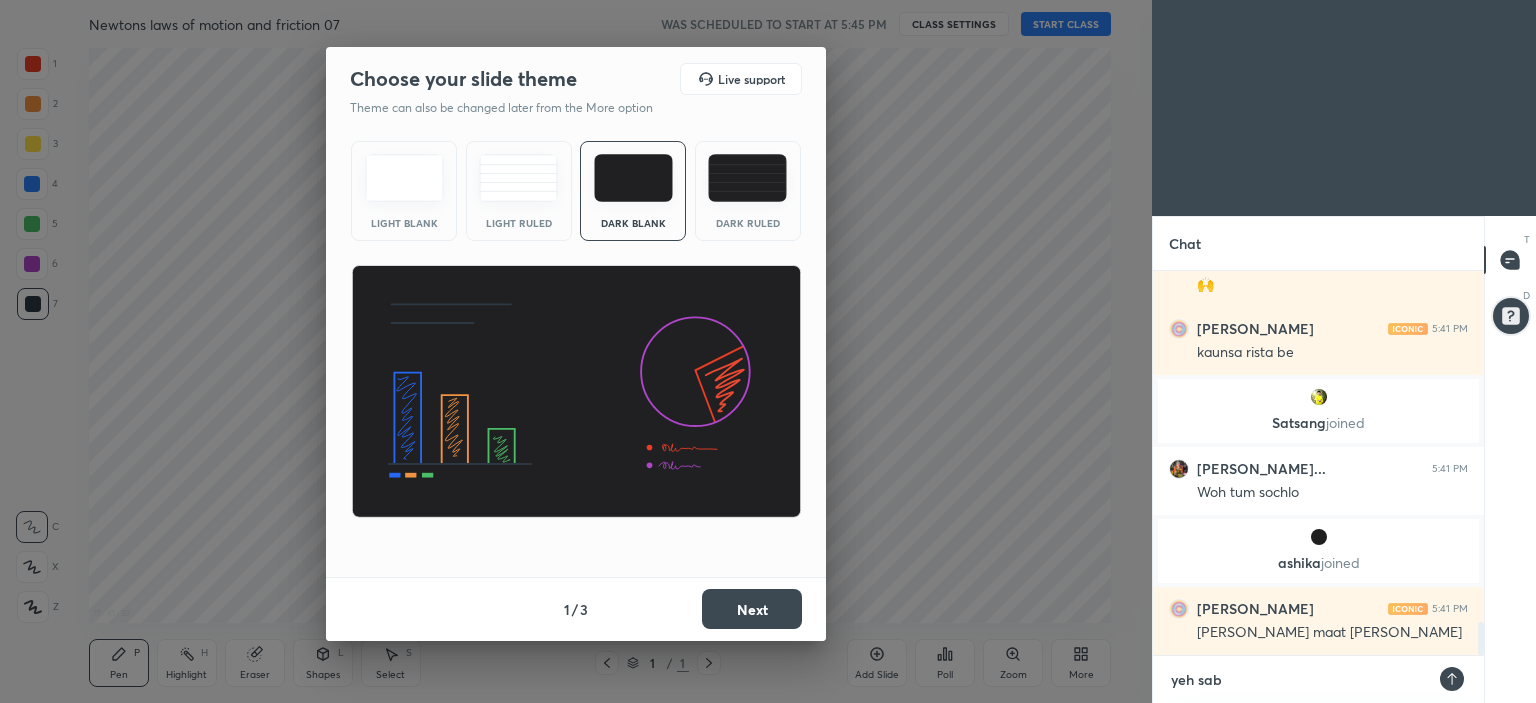 type on "yeh sab k" 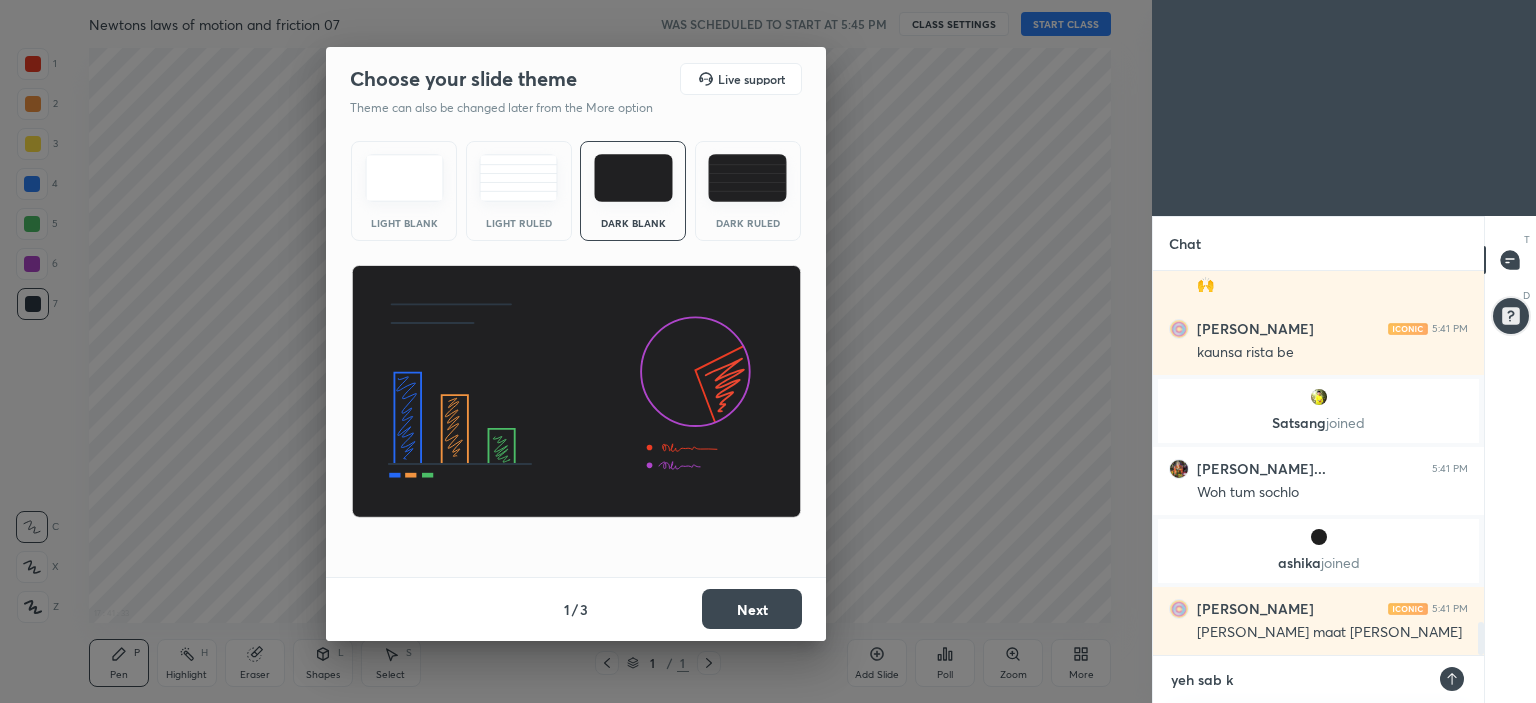 type on "yeh sab ky" 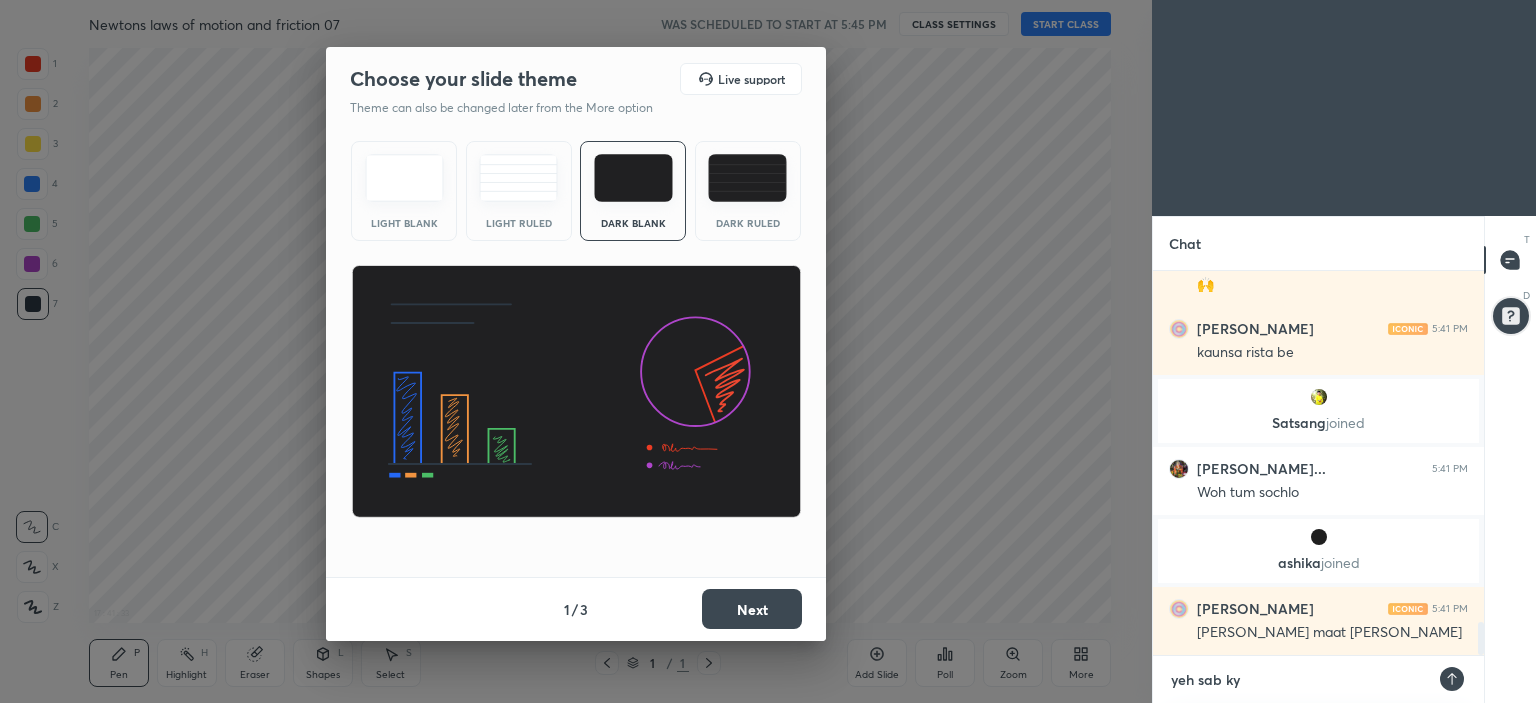 type on "yeh sab kya" 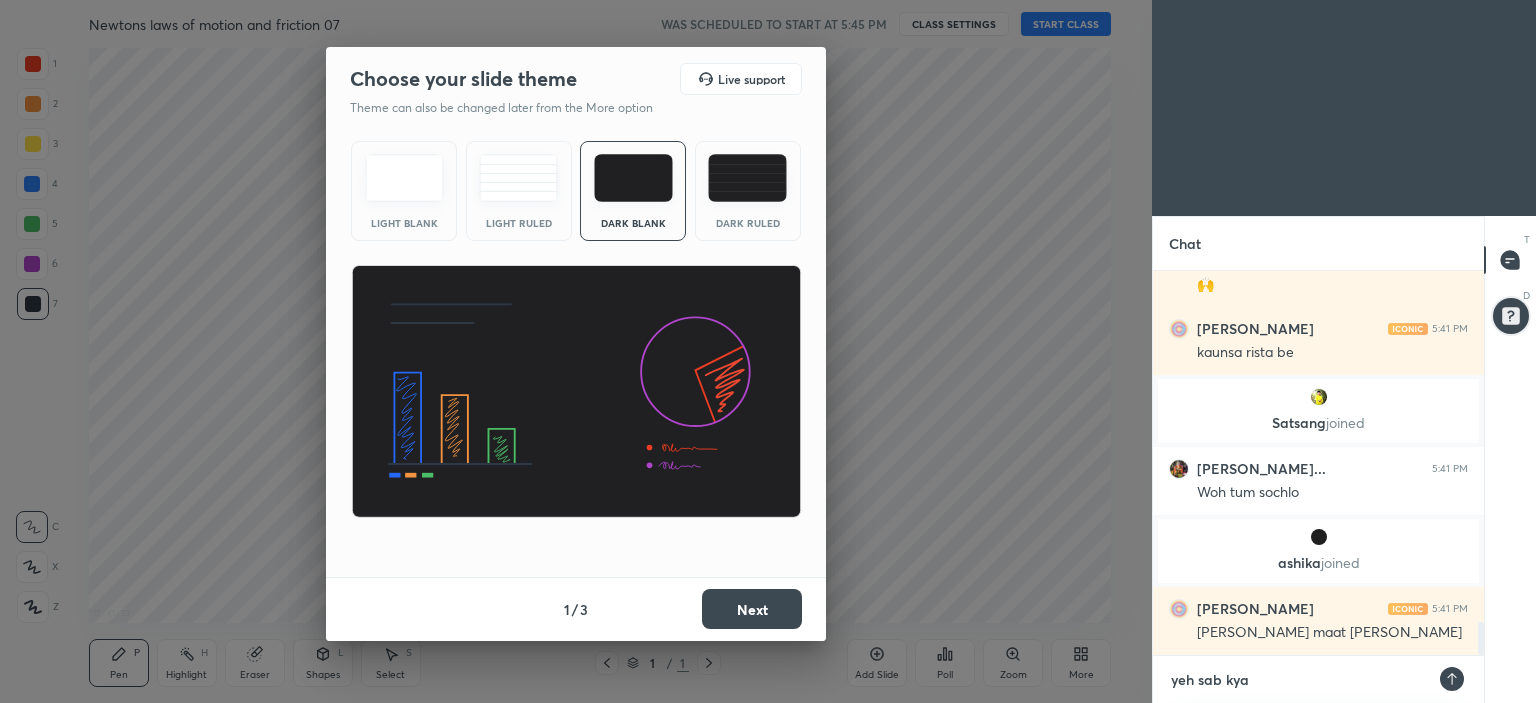 type on "x" 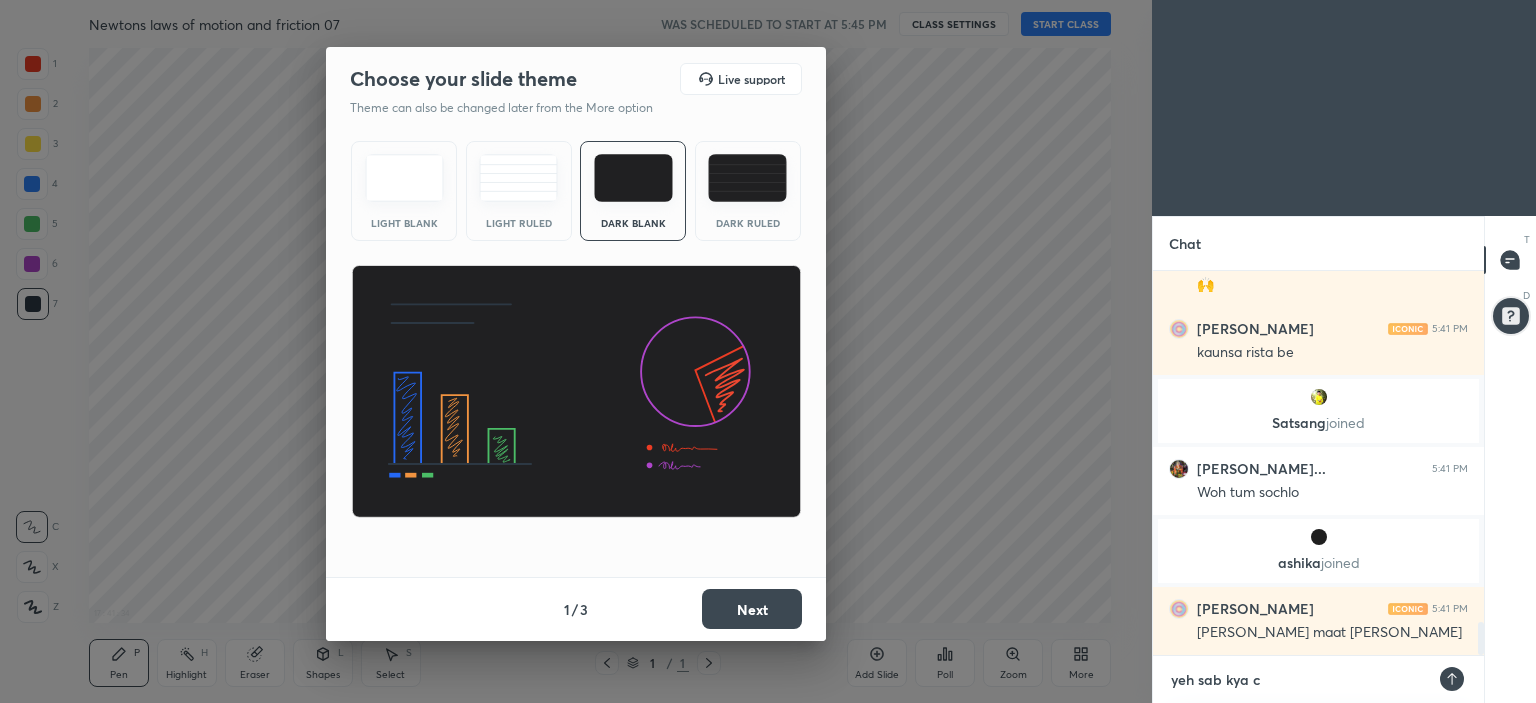 type on "yeh sab kya ch" 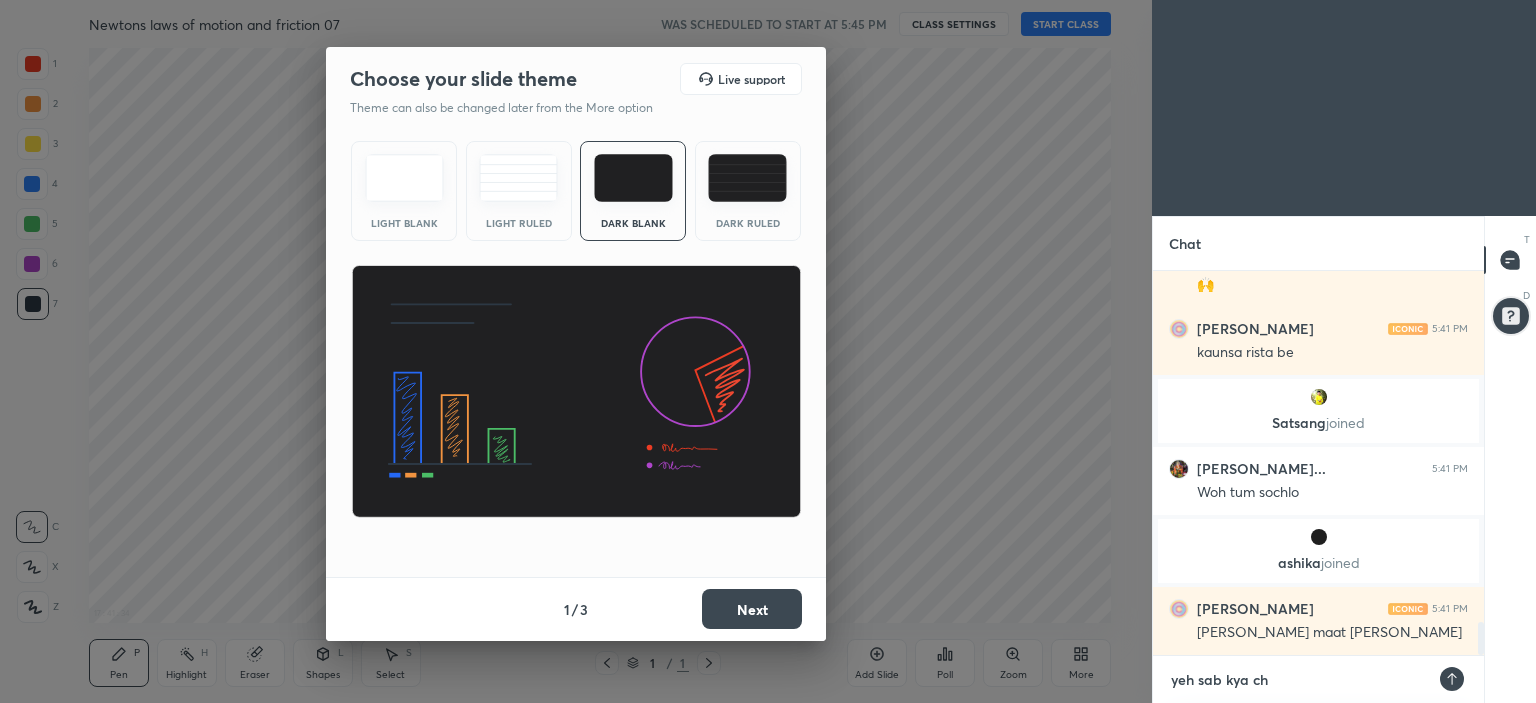 type on "yeh sab kya cha" 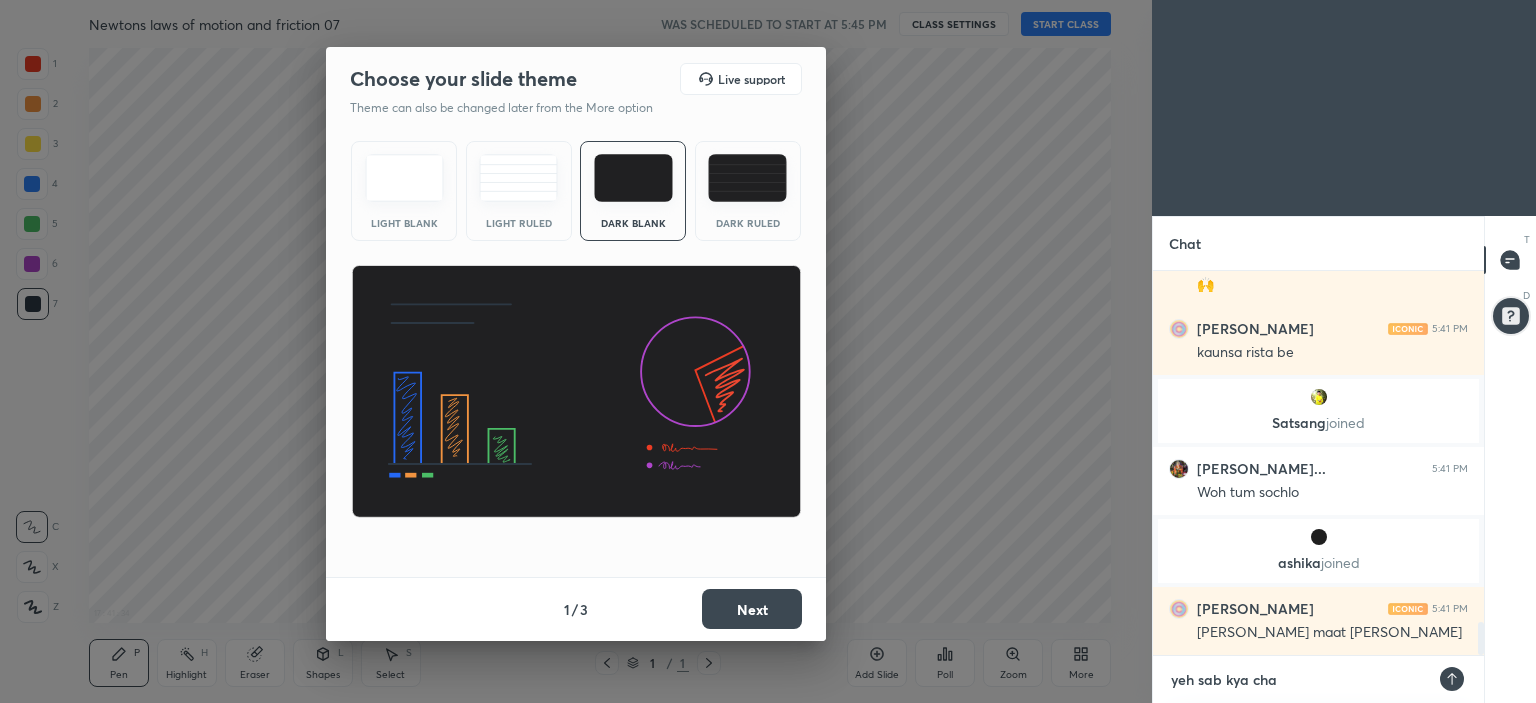 type on "yeh sab kya chal" 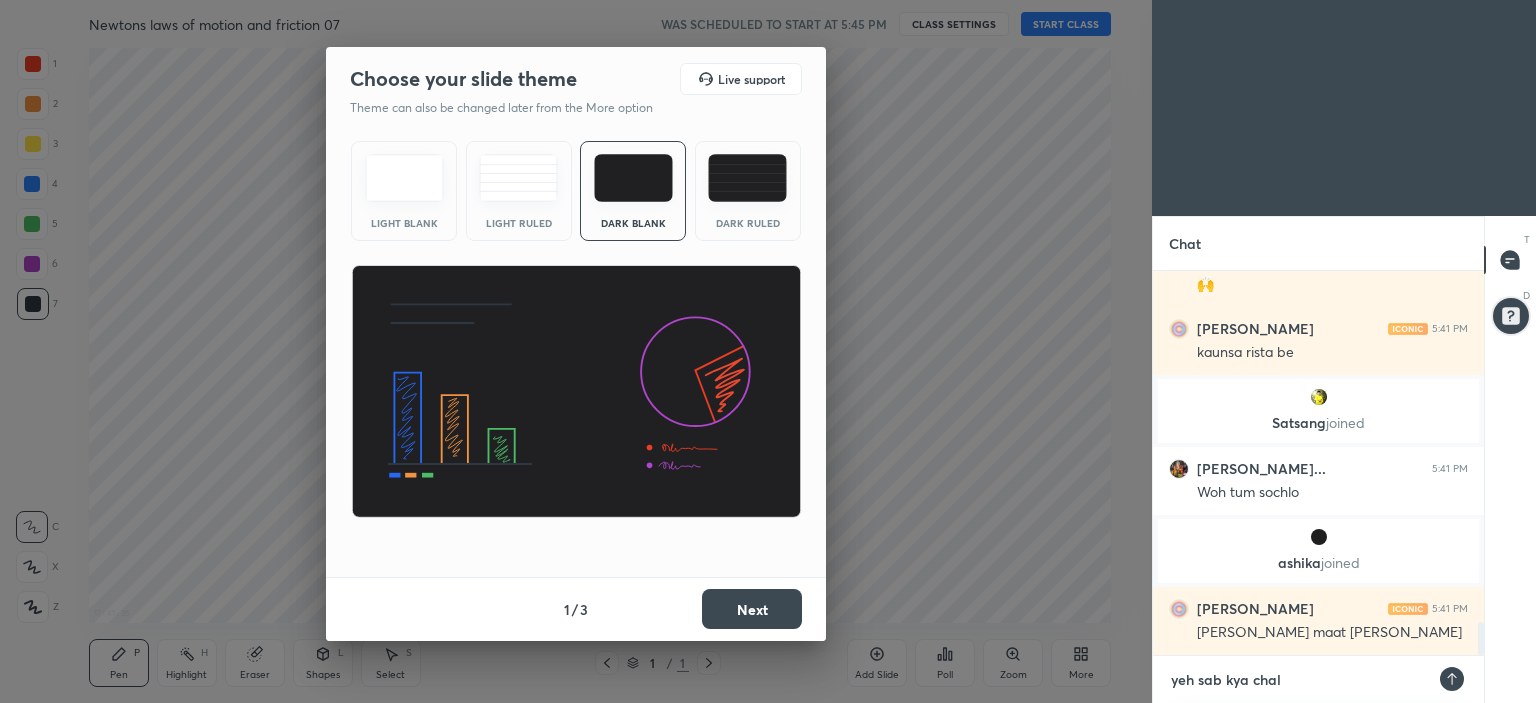 type on "yeh sab kya chal" 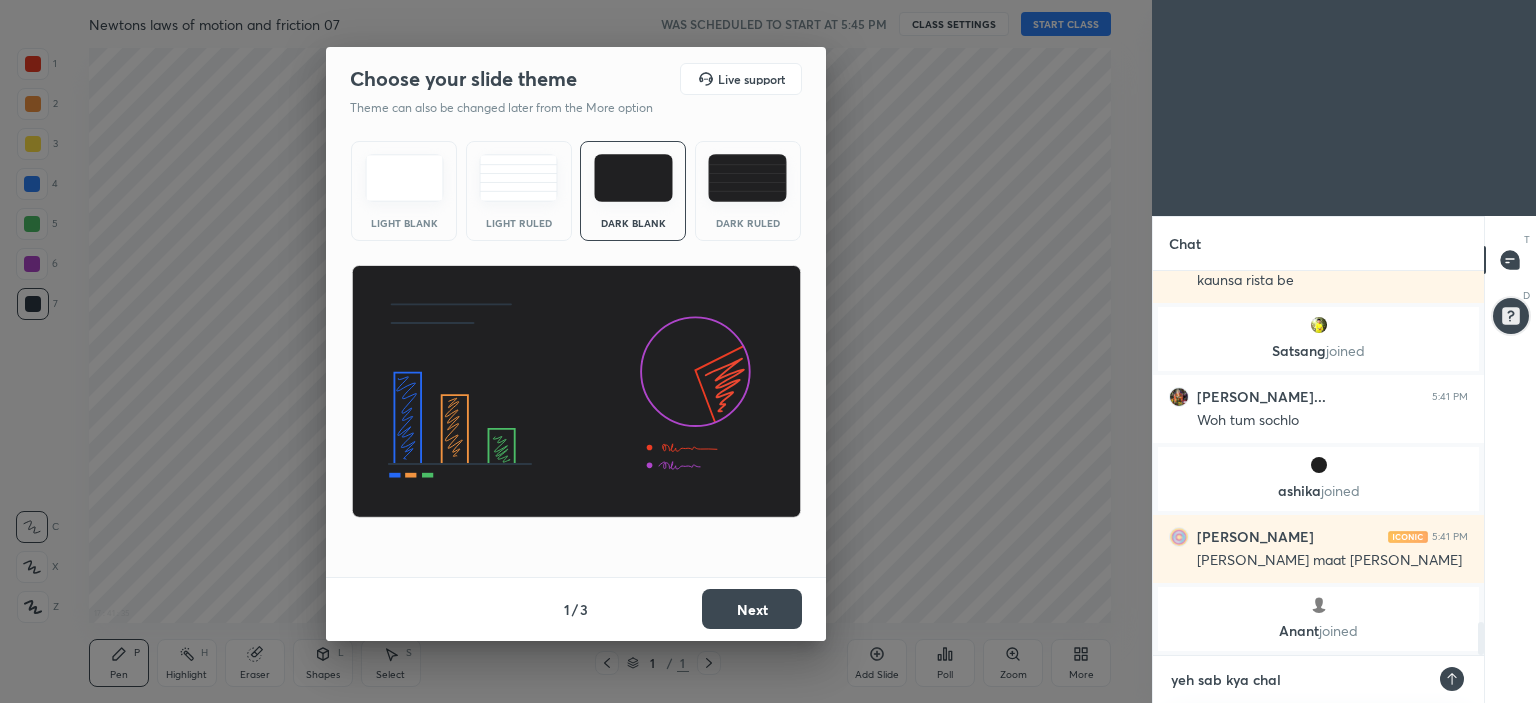type on "yeh sab kya chal r" 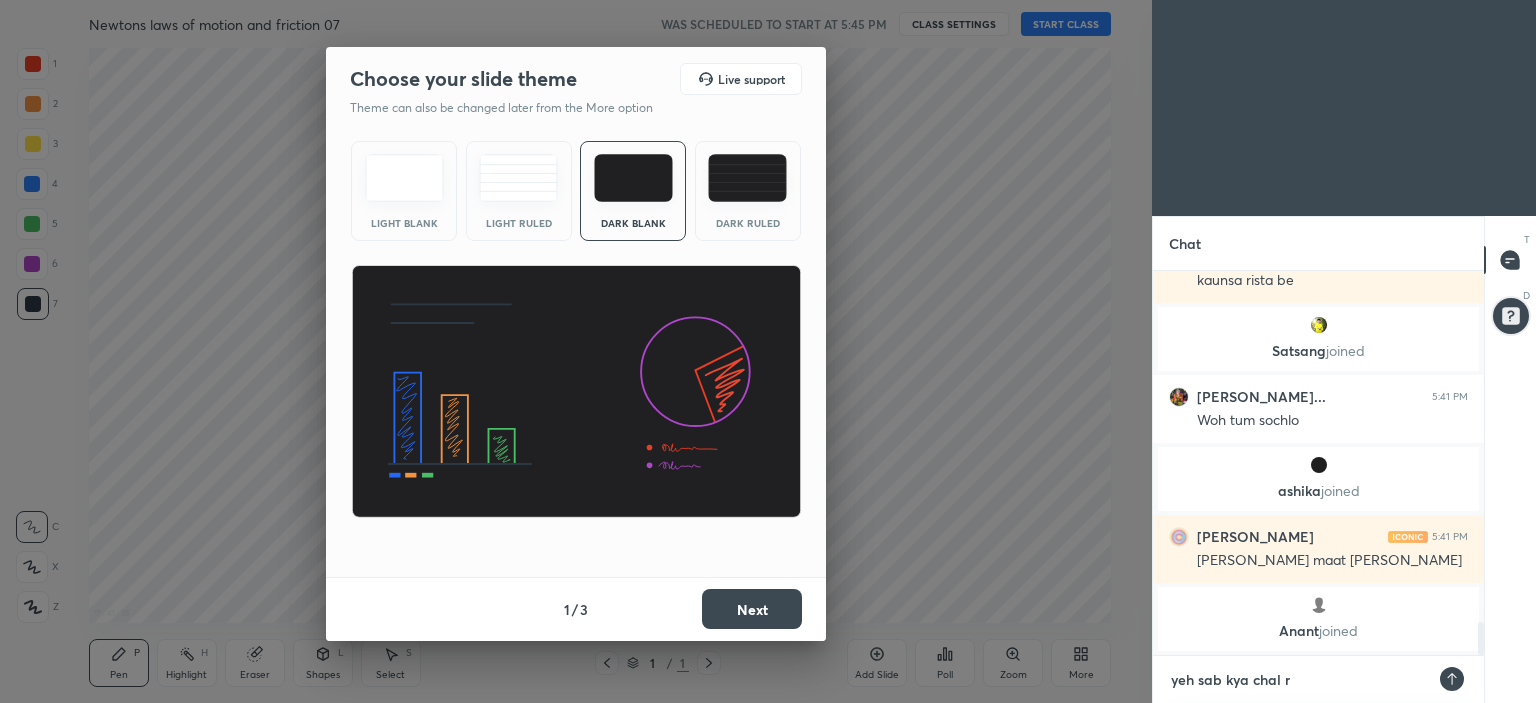 type on "yeh sab kya chal ra" 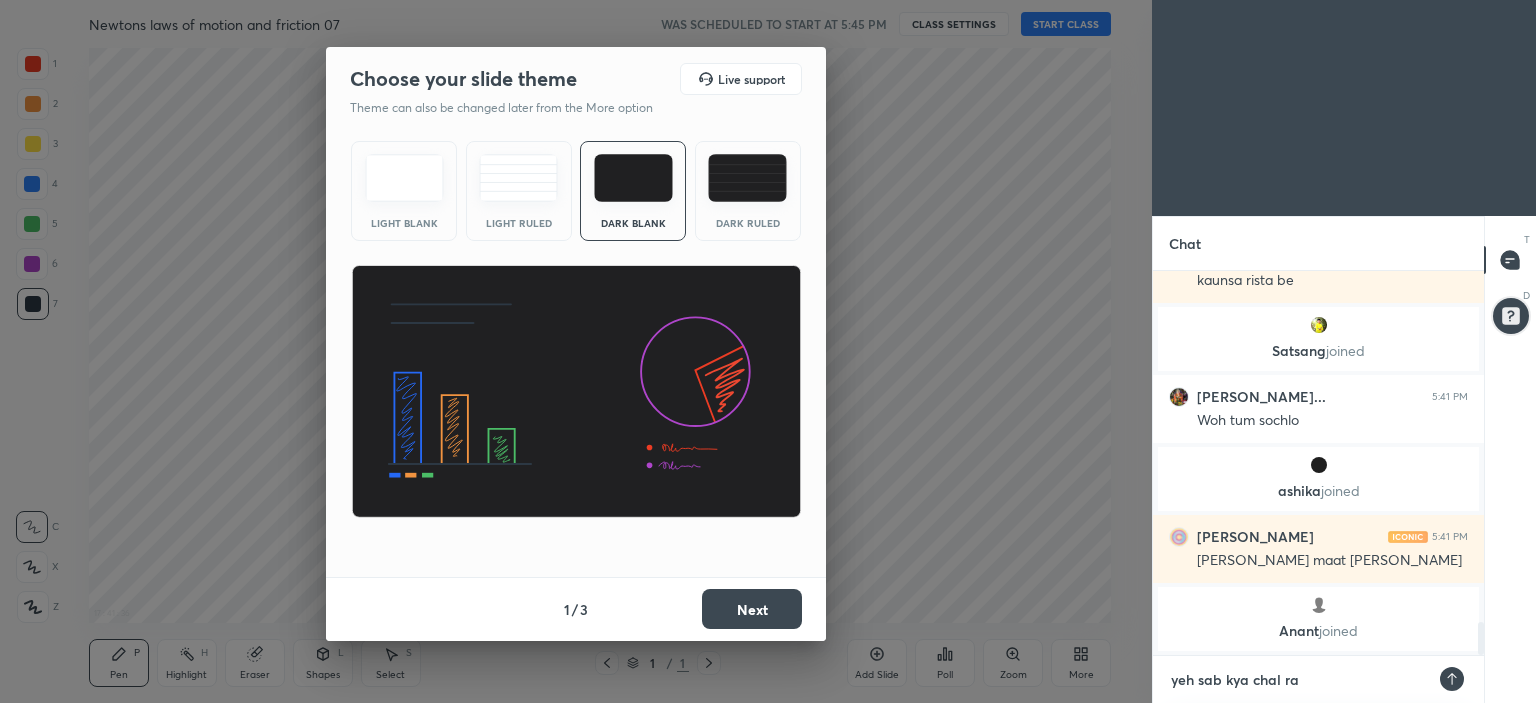 type on "yeh sab kya chal rah" 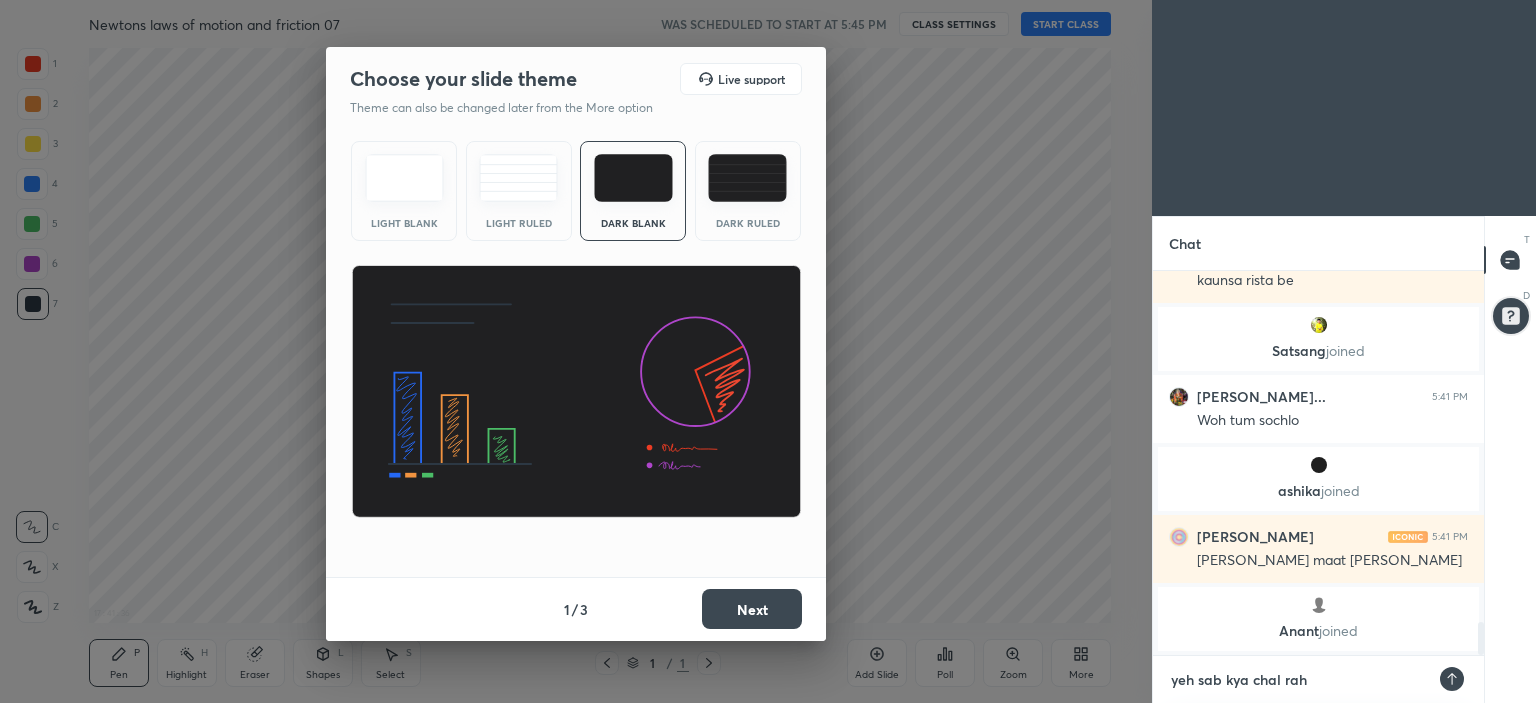 type on "yeh sab kya chal raha" 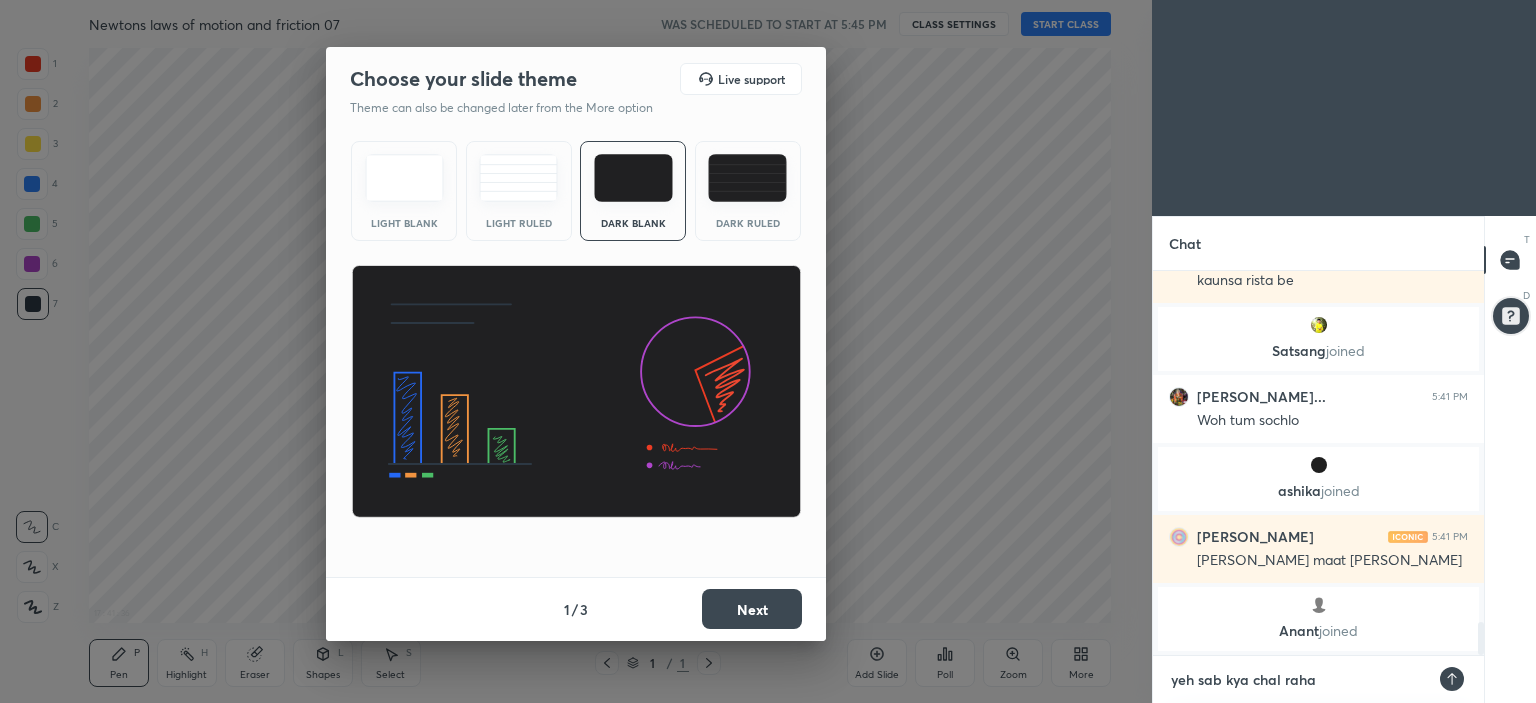 type on "yeh sab kya chal raha" 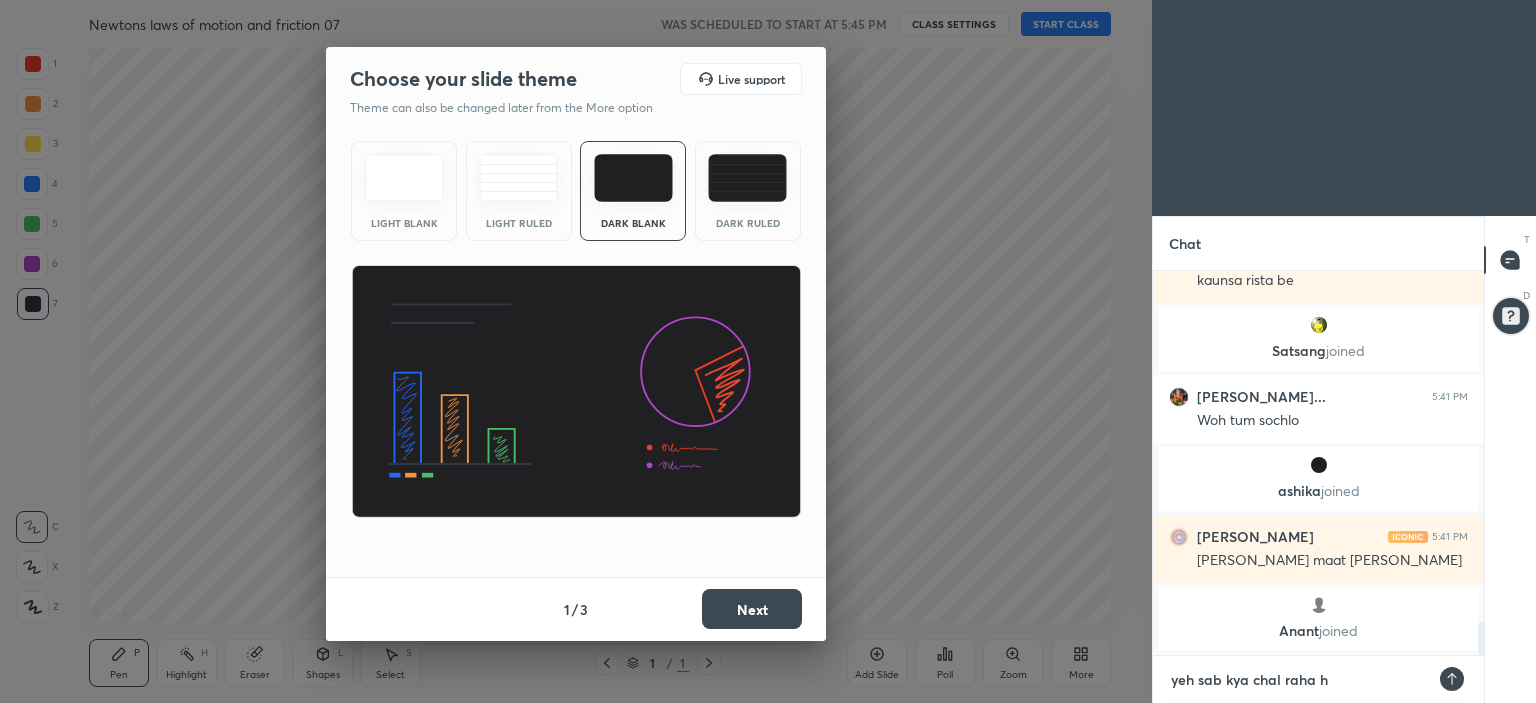type on "yeh sab kya chal raha ha" 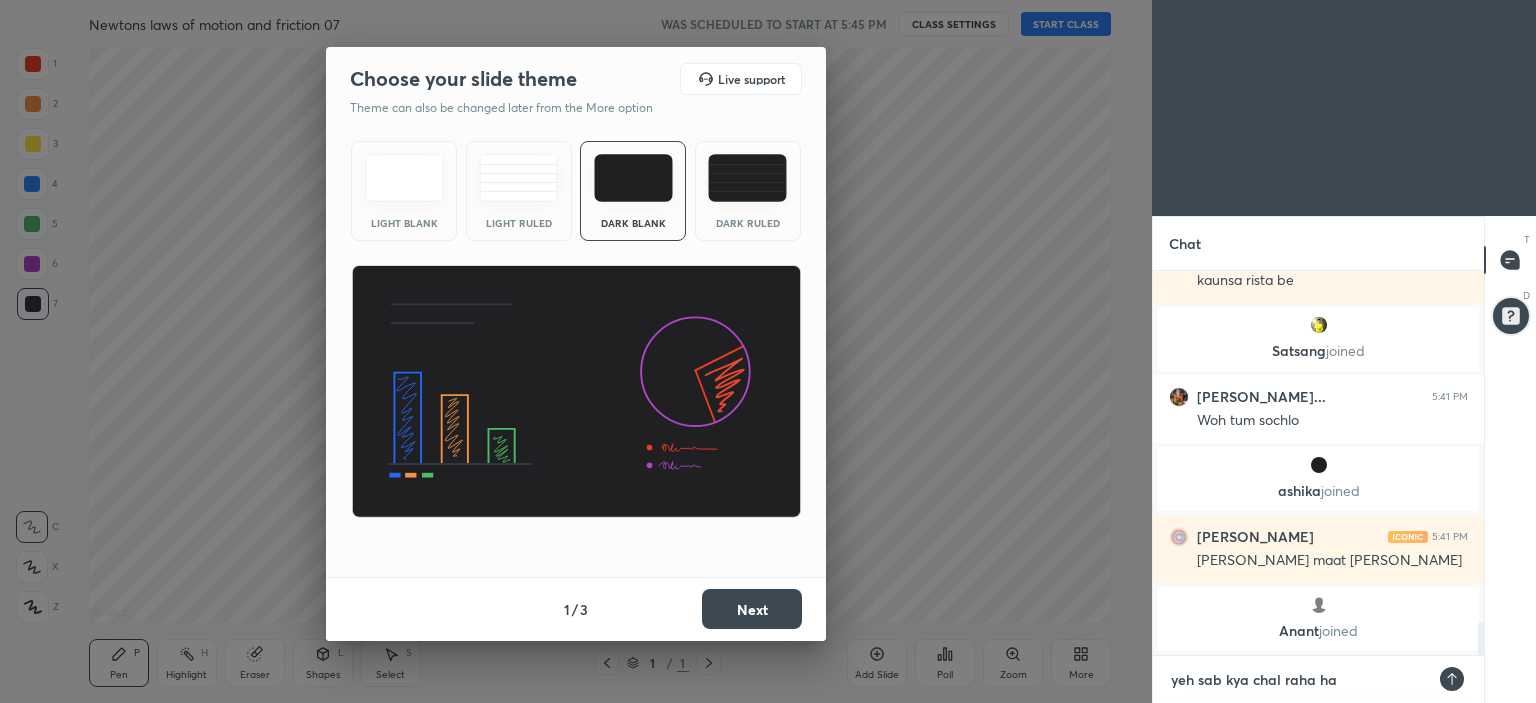type on "yeh sab kya chal raha hai" 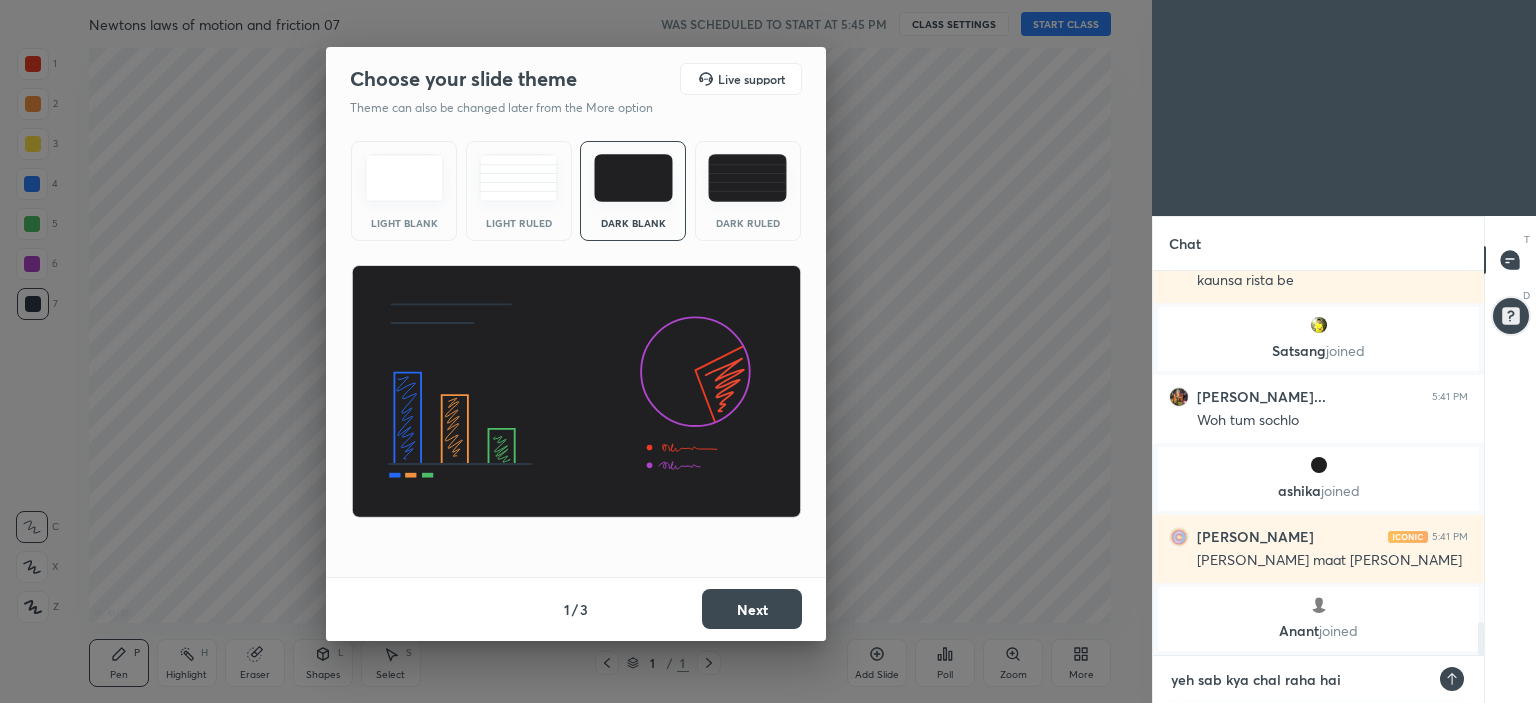 type on "yeh sab kya chal raha hai" 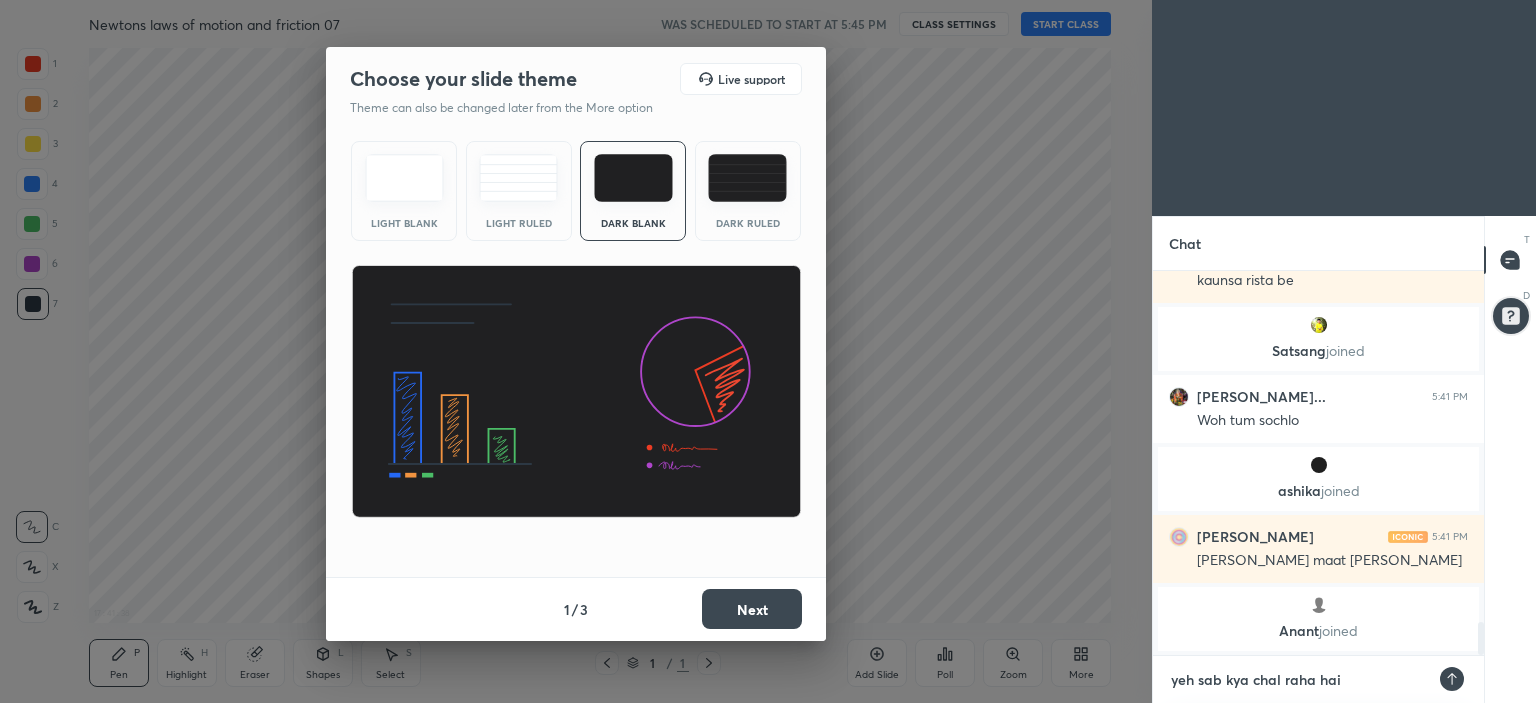 type on "yeh sab kya chal raha hai k" 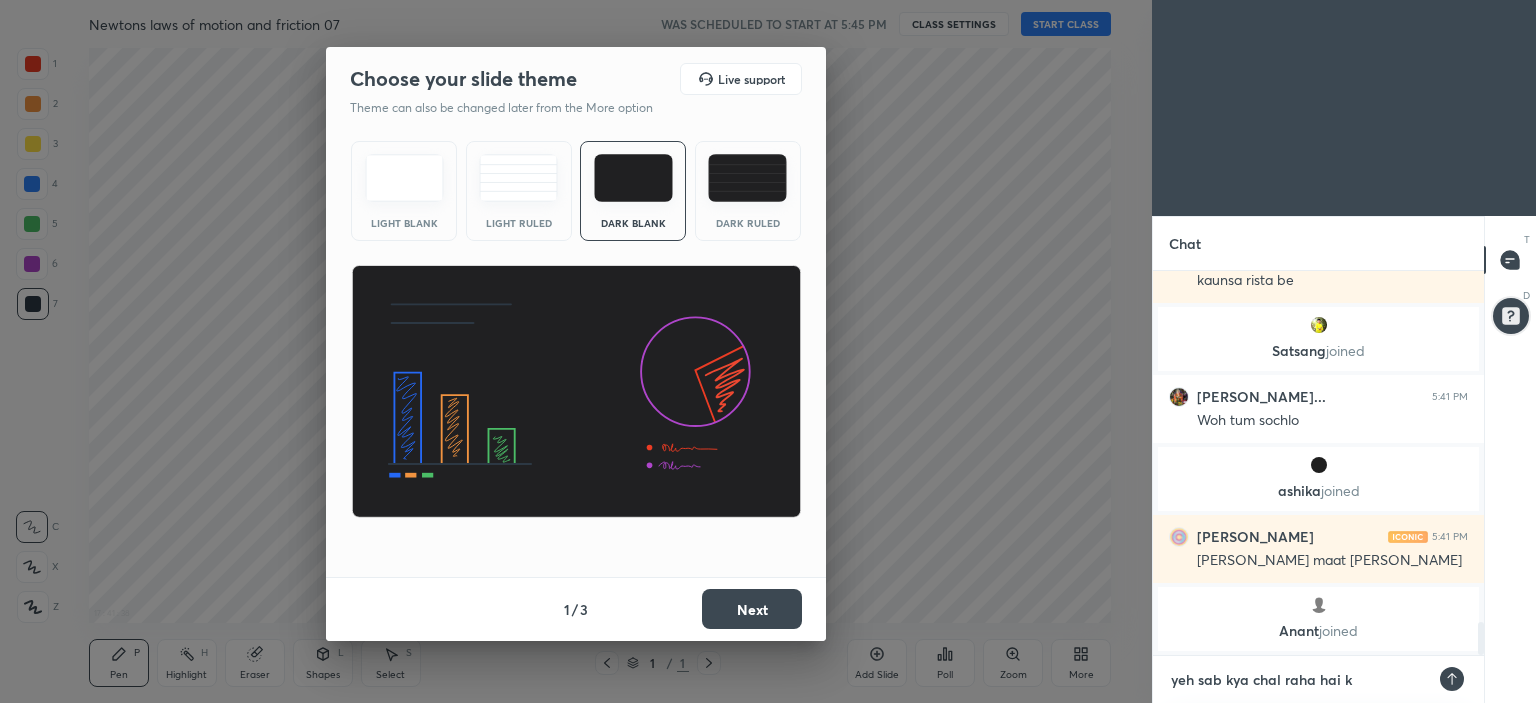 type on "yeh sab kya chal raha hai ke" 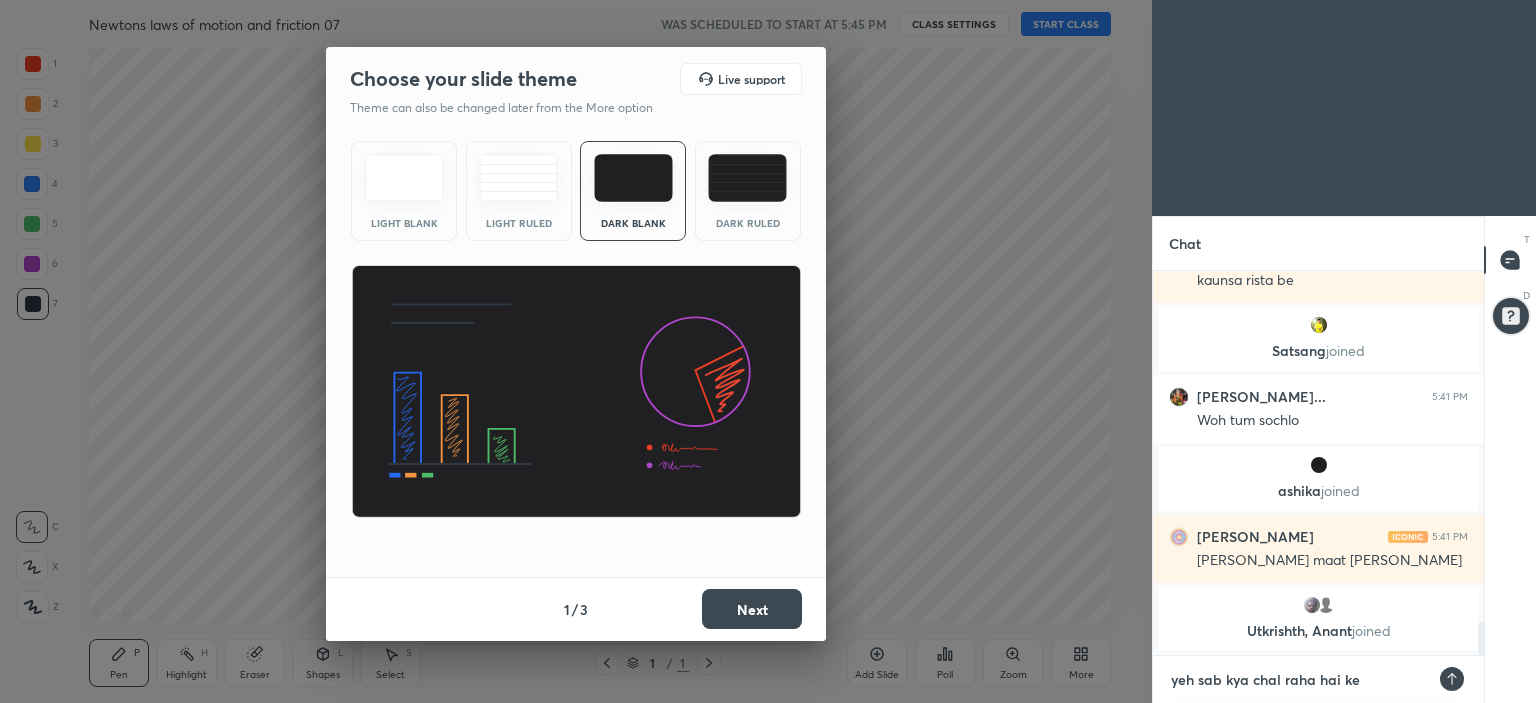 type on "yeh sab kya chal raha hai kes" 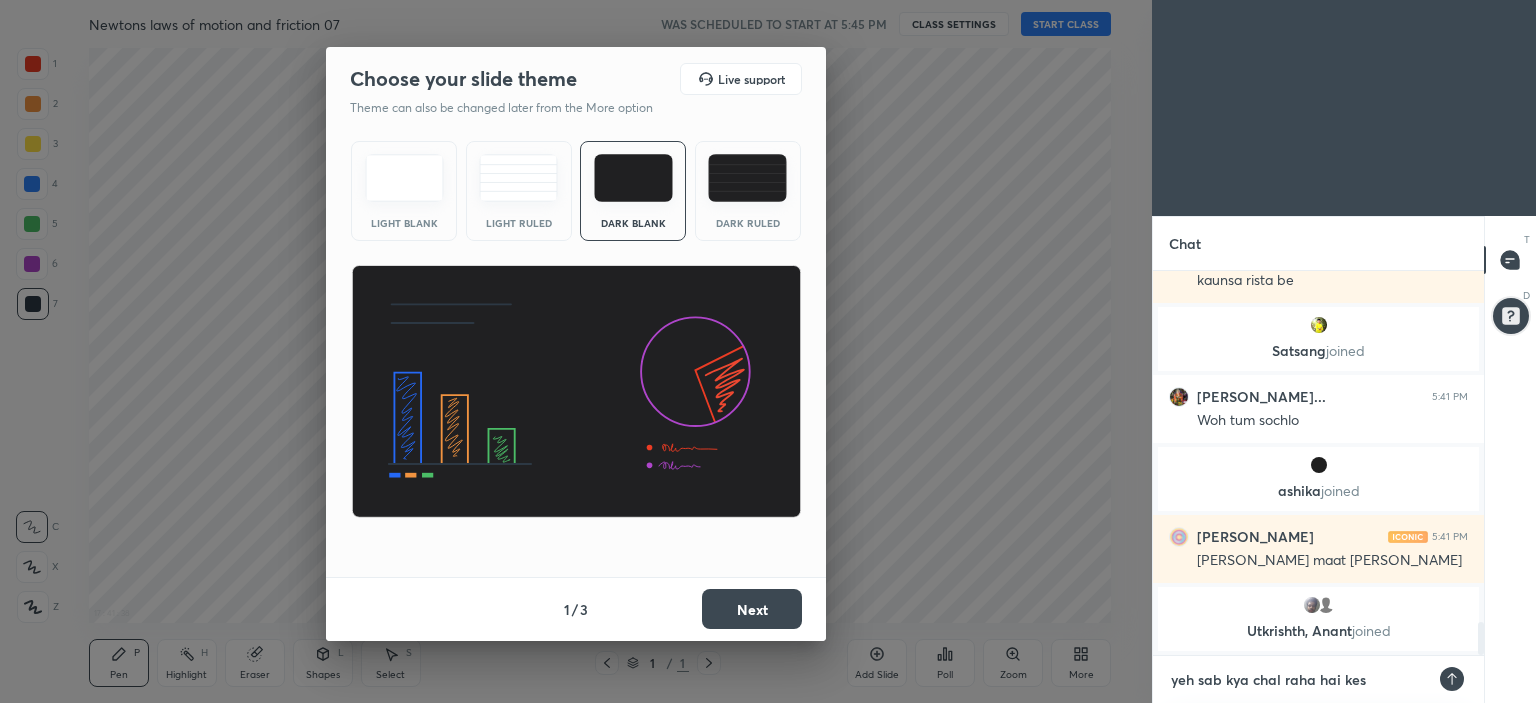 type on "yeh sab kya chal raha hai kesh" 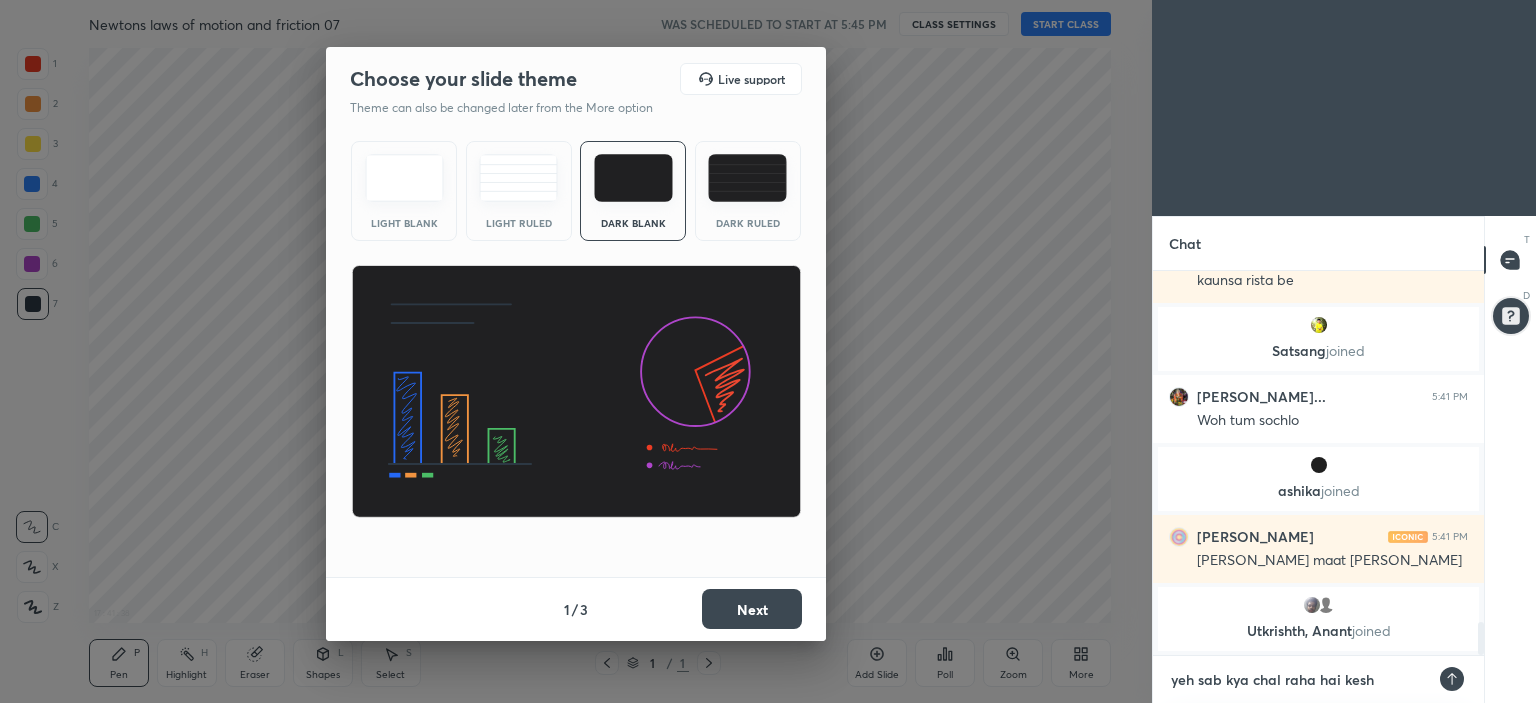 type on "yeh sab kya chal raha hai [PERSON_NAME]" 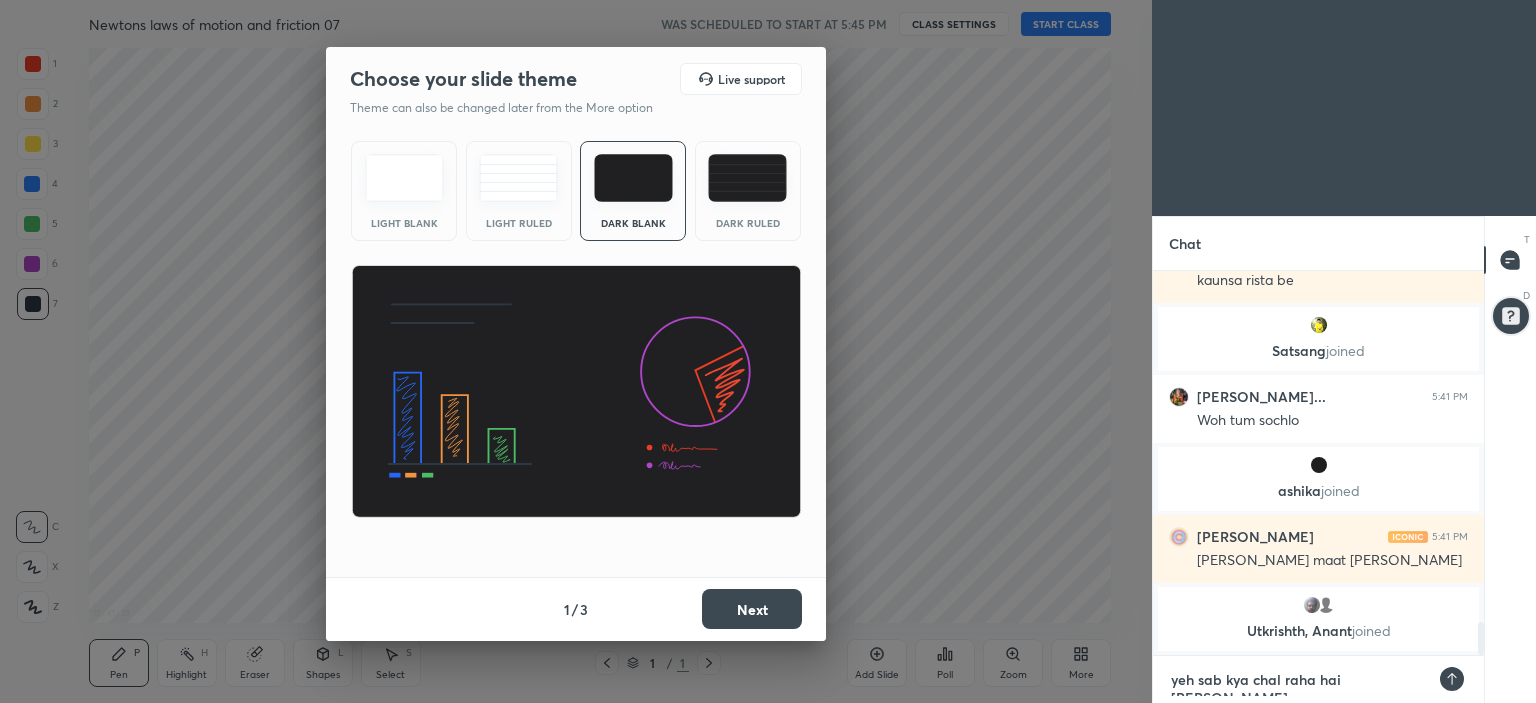 type on "yeh sab kya chal raha hai [PERSON_NAME]" 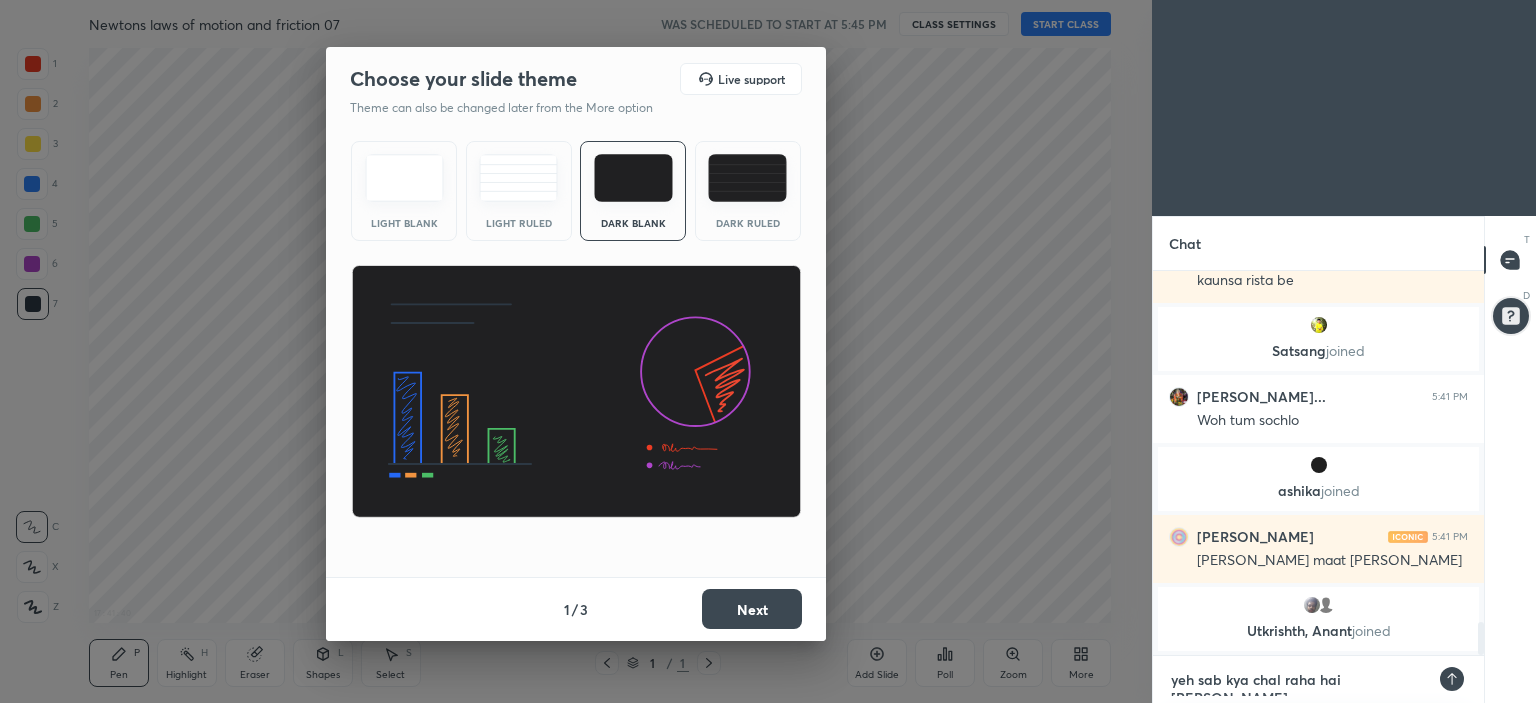 type 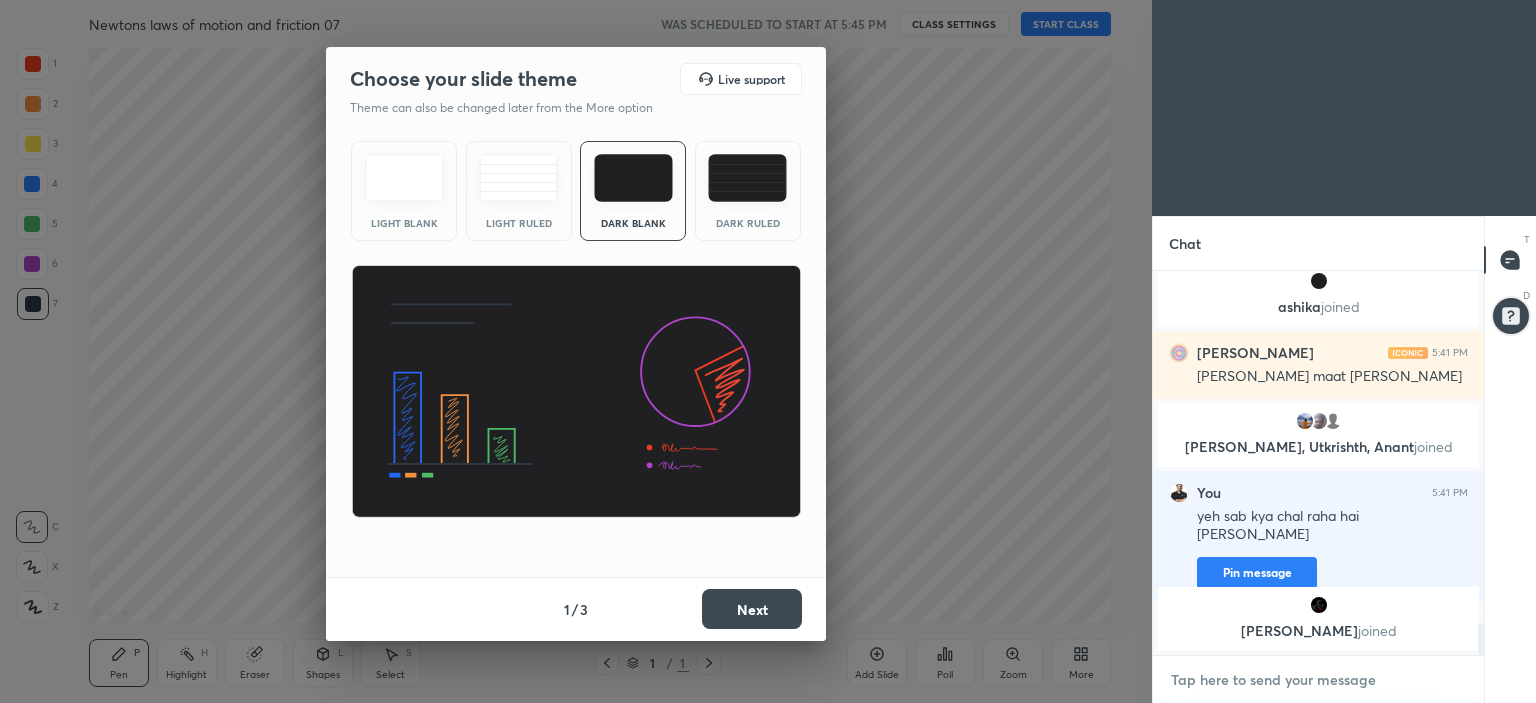 scroll, scrollTop: 4282, scrollLeft: 0, axis: vertical 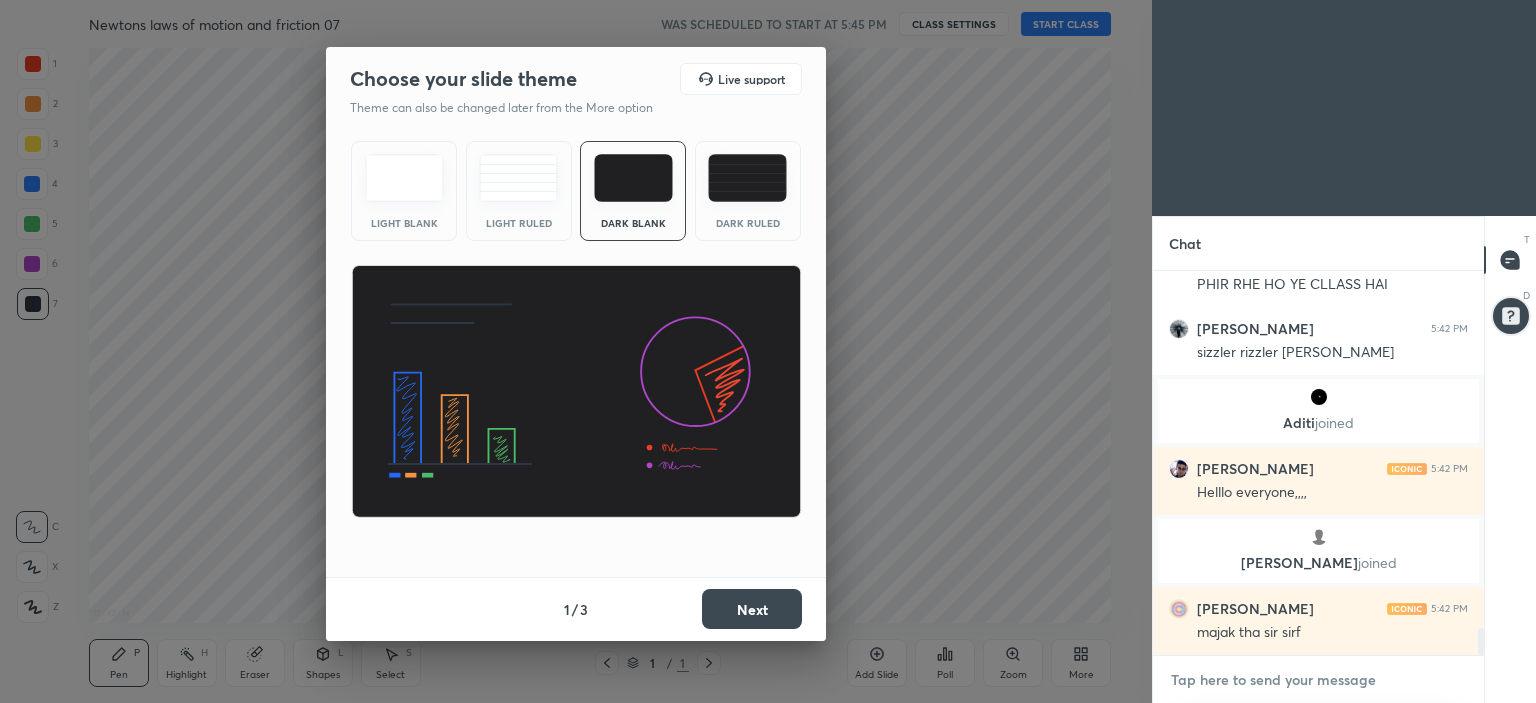 type on "p" 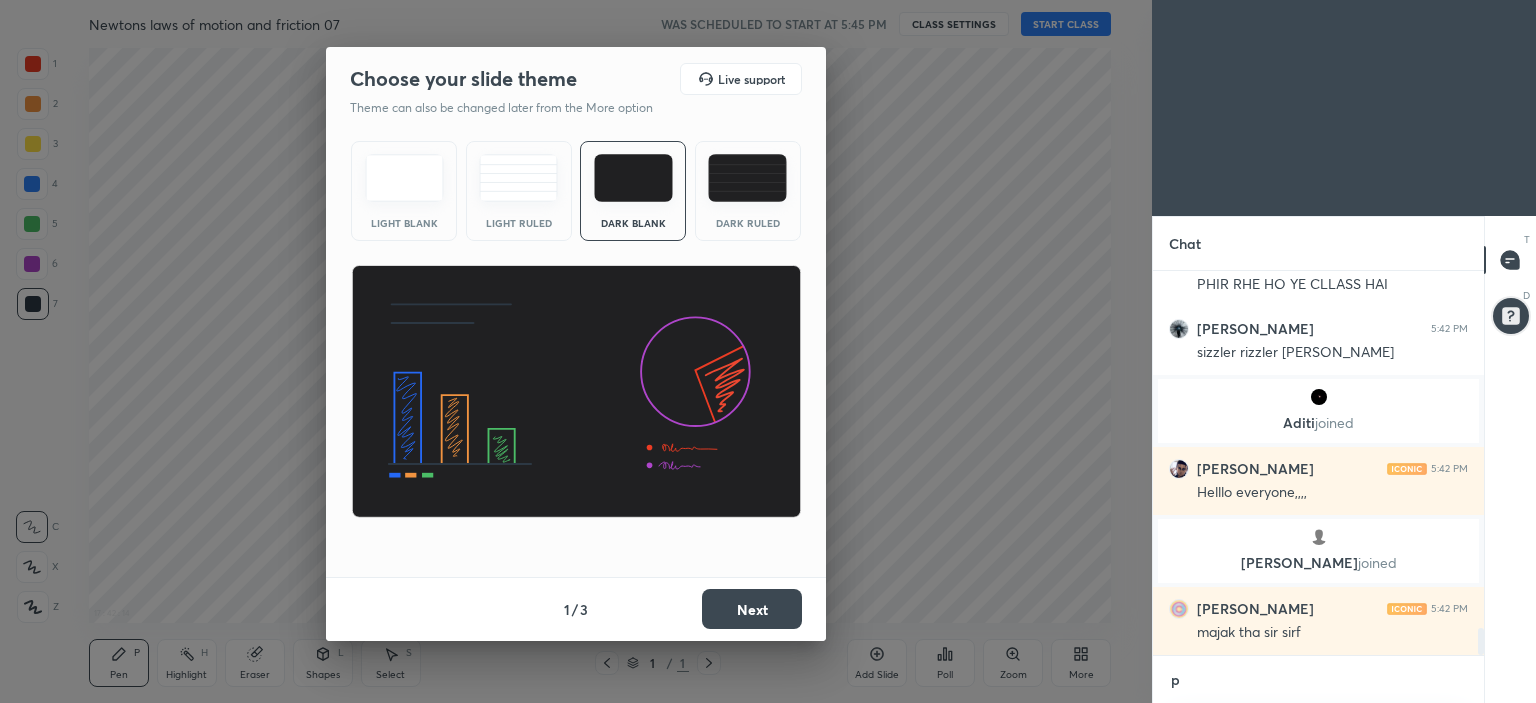 type on "x" 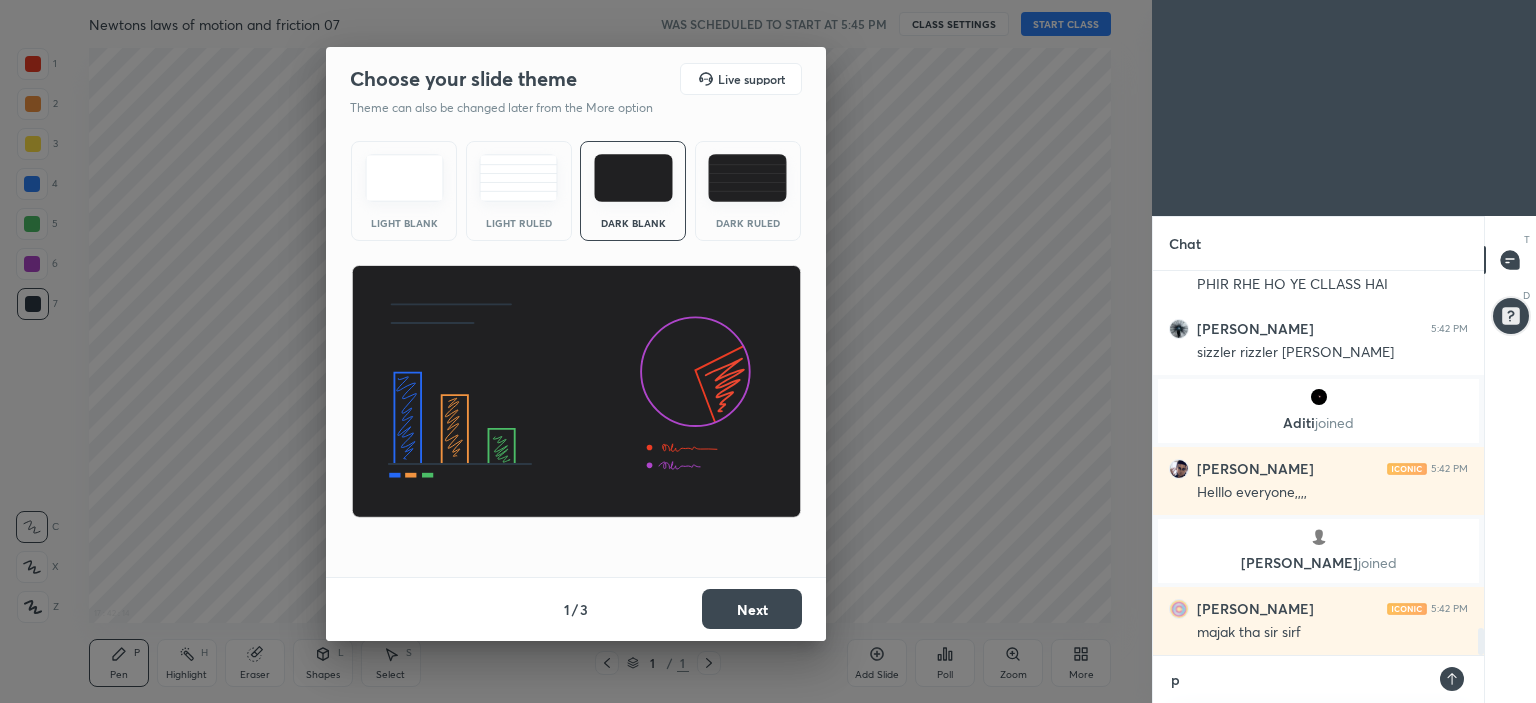 type on "py" 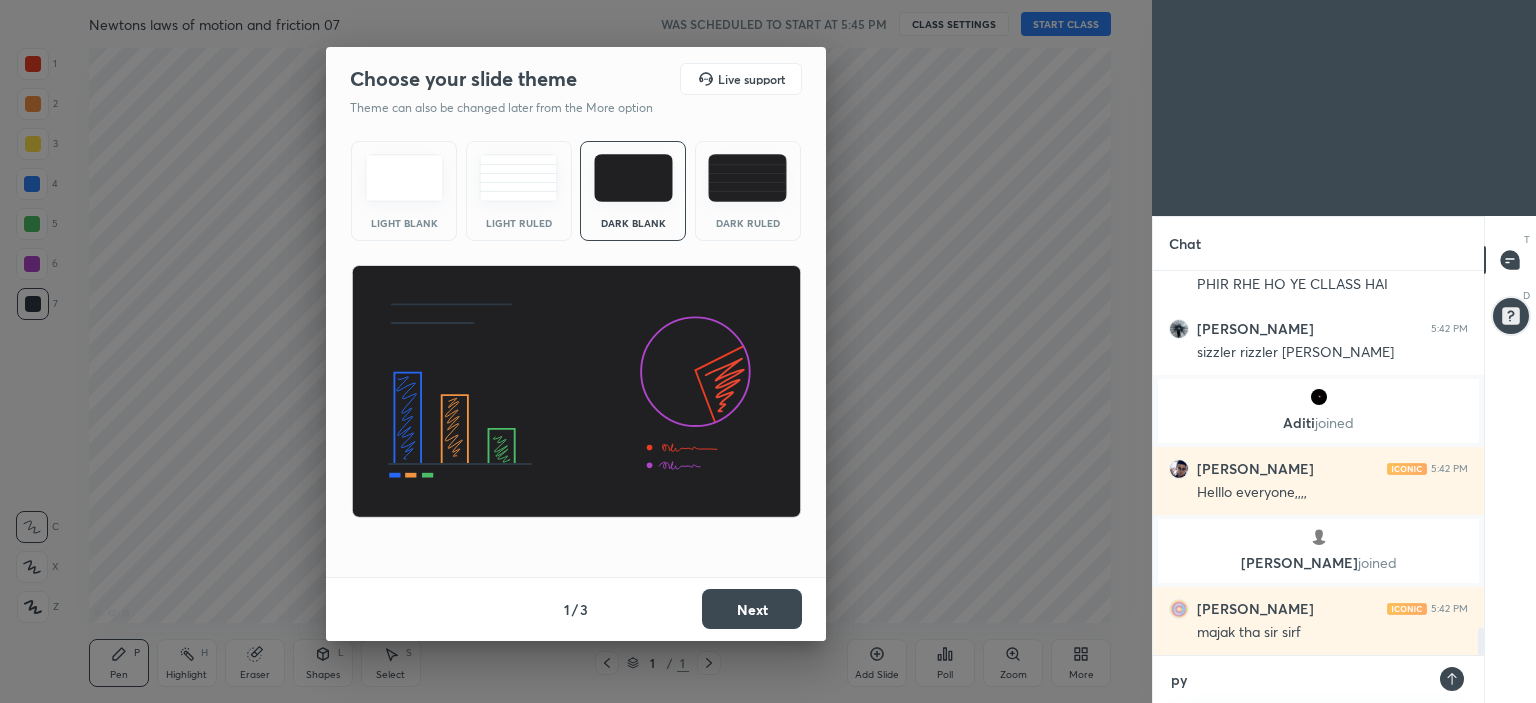type on "pya" 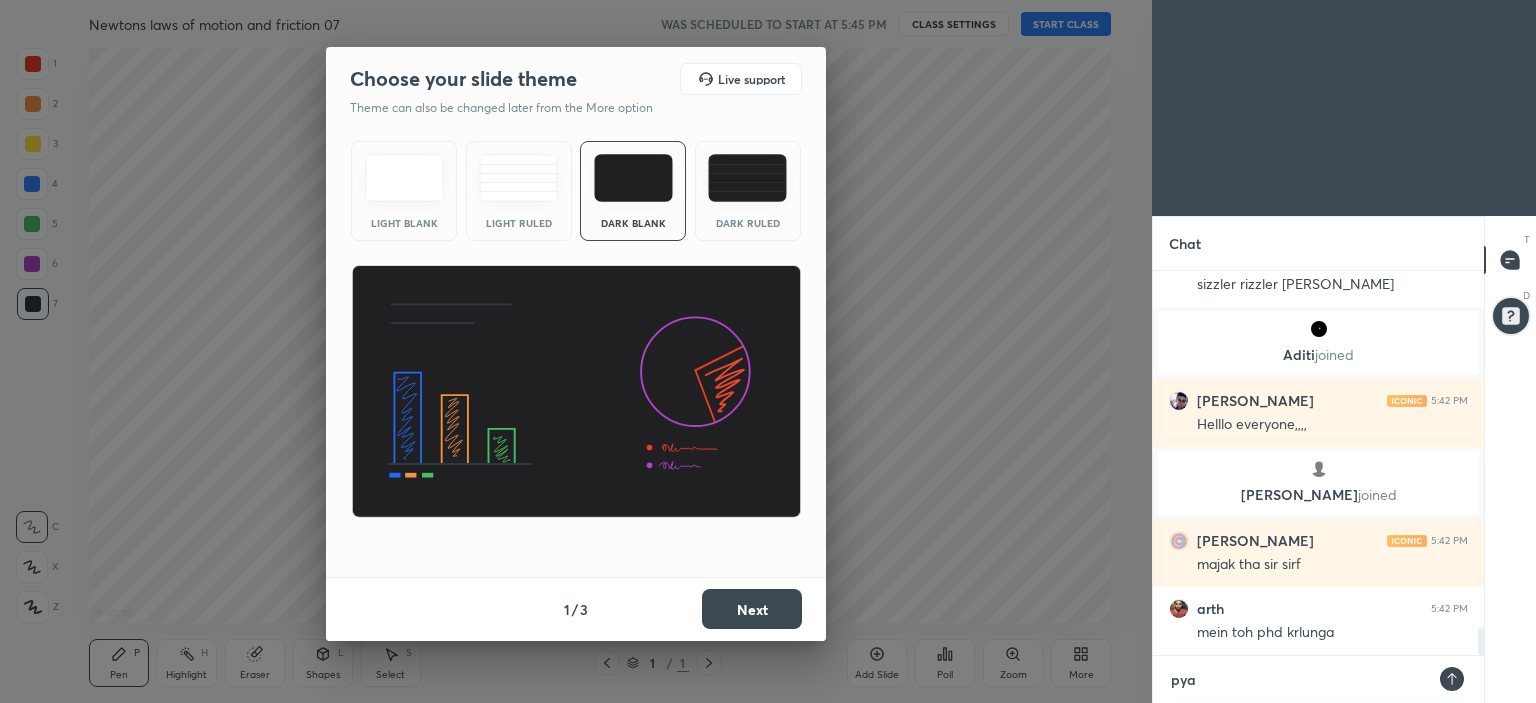 type on "pyar" 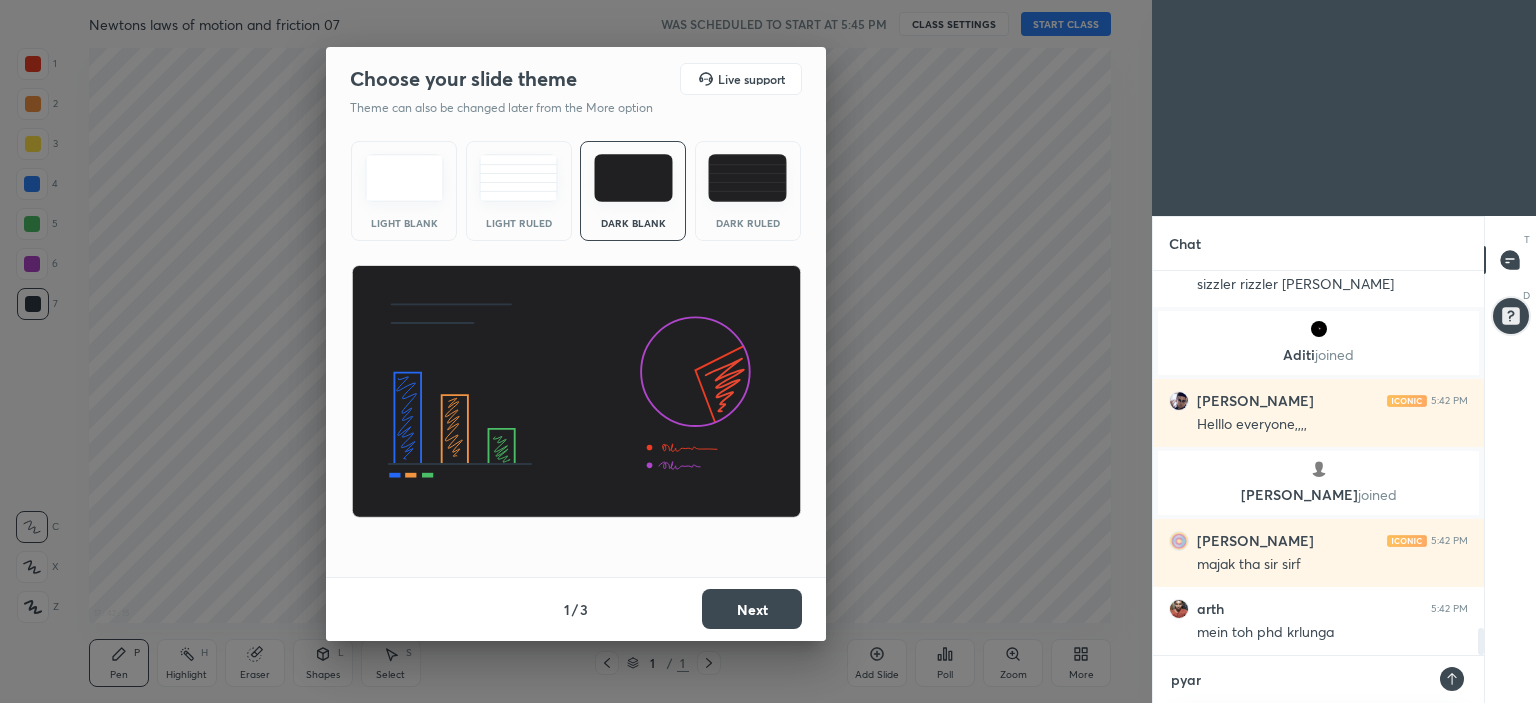 type on "pyar" 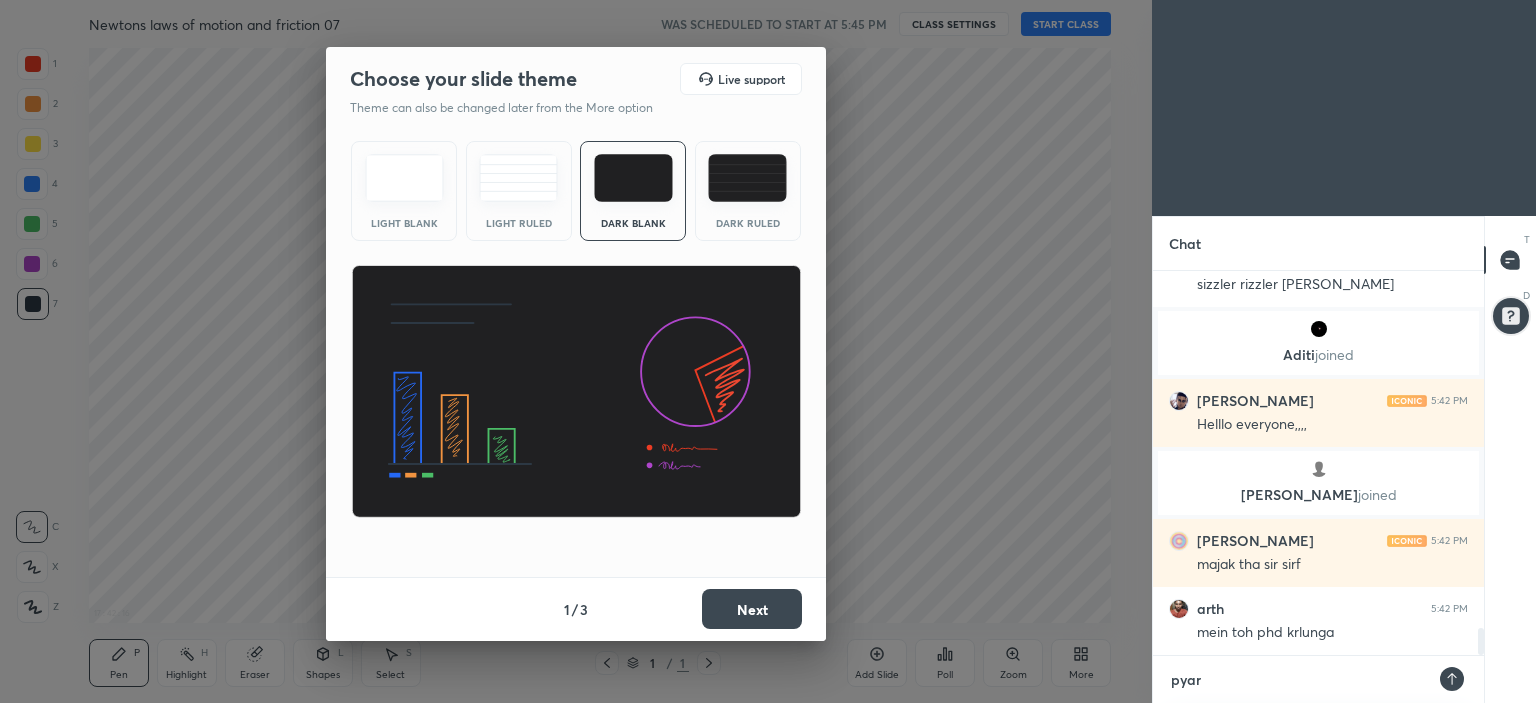 type on "pyar m" 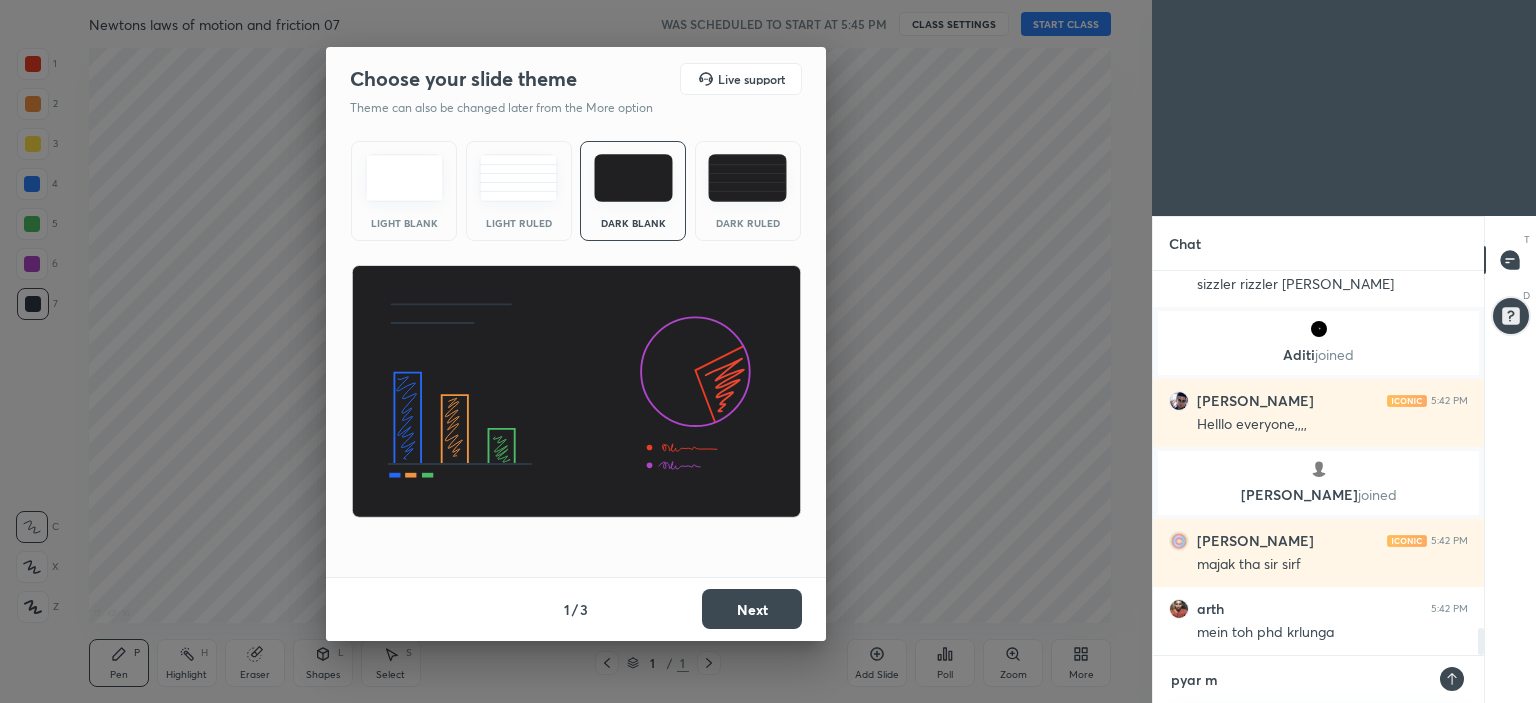 type on "pyar mo" 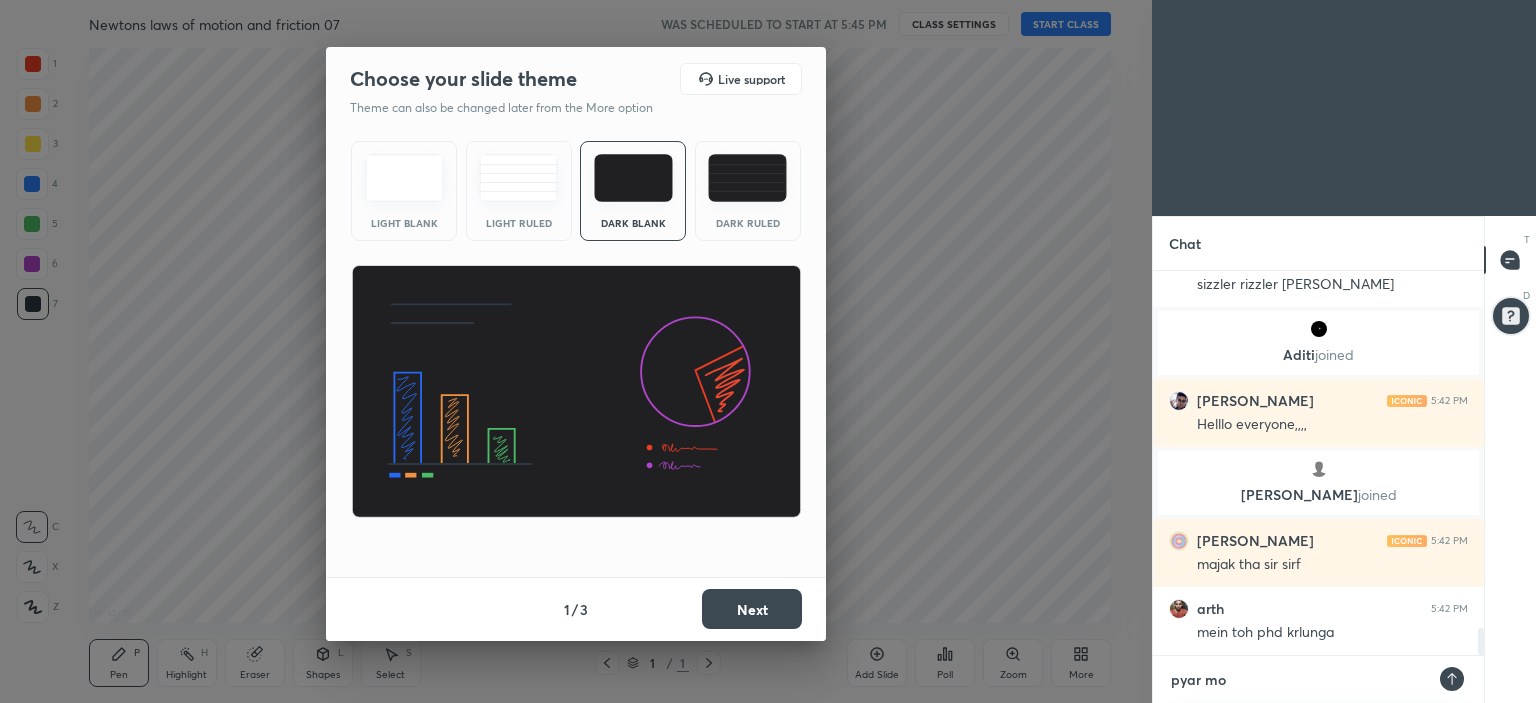 type on "pyar moh" 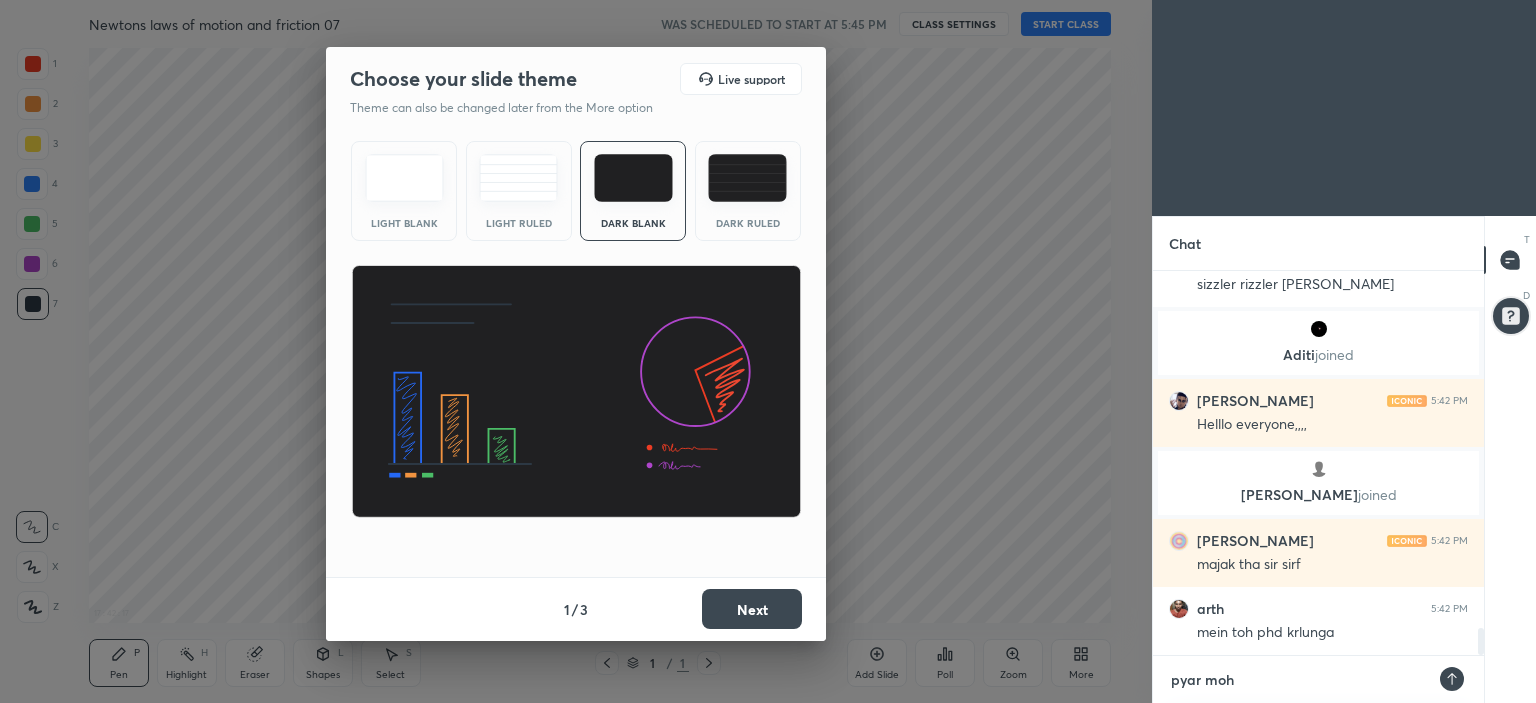 type on "pyar mohh" 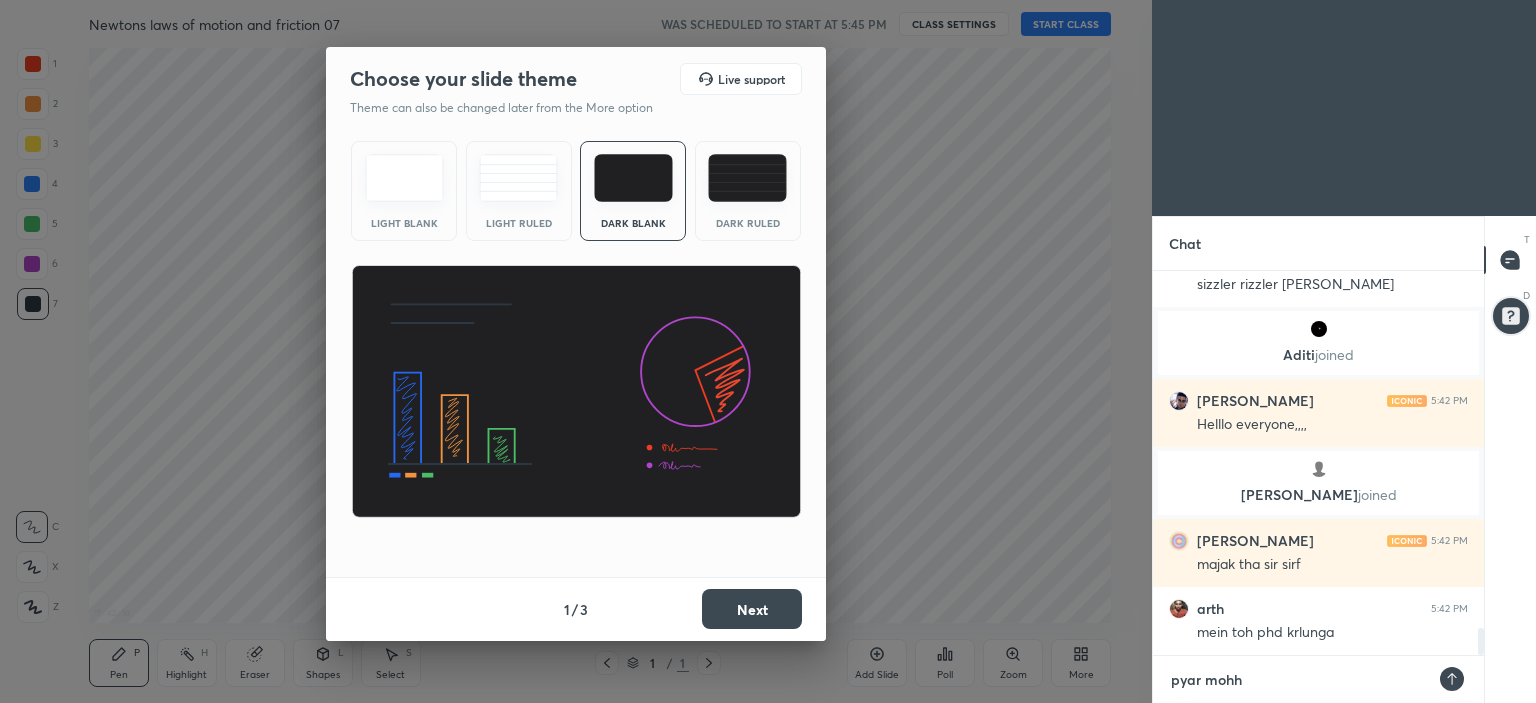 type on "pyar mohha" 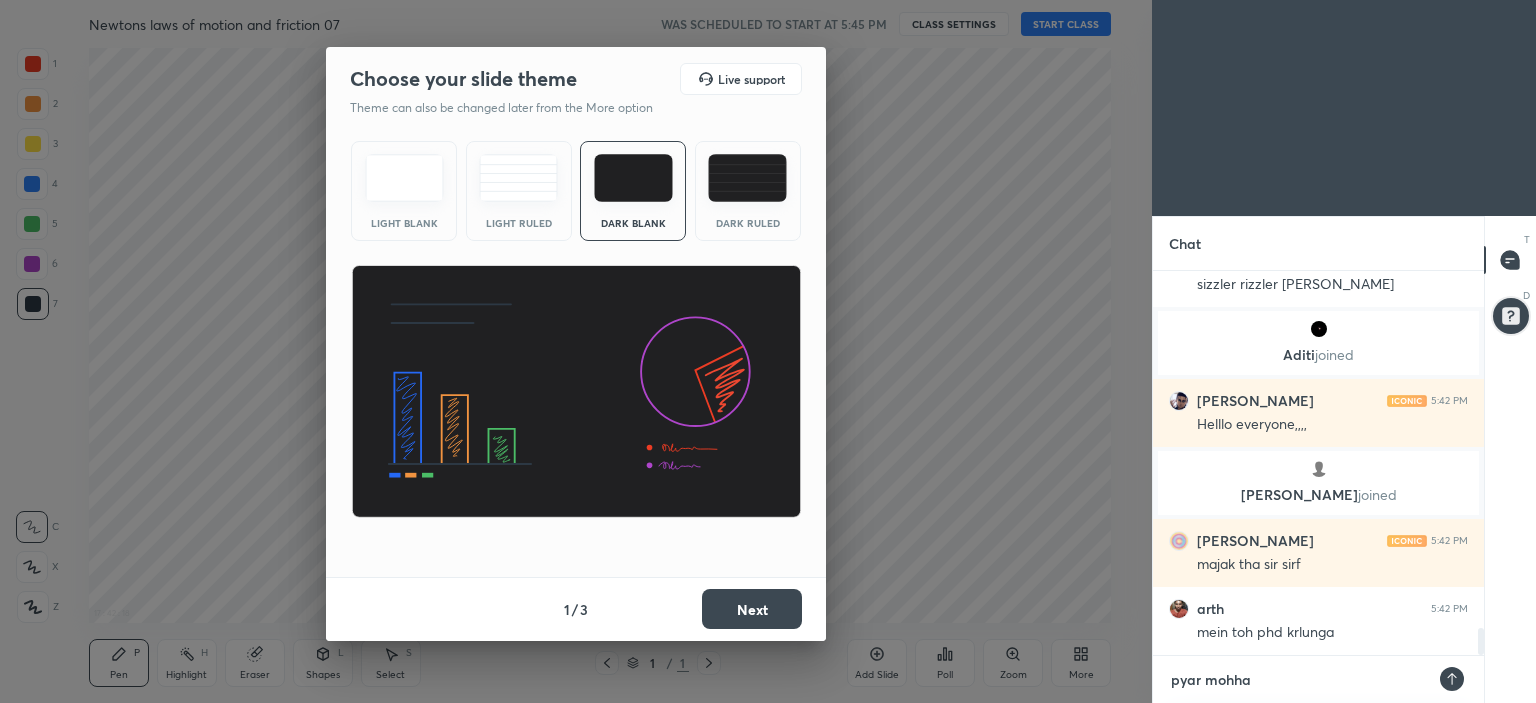 type on "pyar mohhab" 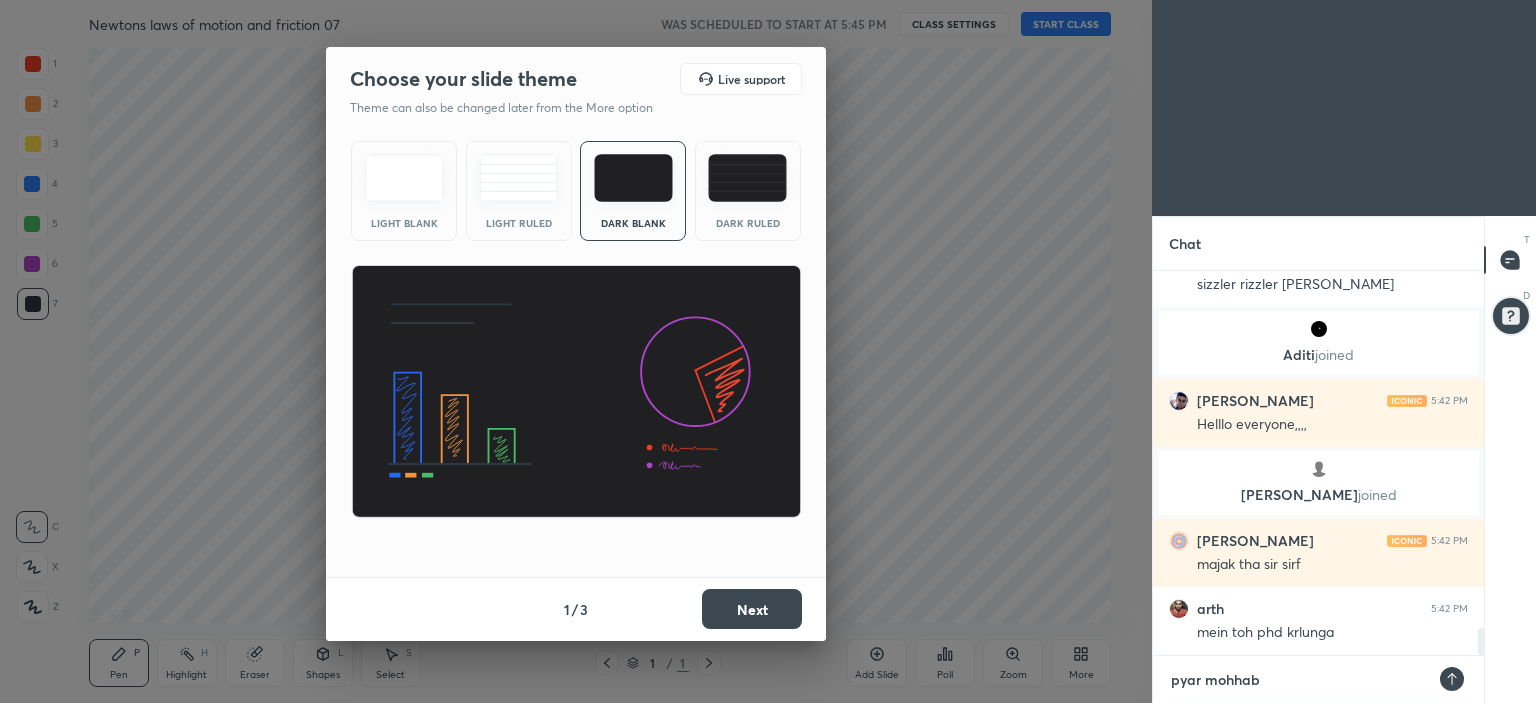 type on "x" 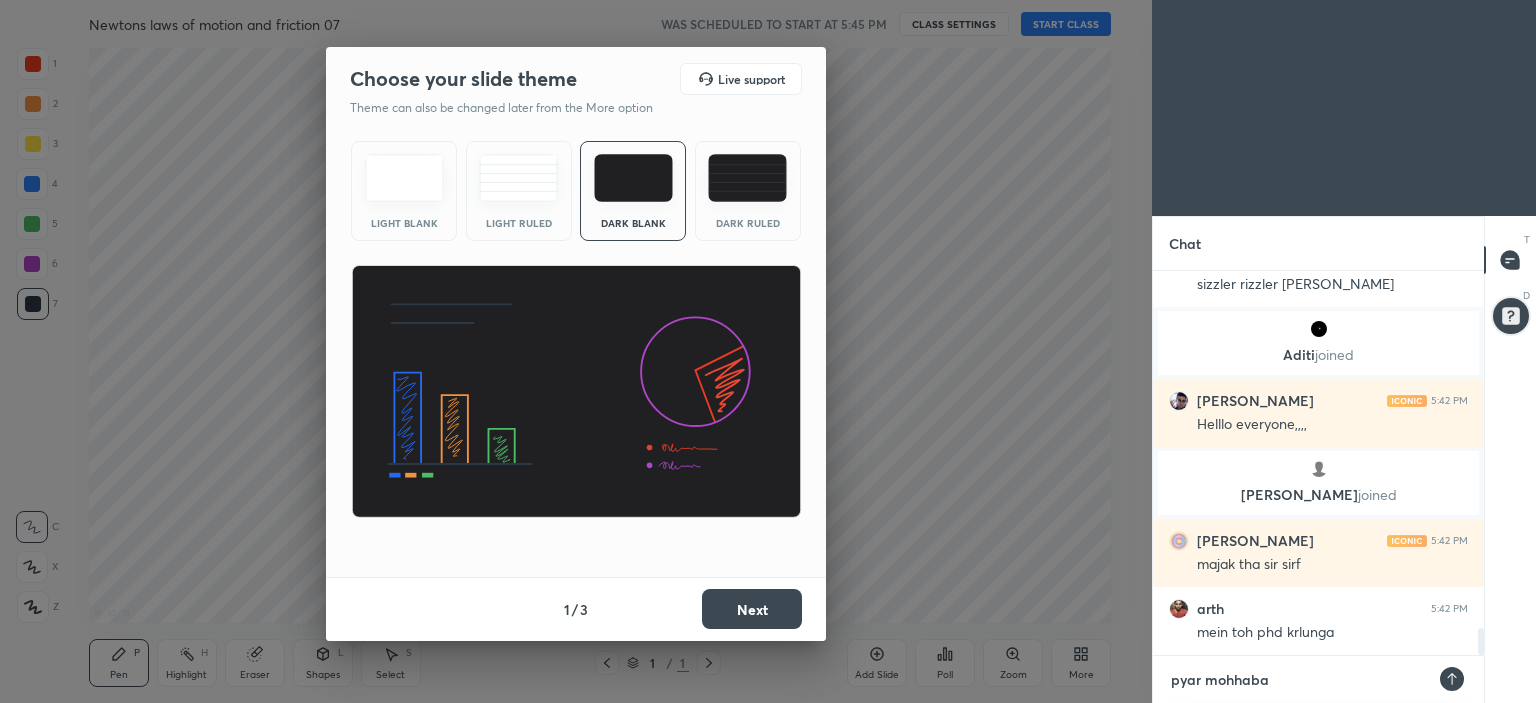type on "pyar mohhabat" 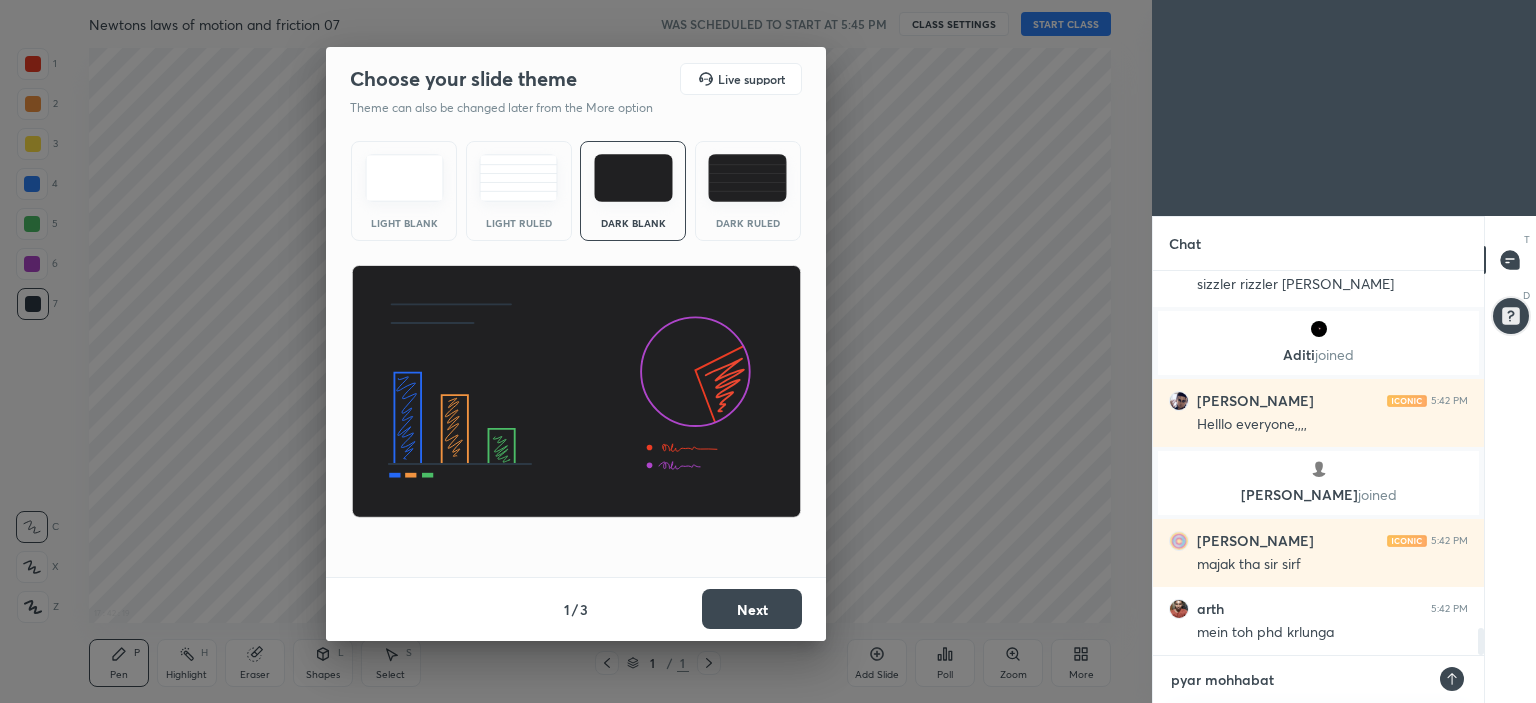 type on "pyar mohhabat" 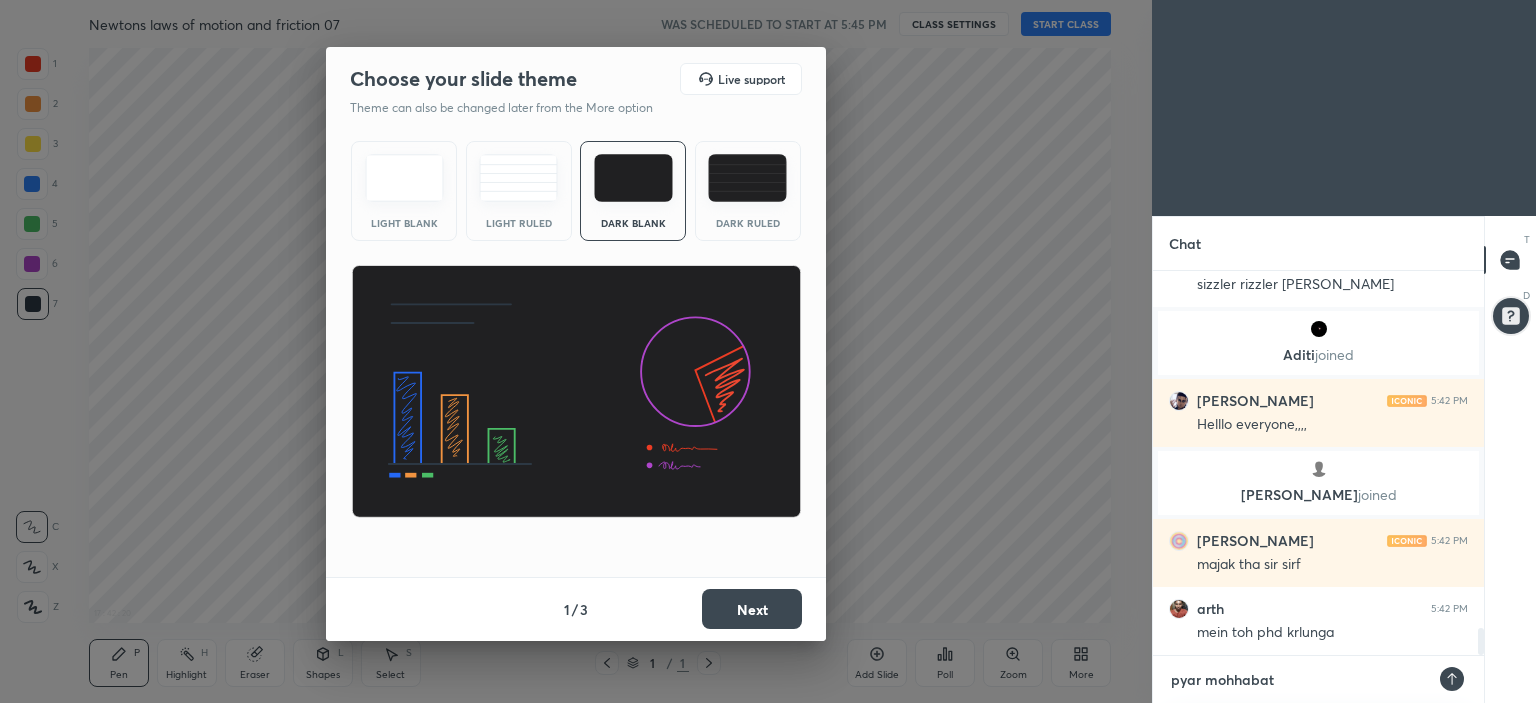 type on "pyar mohhabat d" 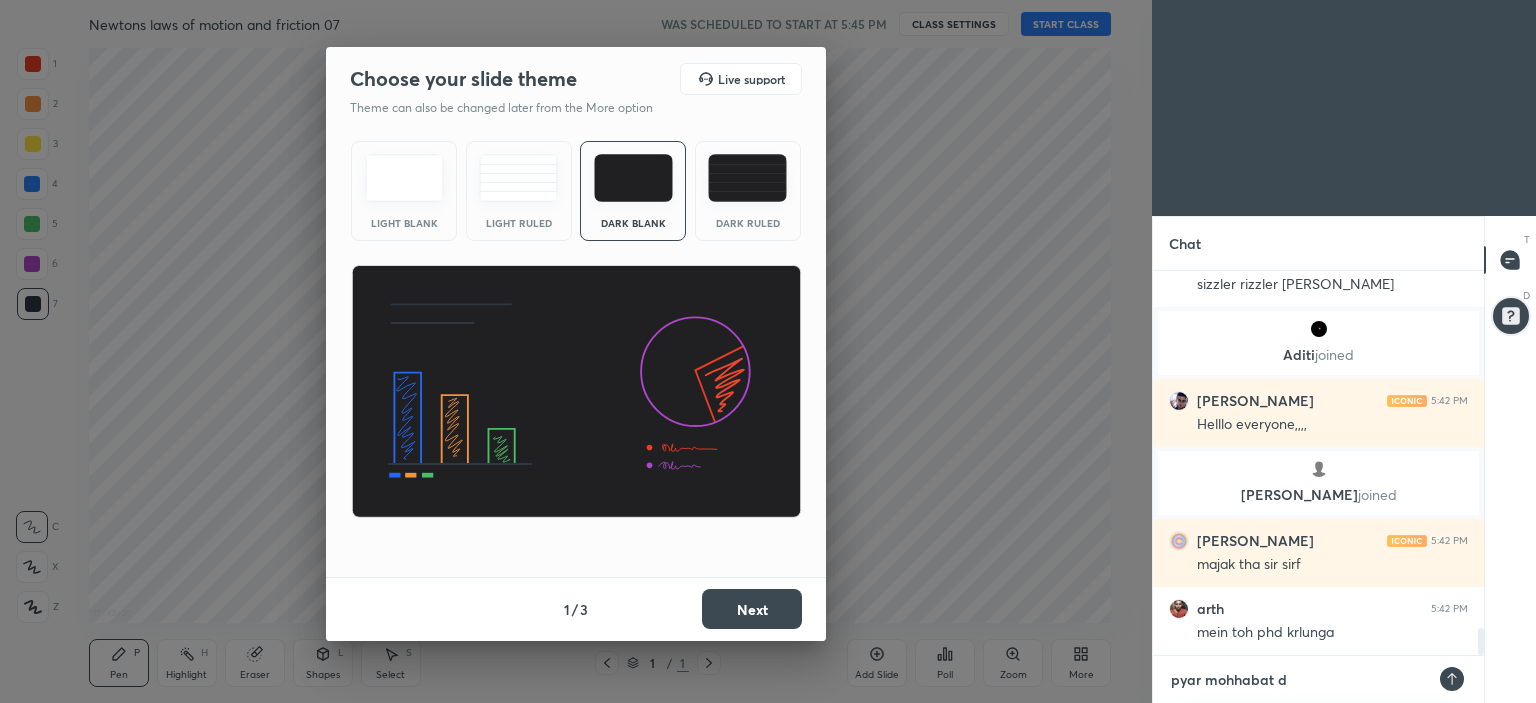 type on "pyar mohhabat do" 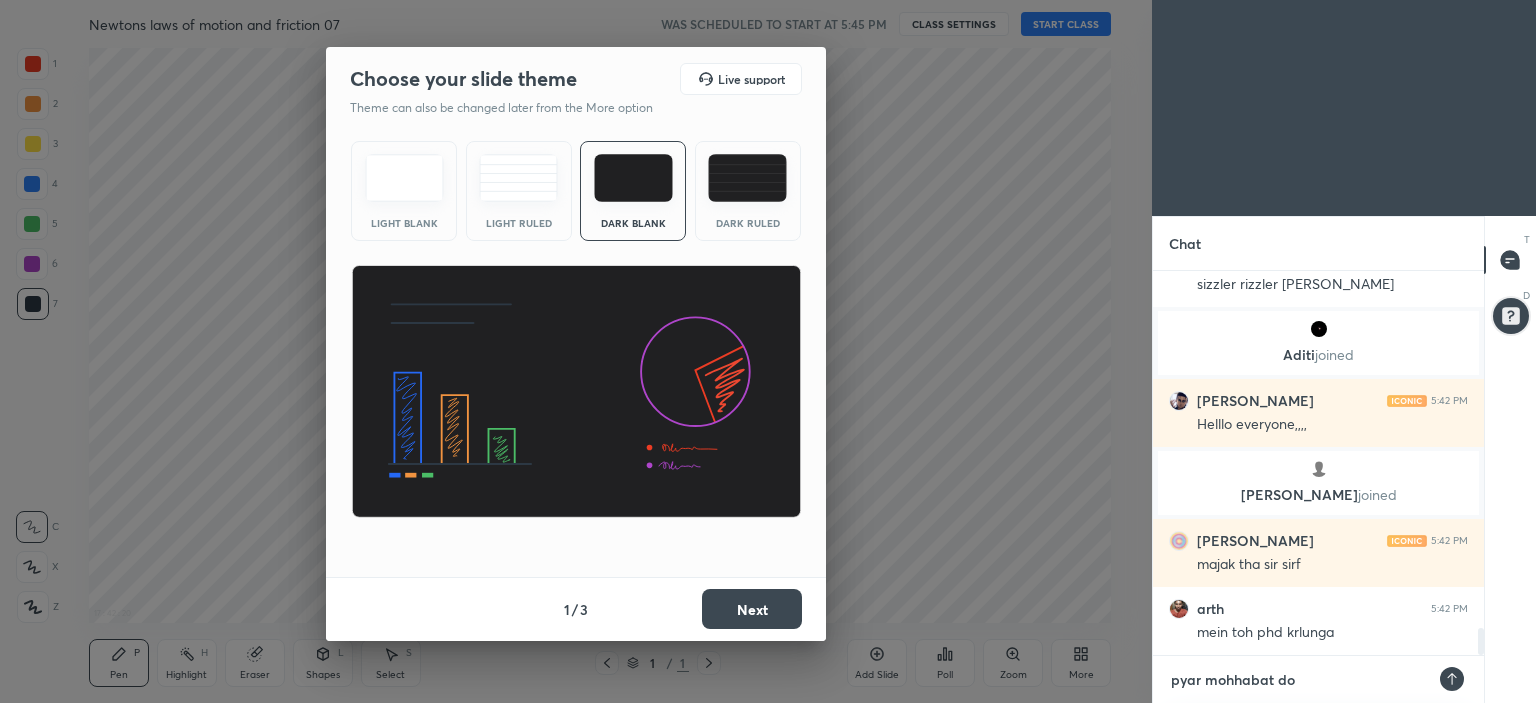 type on "pyar mohhabat dok" 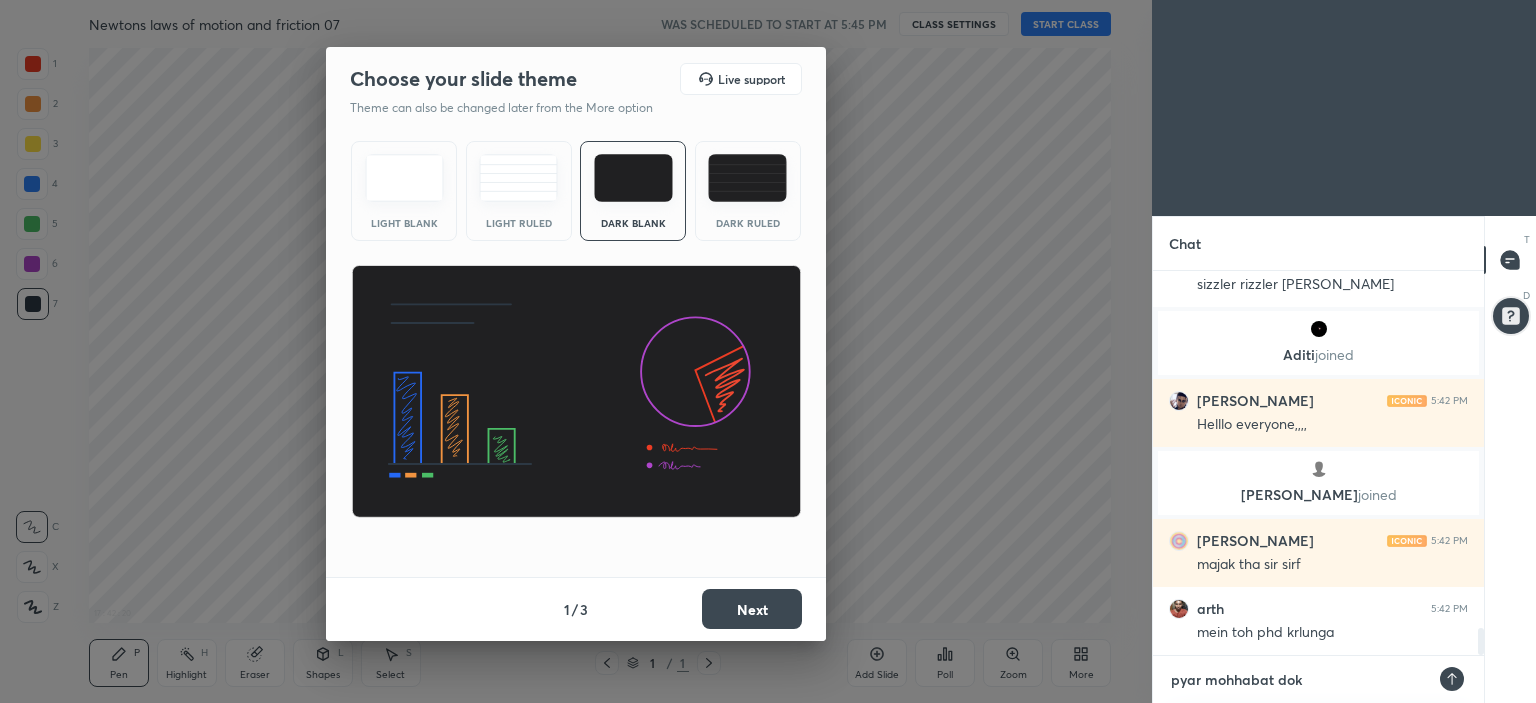 type on "pyar mohhabat dokh" 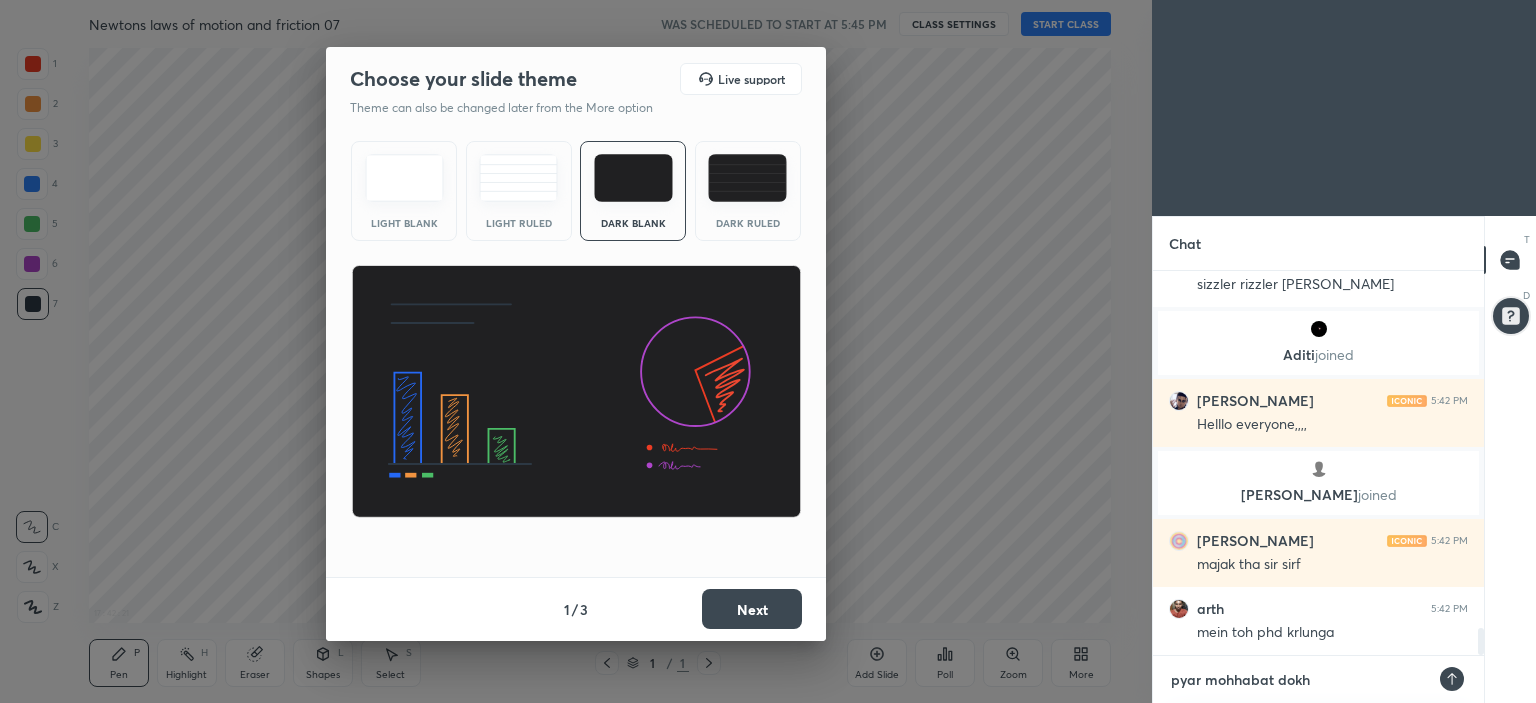 type on "pyar mohhabat dokha" 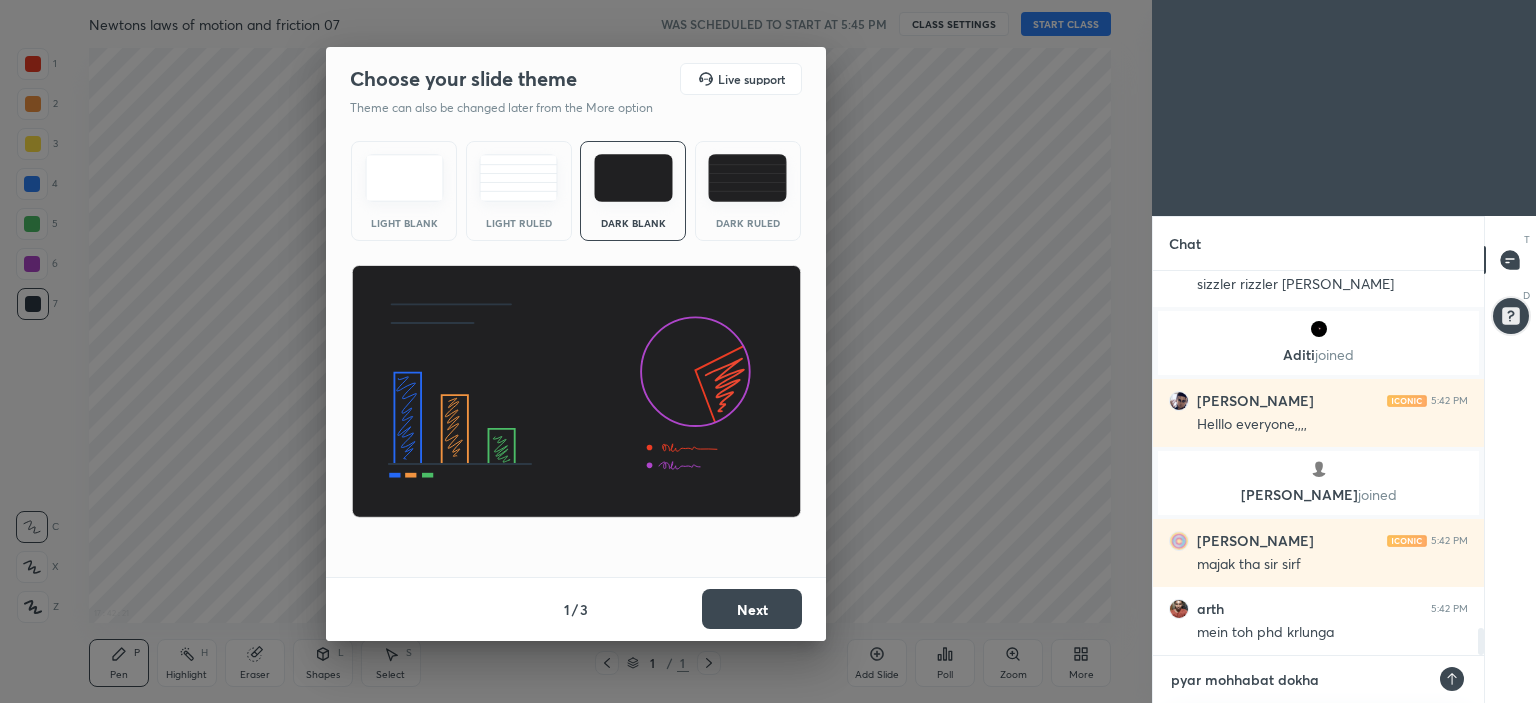 type on "pyar mohhabat dokha" 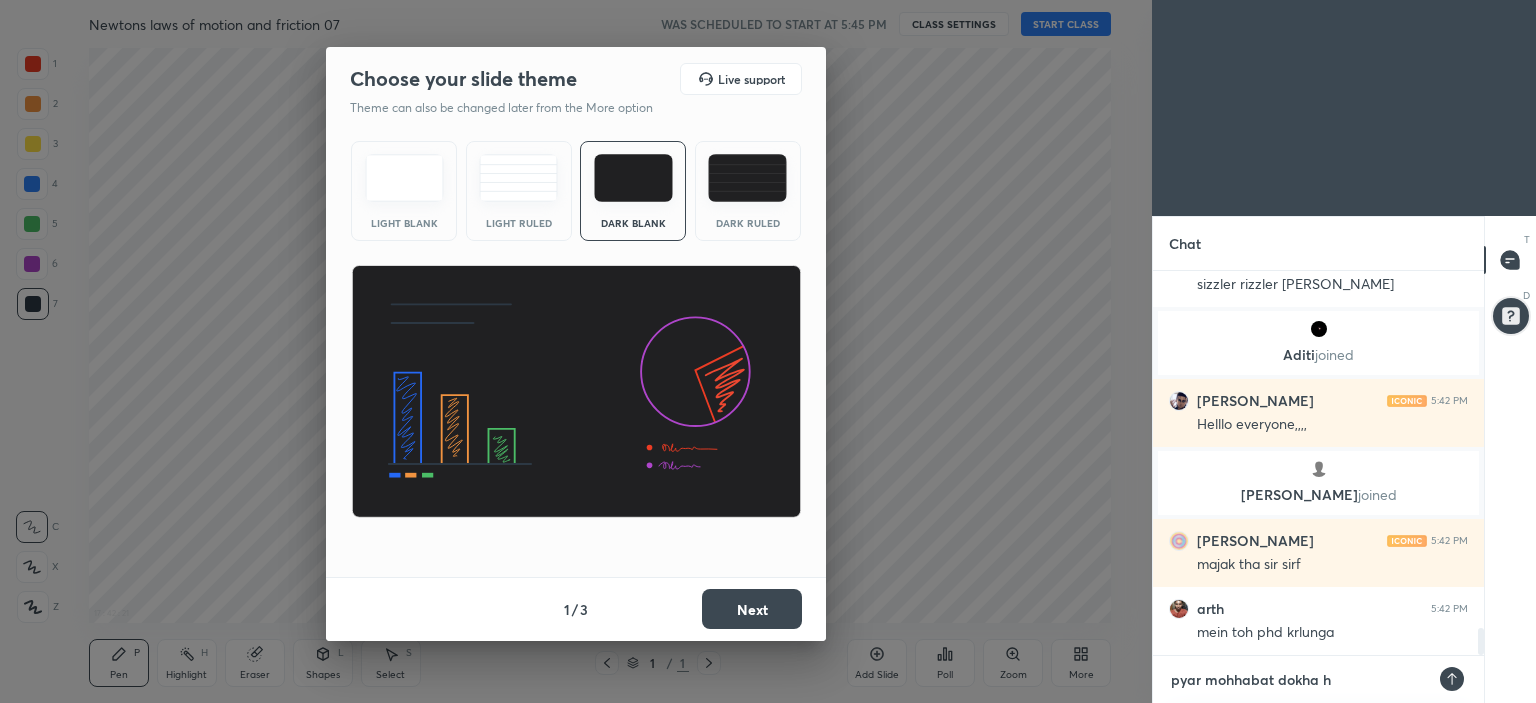 type on "pyar mohhabat dokha ha" 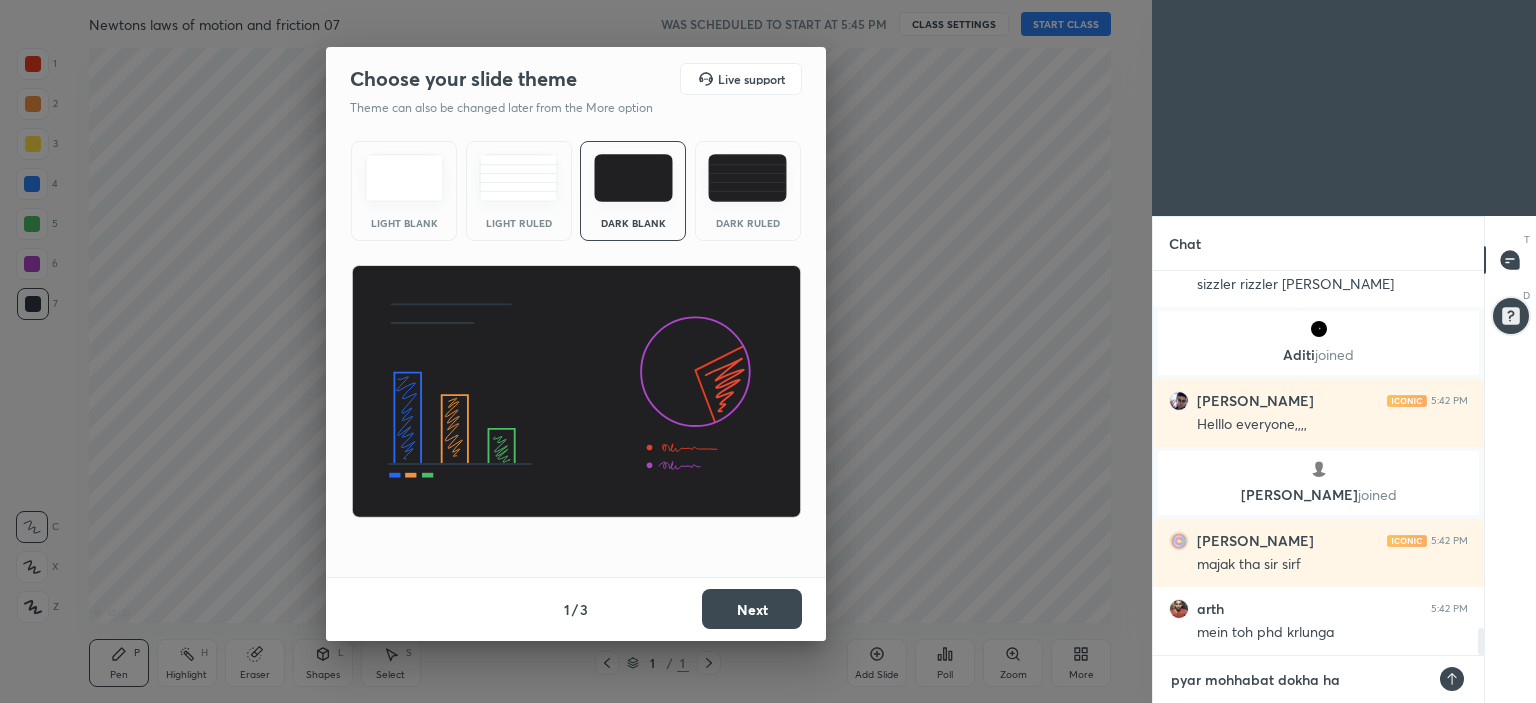type on "pyar mohhabat dokha hai" 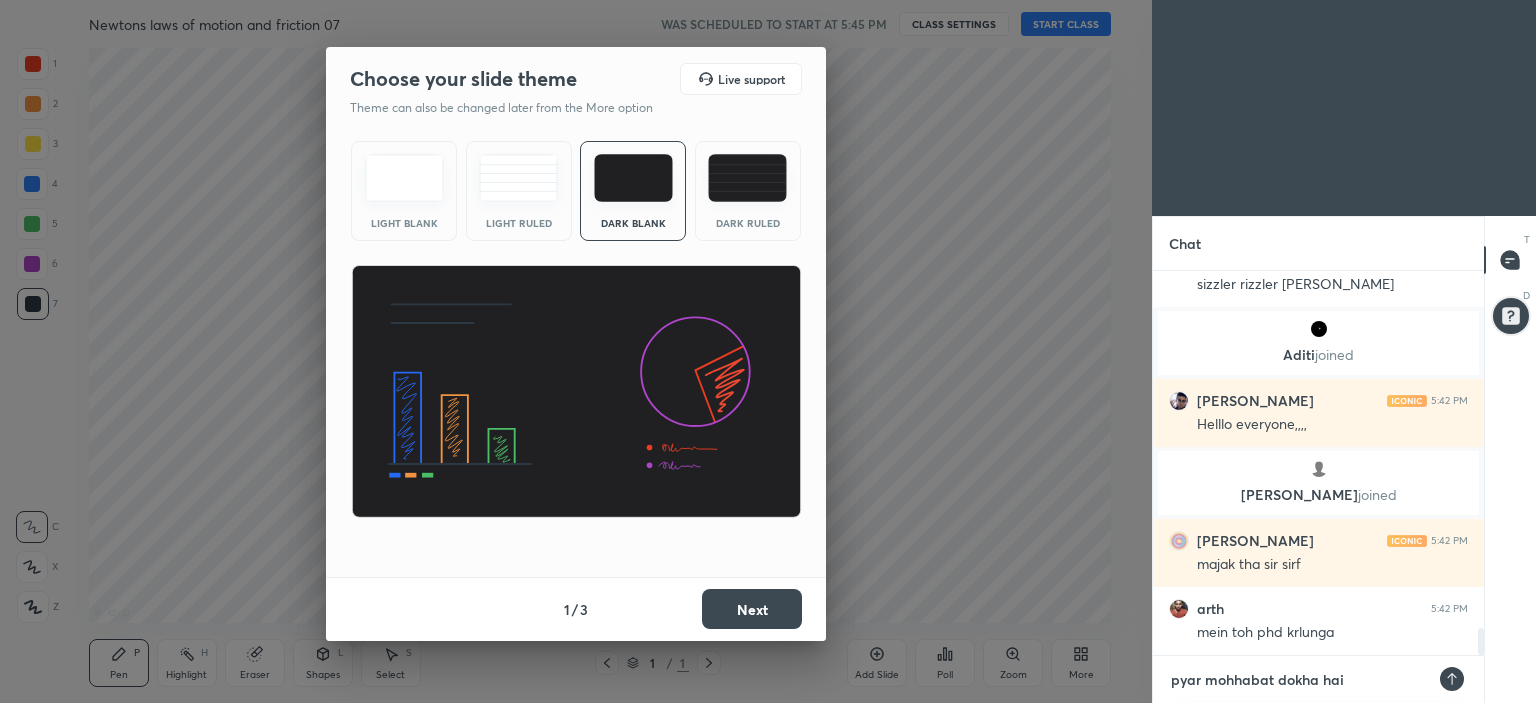 type on "pyar mohhabat dokha hai" 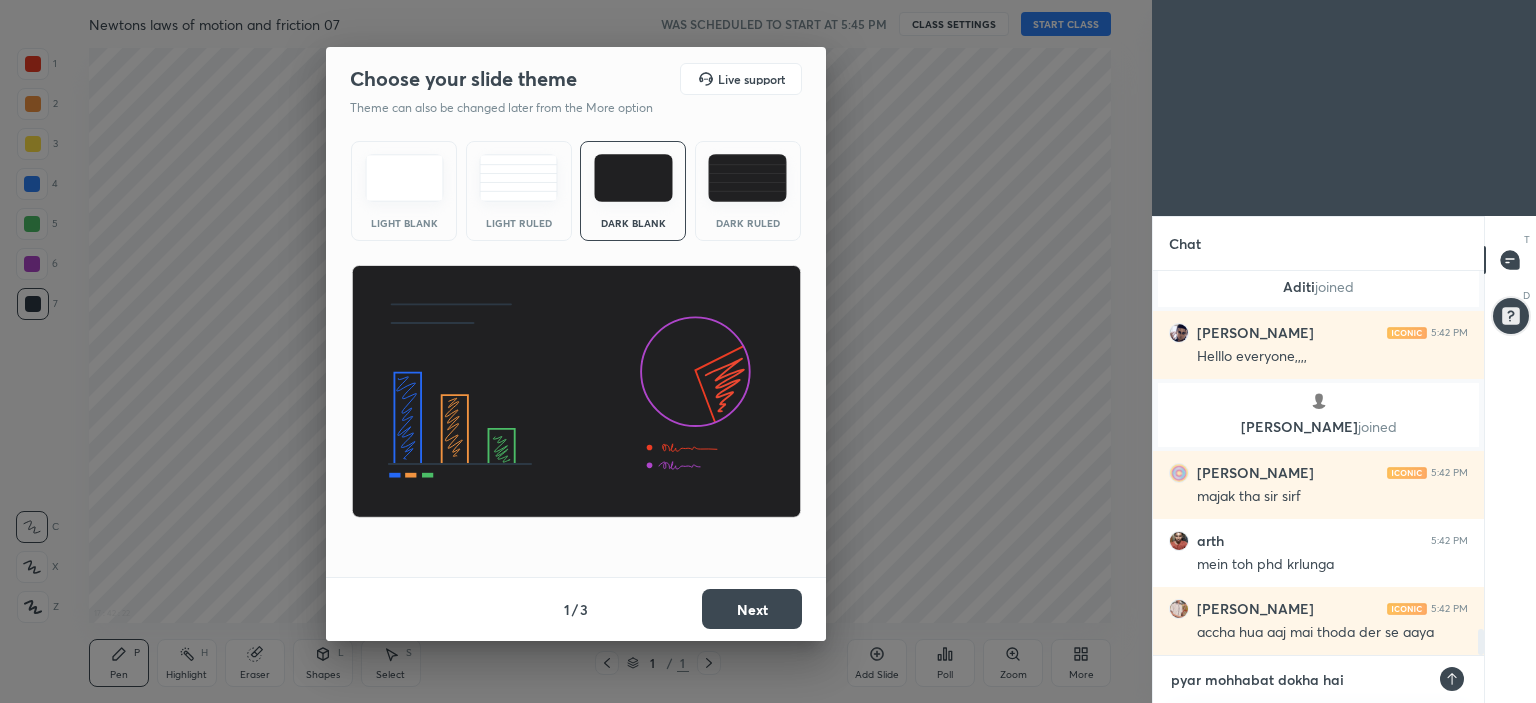 type on "pyar mohhabat dokha hai p" 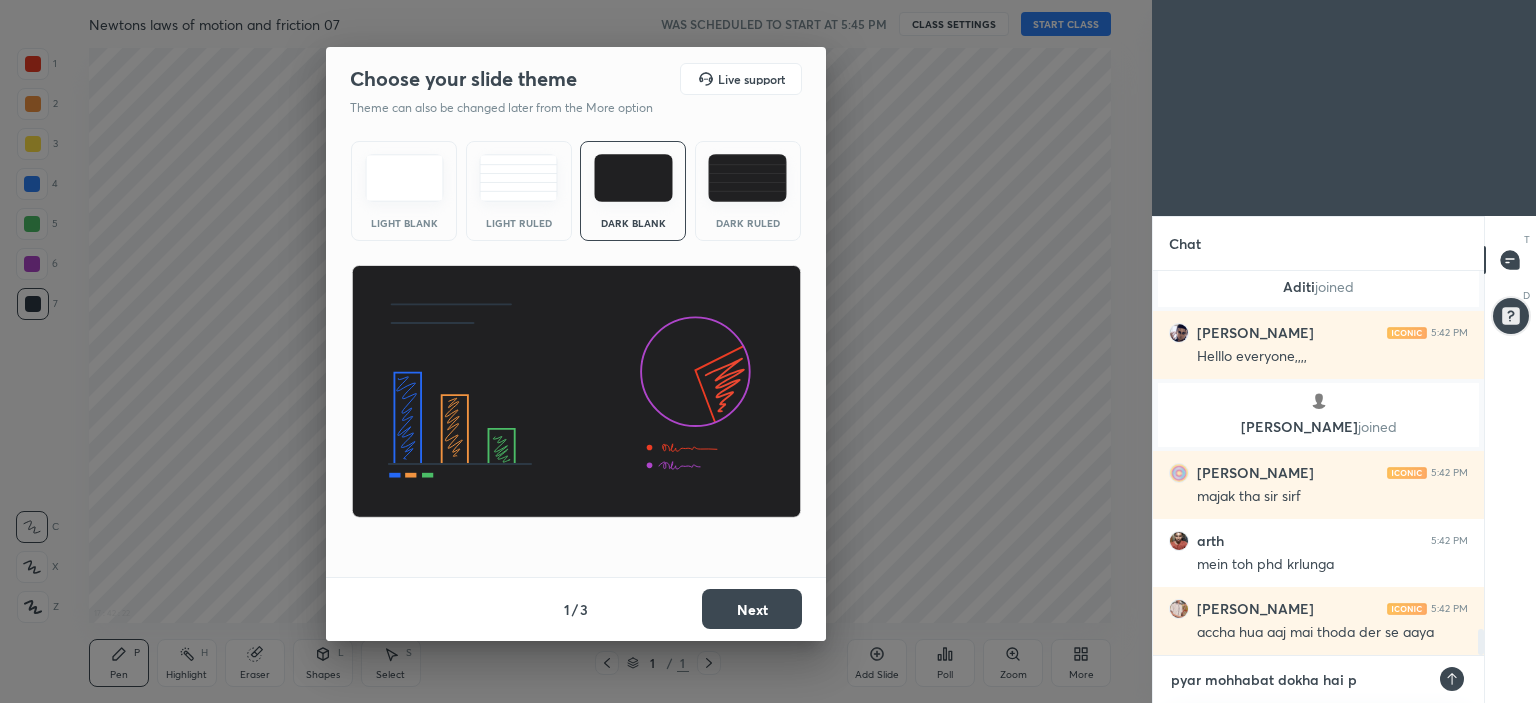 type on "pyar mohhabat dokha hai pa" 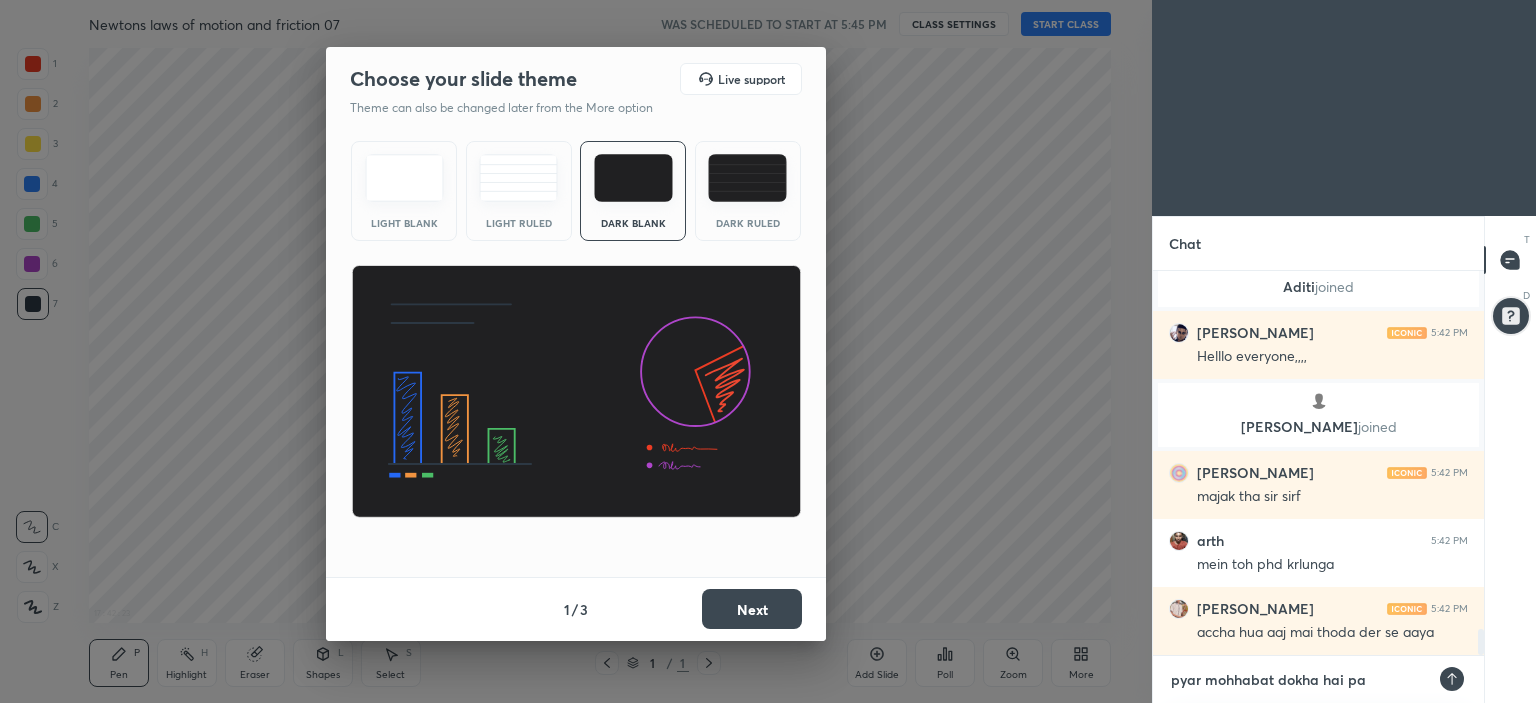 type on "pyar mohhabat dokha hai pad" 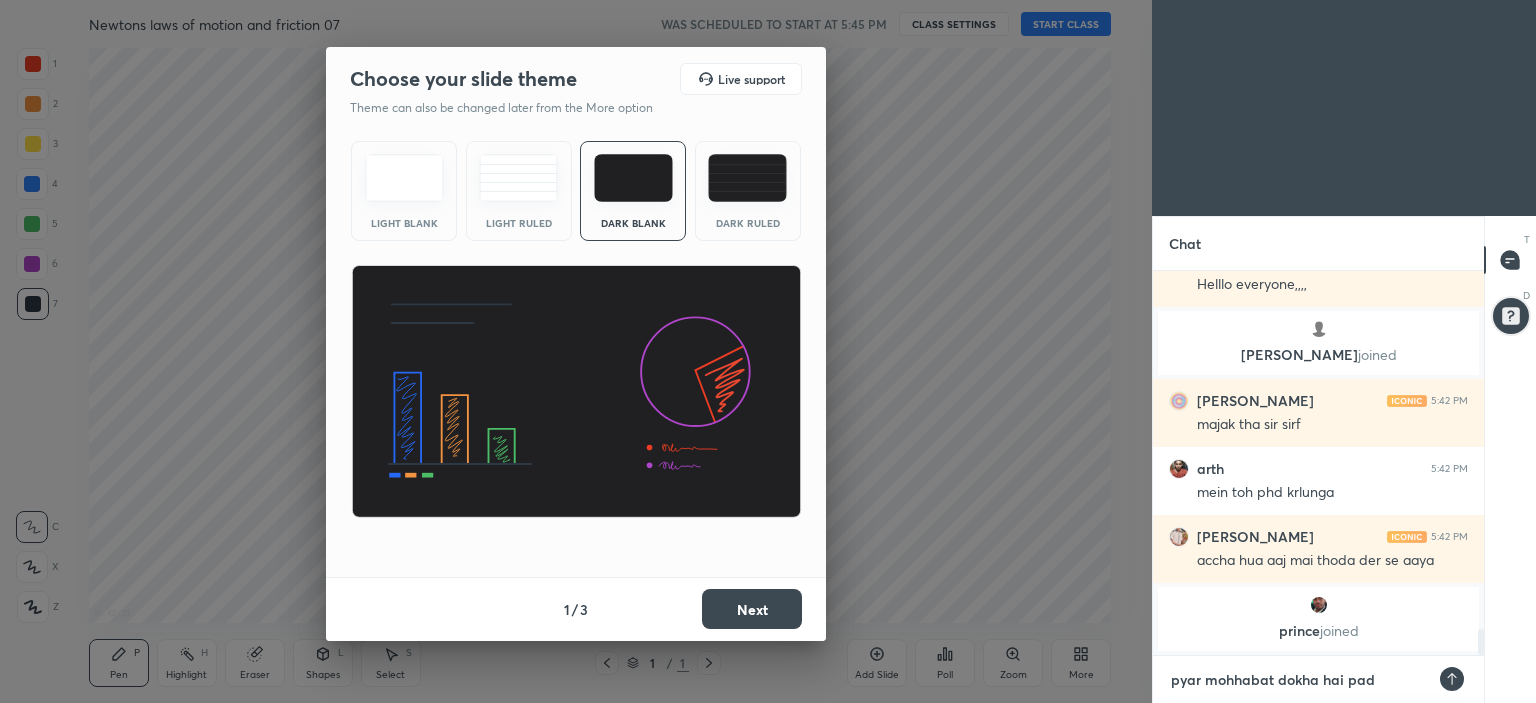 type on "pyar mohhabat dokha hai pad" 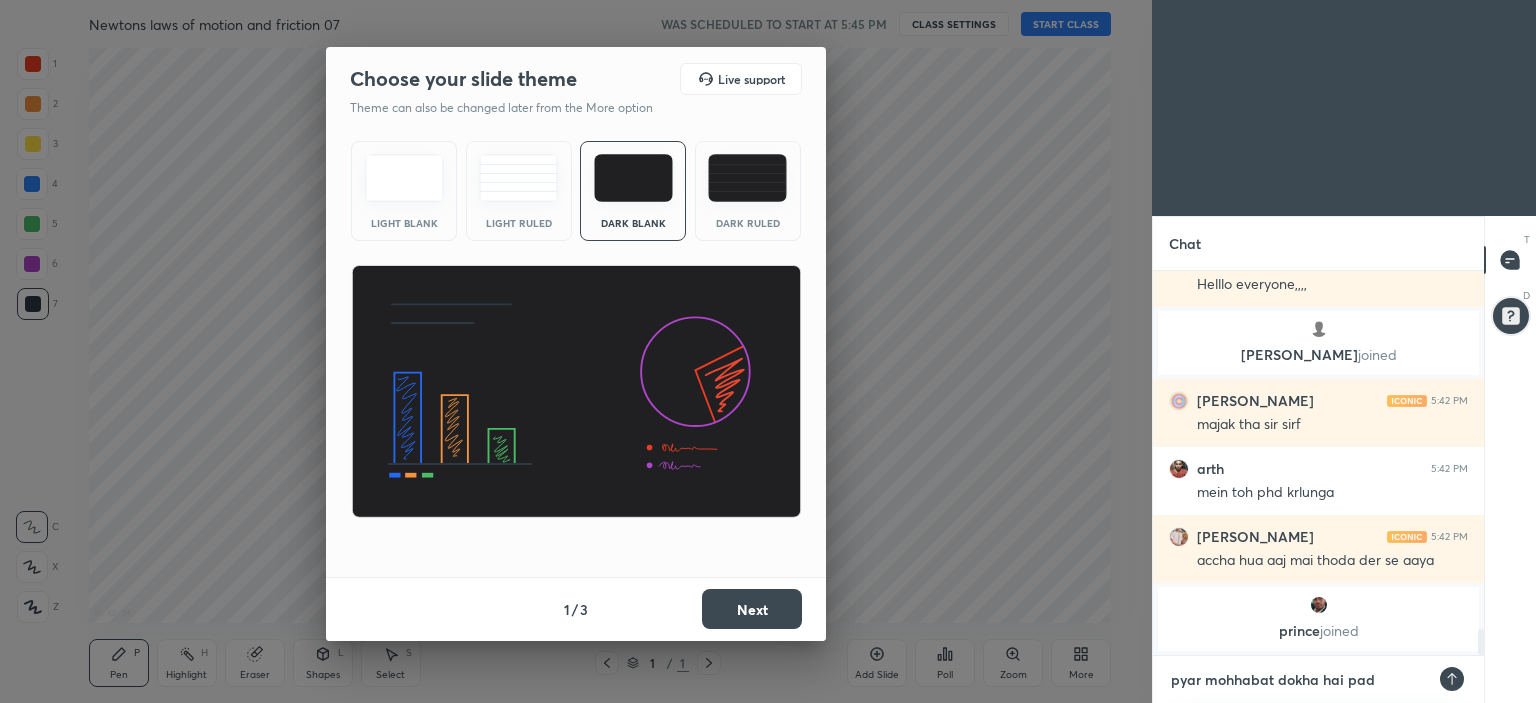 type on "pyar mohhabat dokha hai pad l" 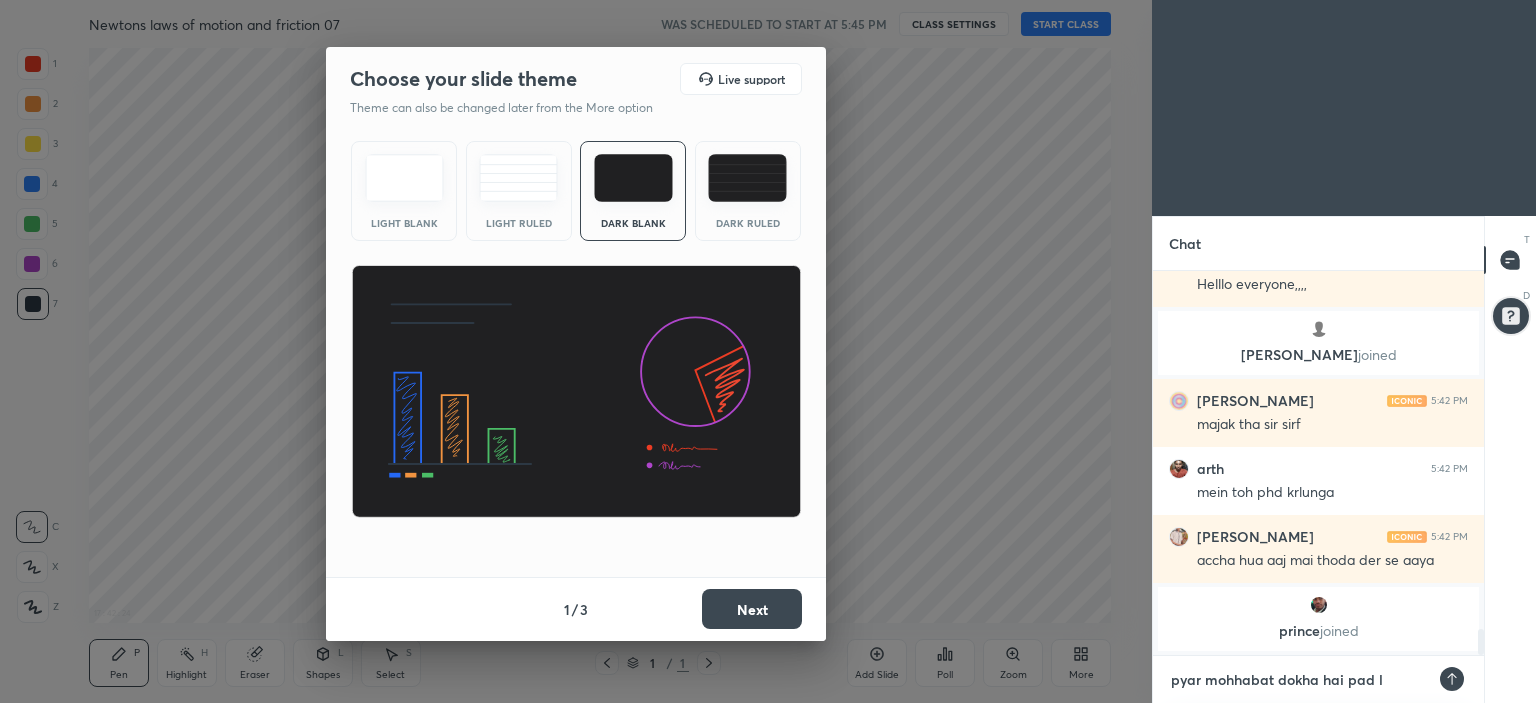 type on "pyar mohhabat dokha hai pad lo" 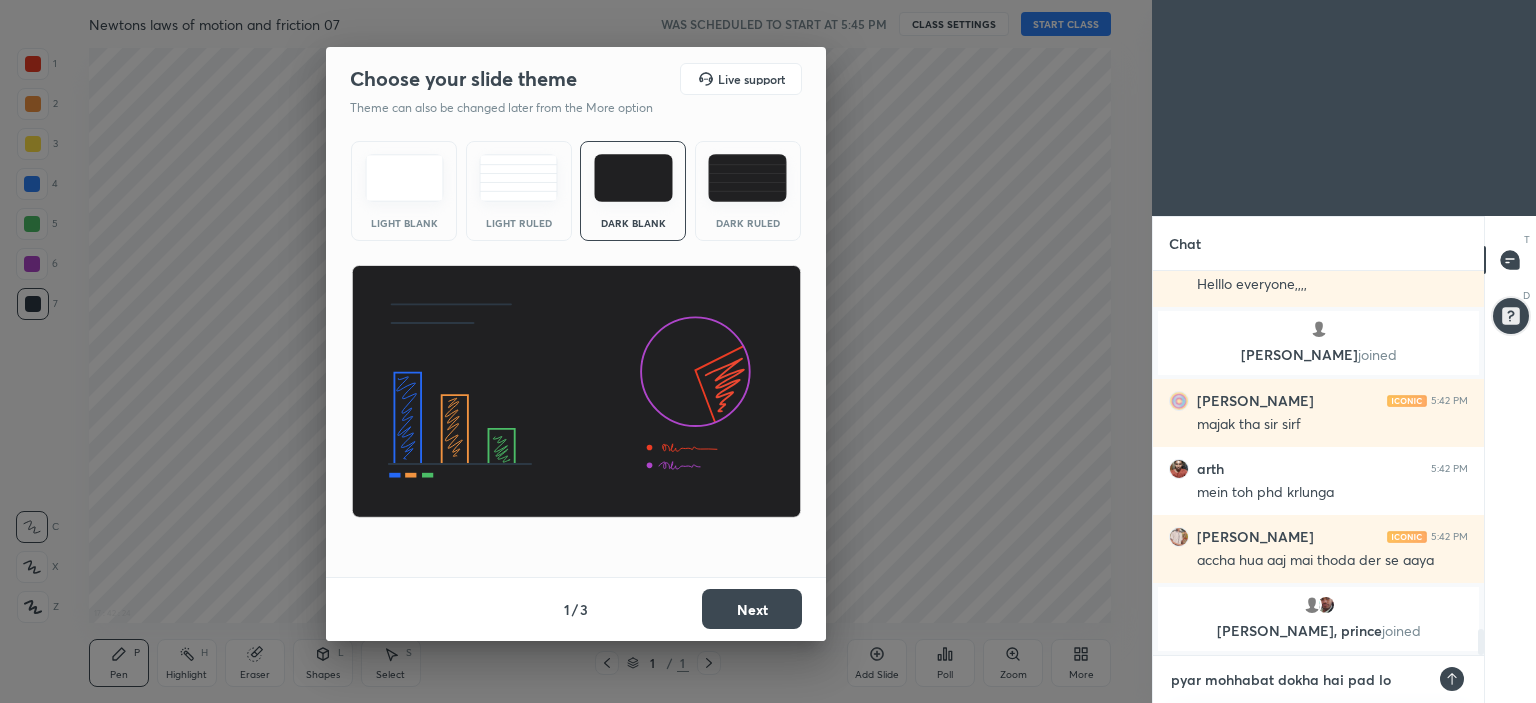 type on "pyar mohhabat dokha hai pad lo" 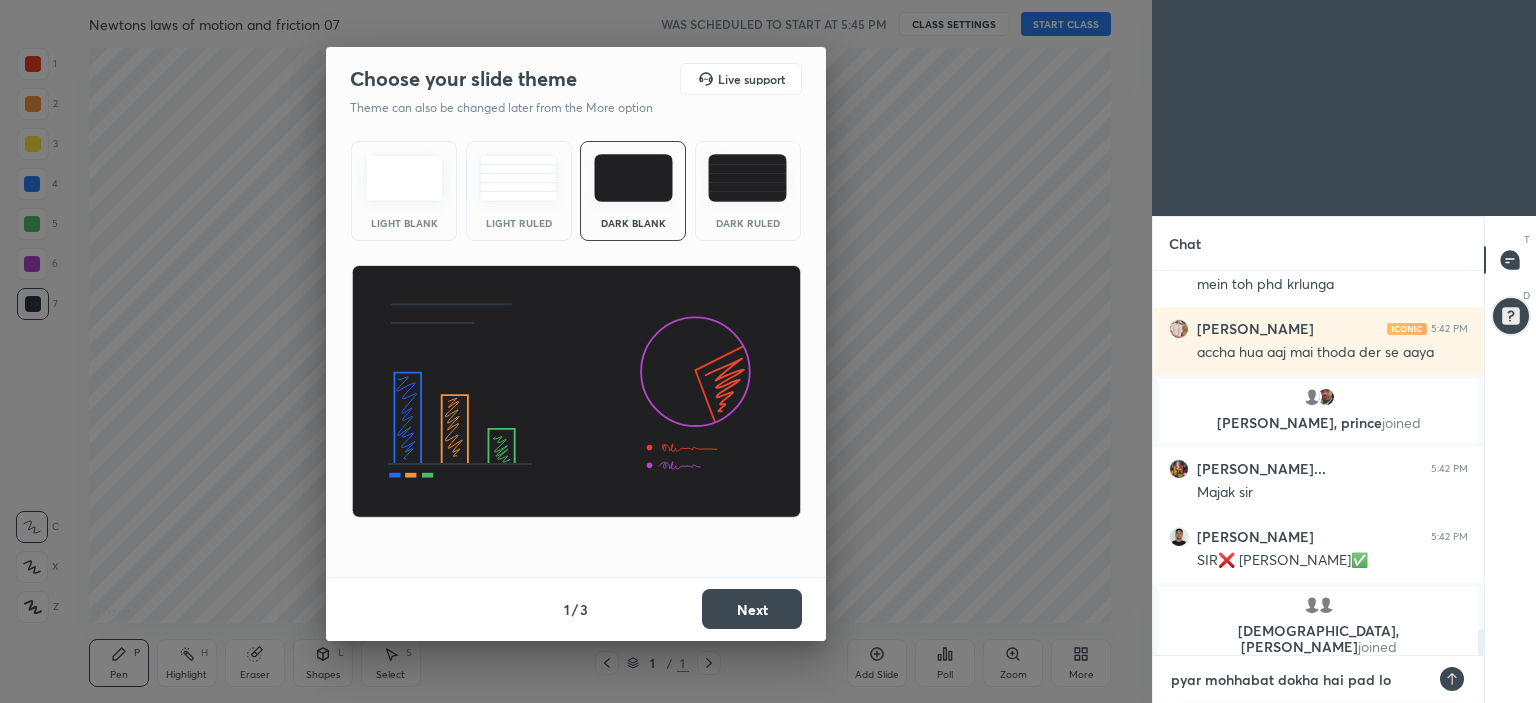 type on "pyar mohhabat dokha hai pad lo d" 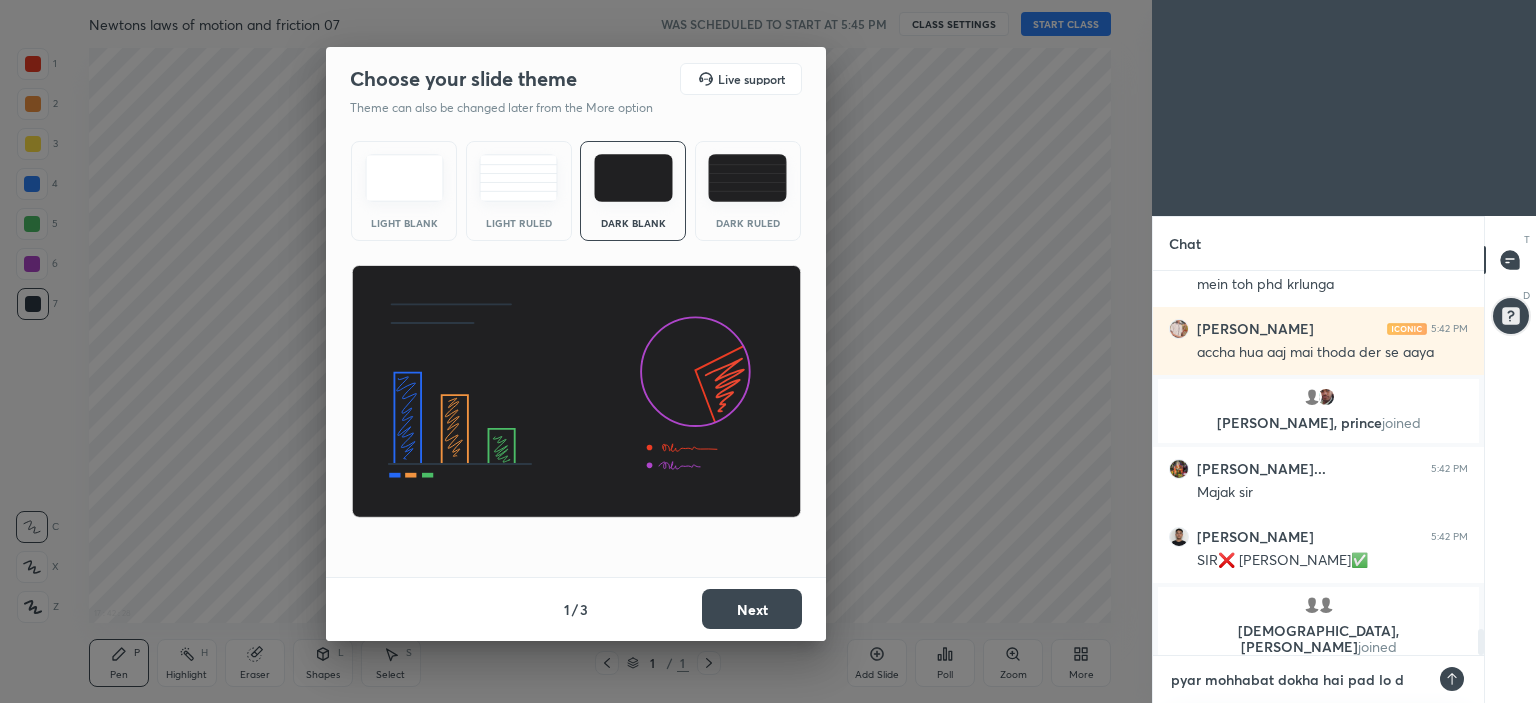type on "pyar mohhabat dokha hai pad lo di" 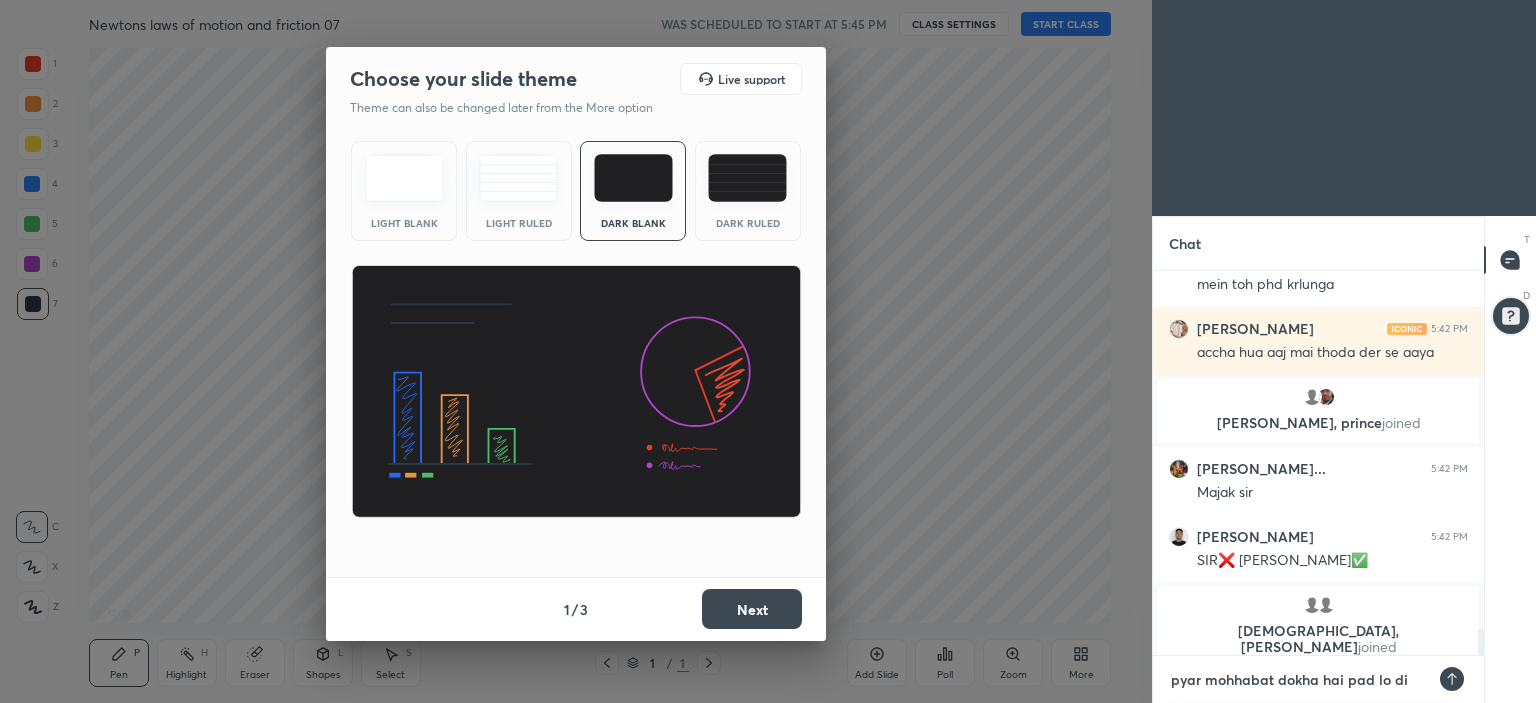 type on "pyar mohhabat dokha hai pad lo did" 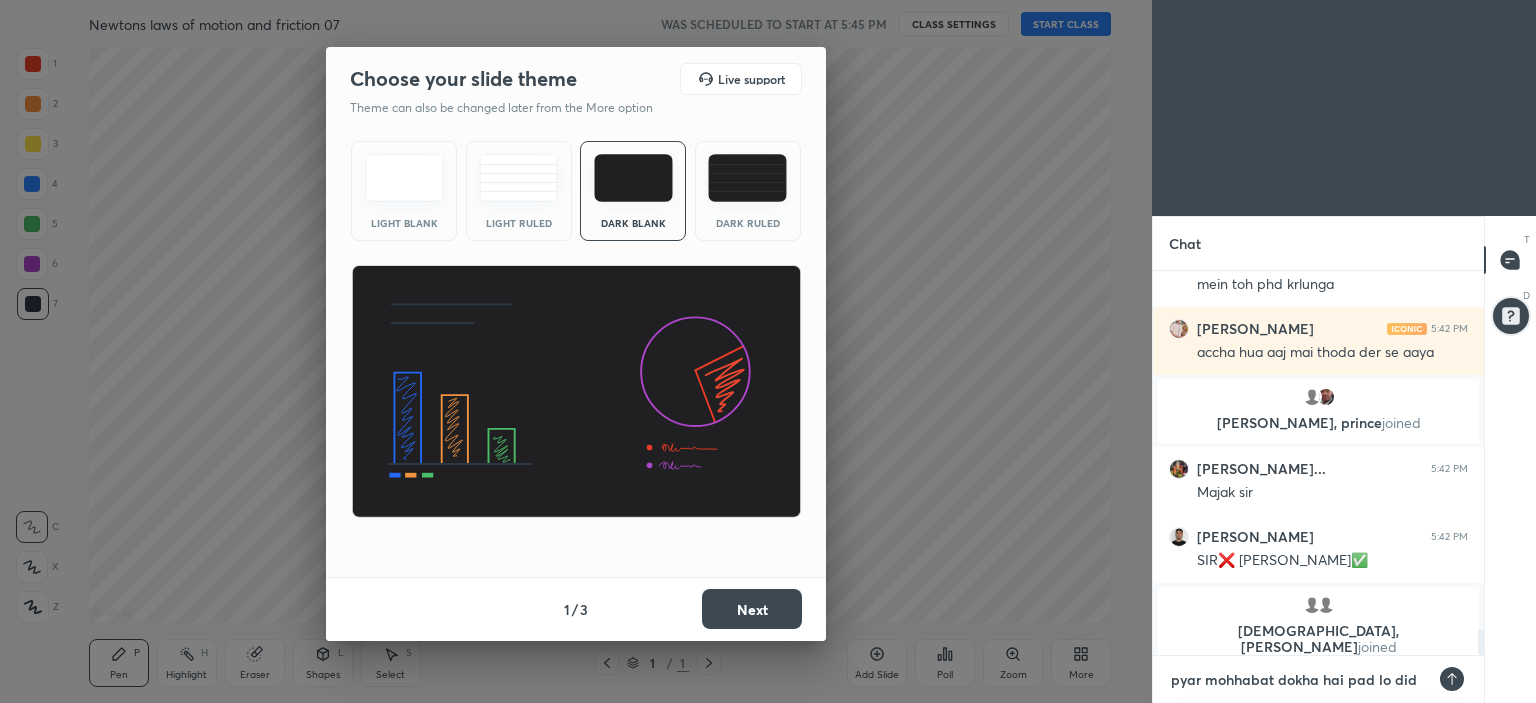 type on "pyar mohhabat dokha hai pad lo didi" 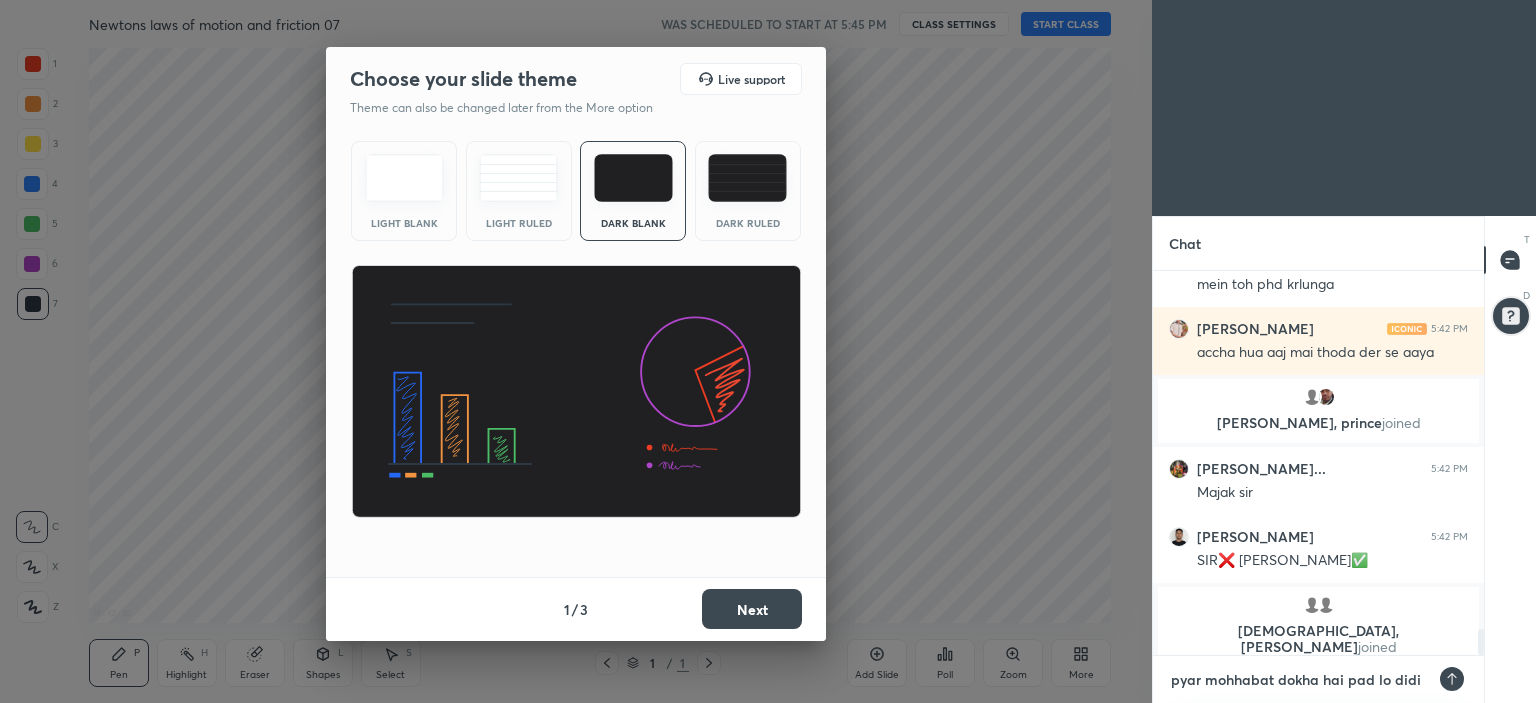 type on "pyar mohhabat dokha hai pad lo didi." 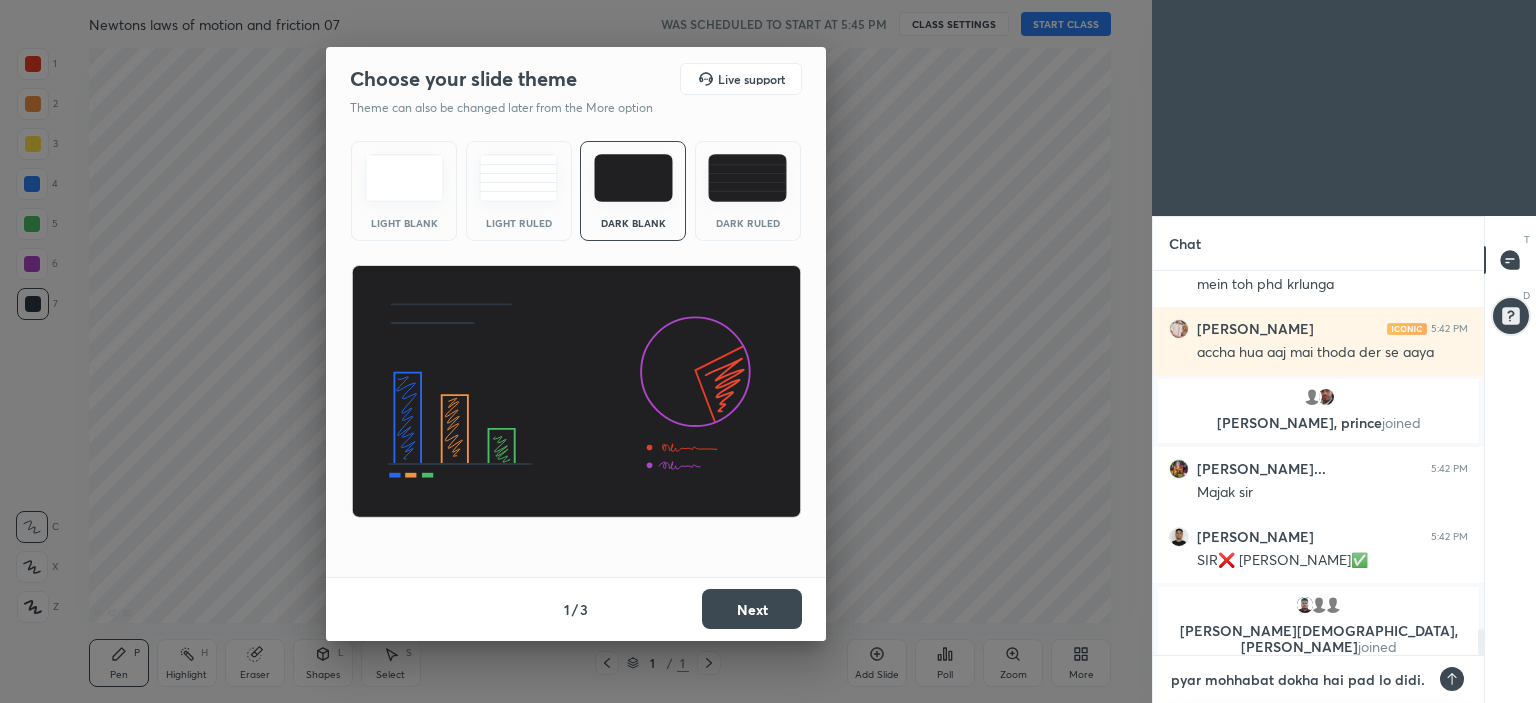 type on "pyar mohhabat dokha hai pad lo didi." 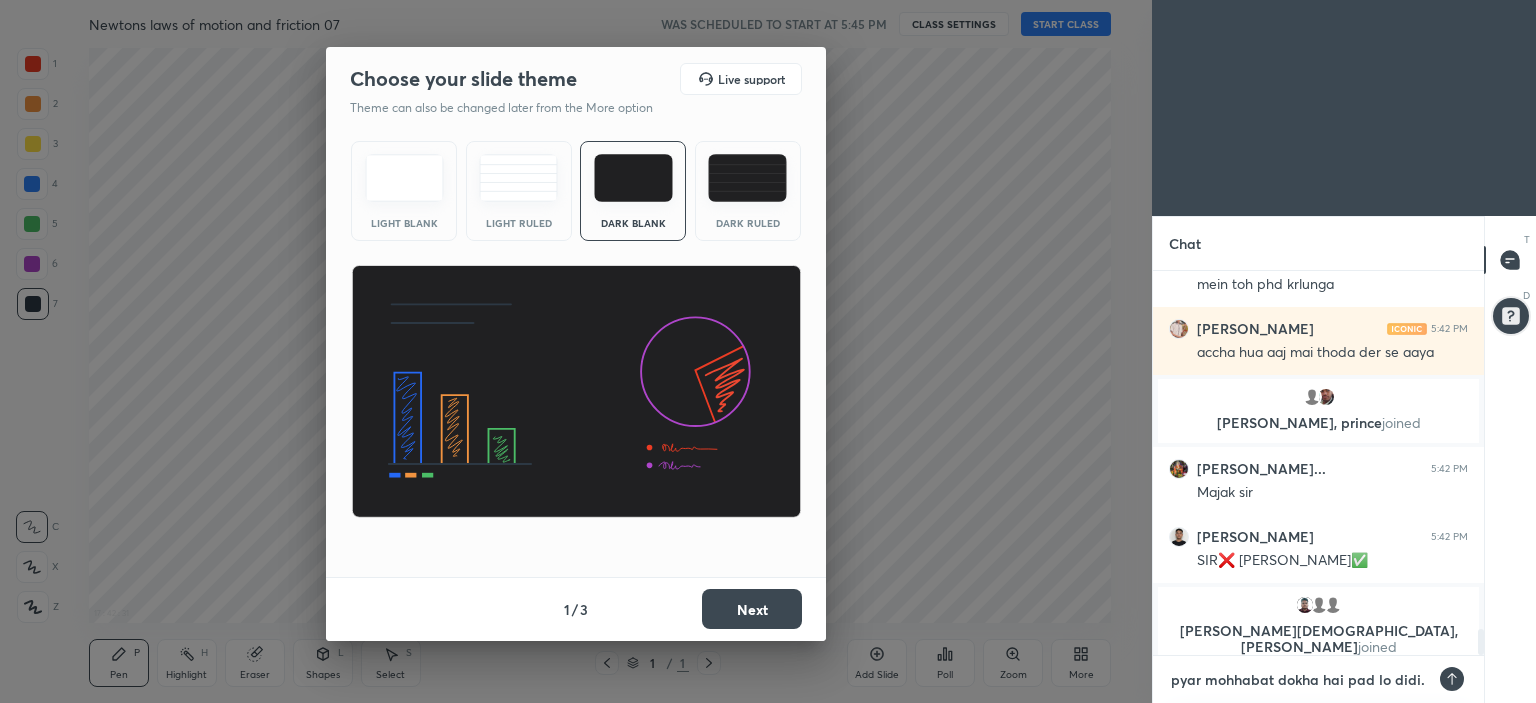 type on "pyar mohhabat dokha hai pad lo didi." 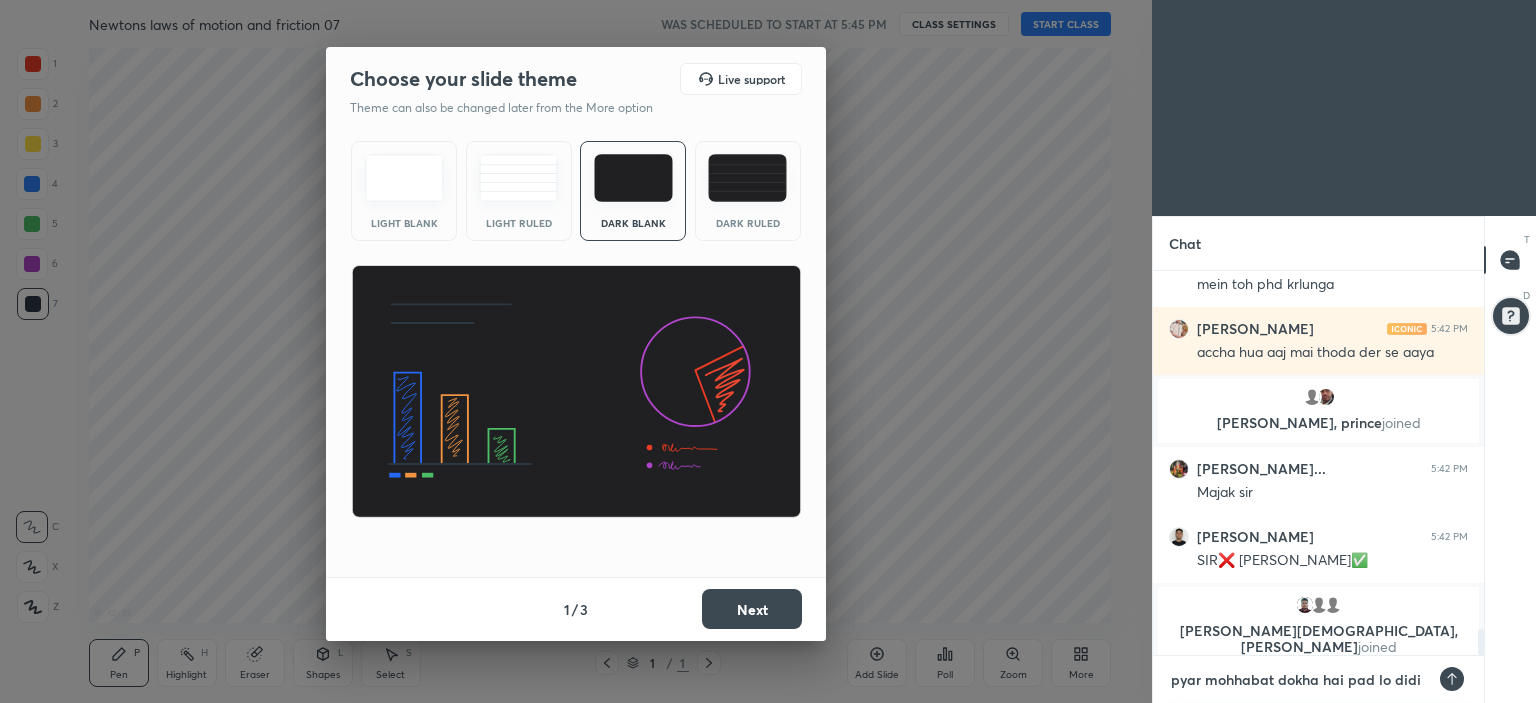 type on "pyar mohhabat dokha hai pad lo didi" 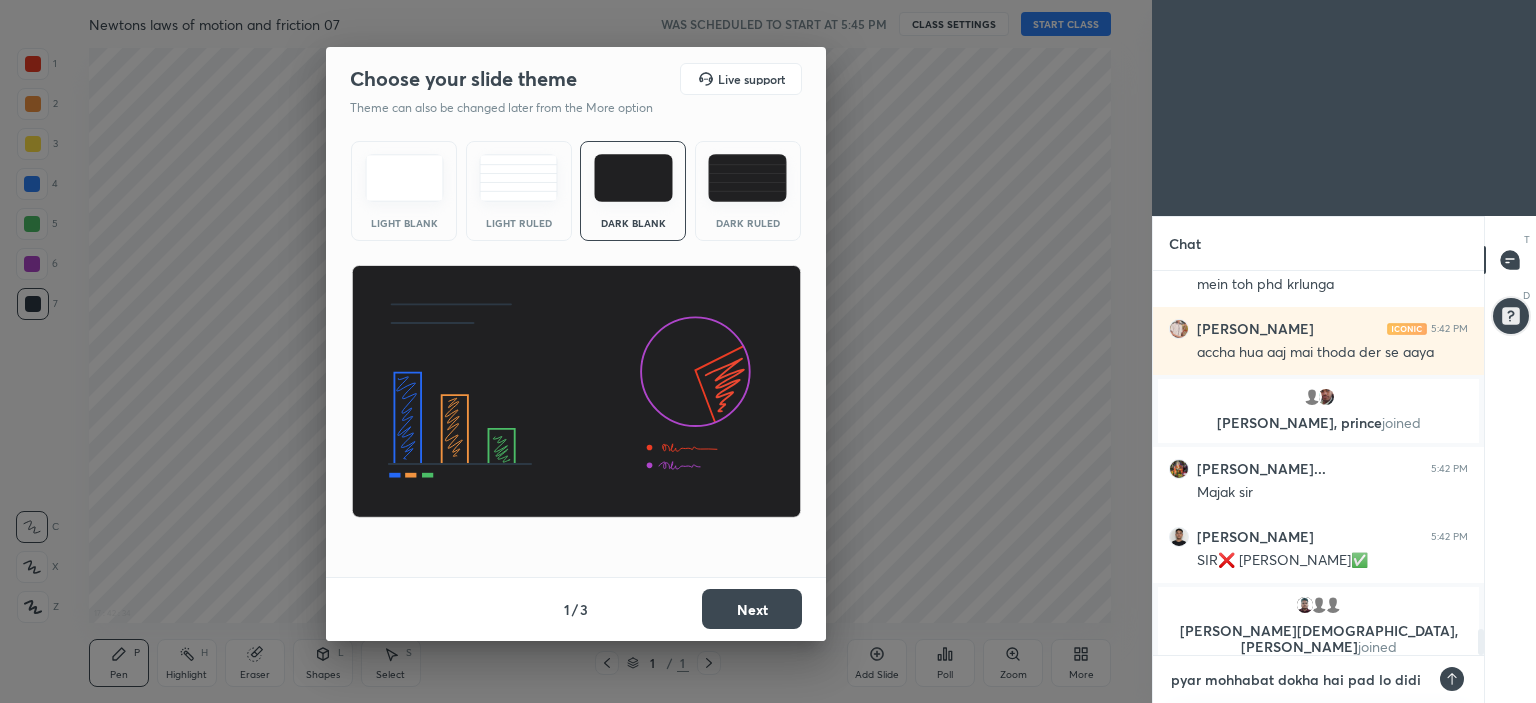 type on "pyar mohhabat dokha hai pad lo didi a" 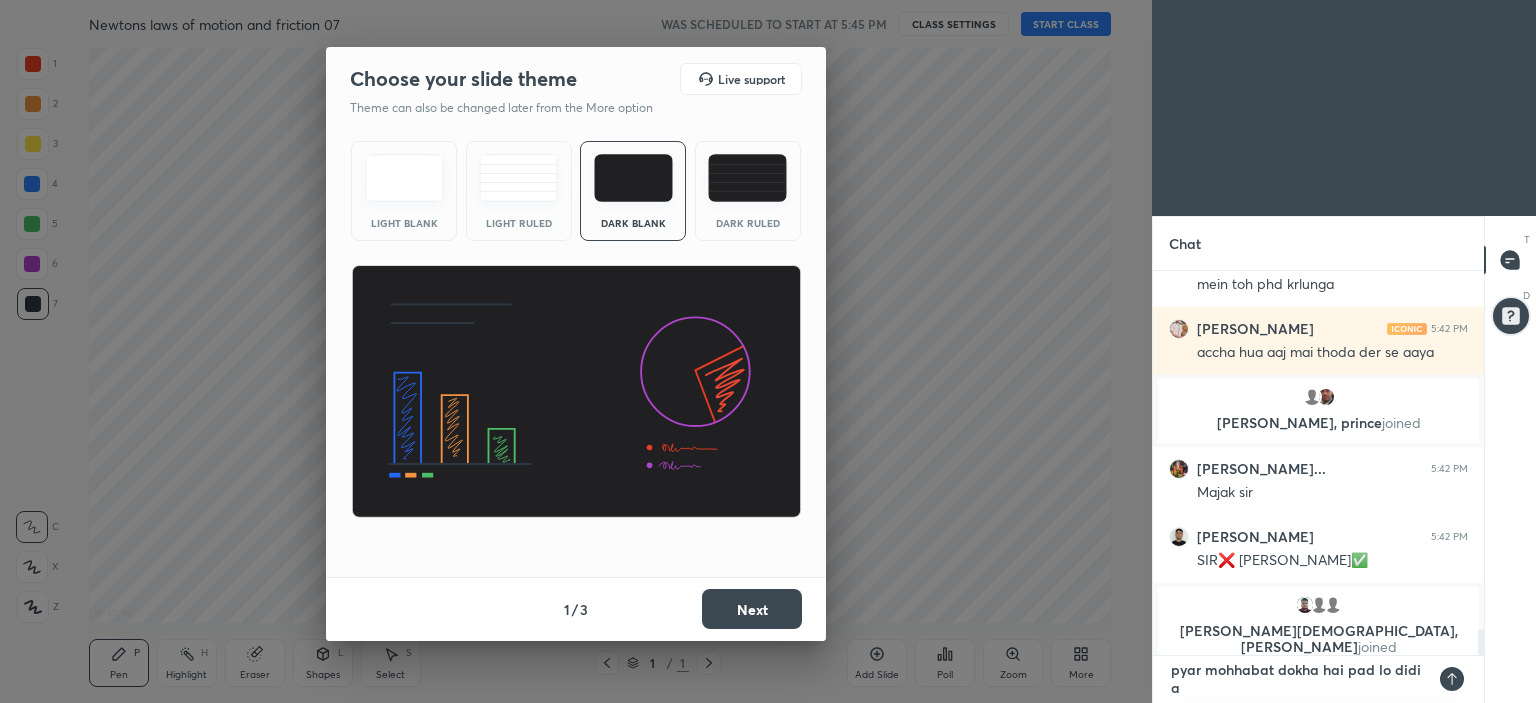 type on "pyar mohhabat dokha hai pad lo didi ab" 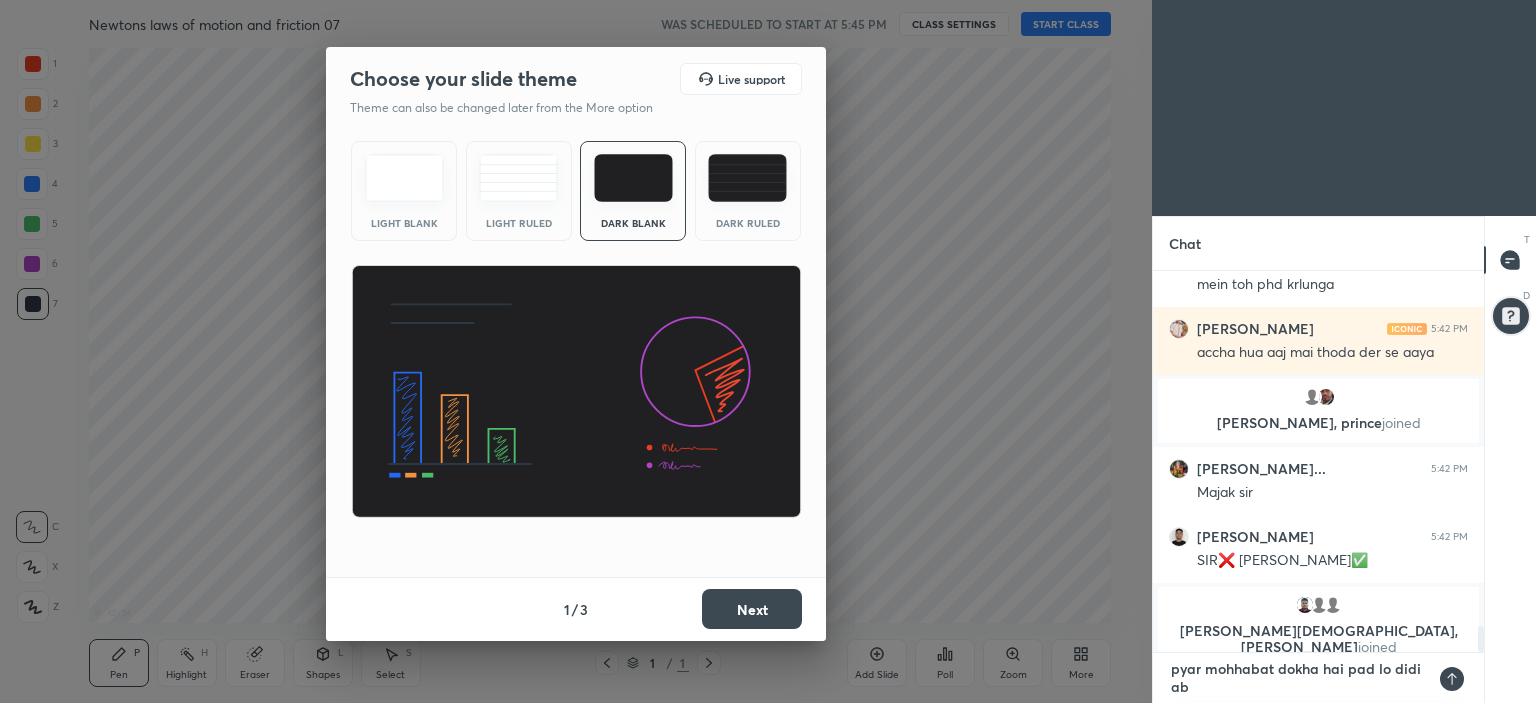 scroll, scrollTop: 0, scrollLeft: 0, axis: both 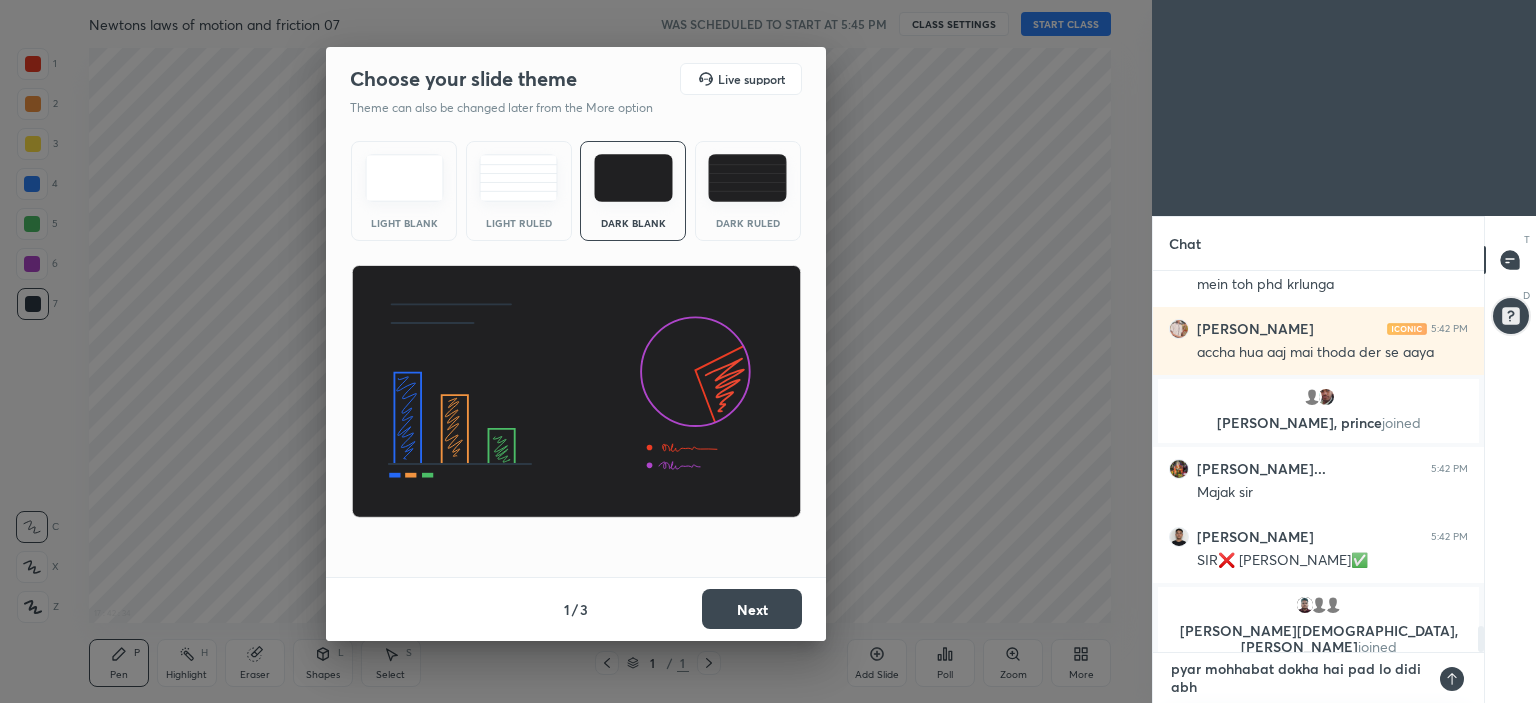 type on "pyar mohhabat dokha hai pad lo didi abhi" 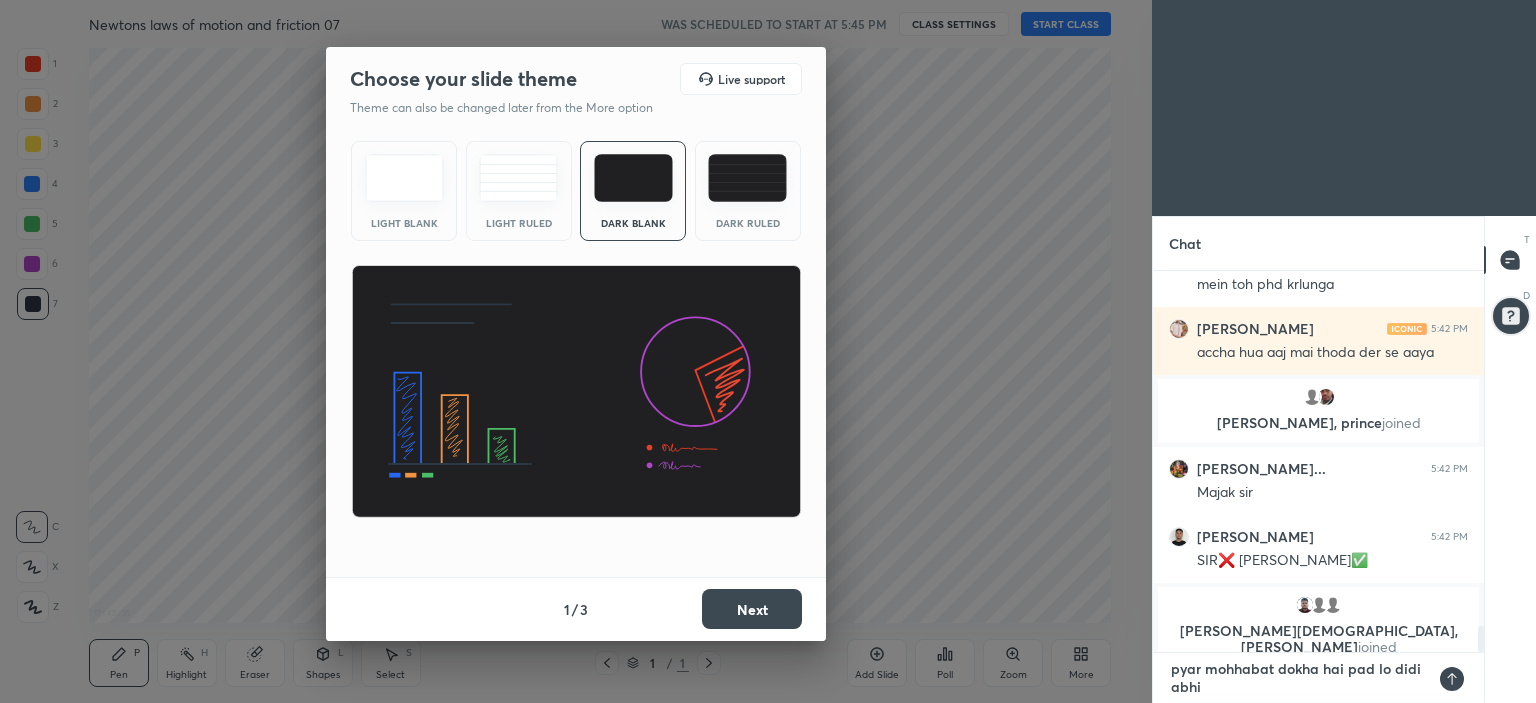 scroll, scrollTop: 5352, scrollLeft: 0, axis: vertical 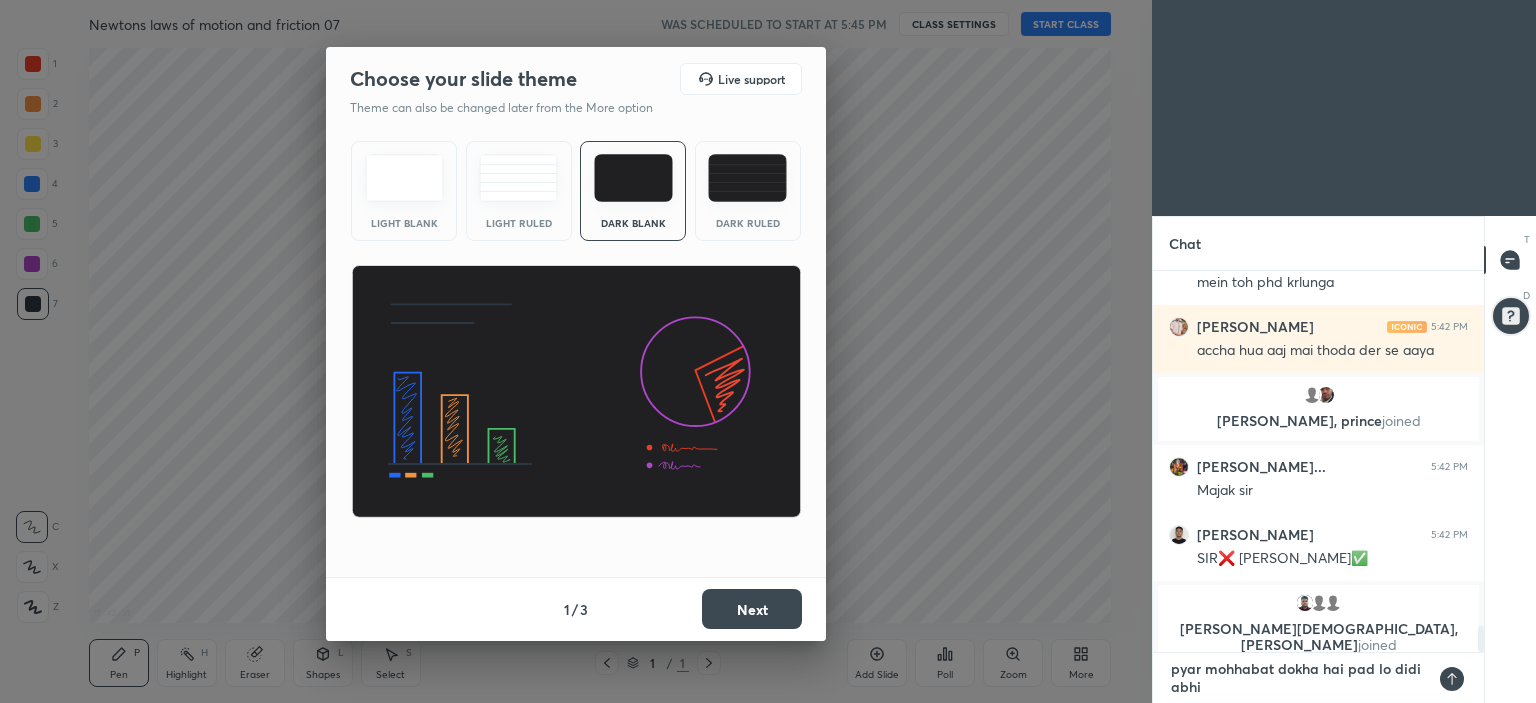 type on "pyar mohhabat dokha hai pad lo didi abhi" 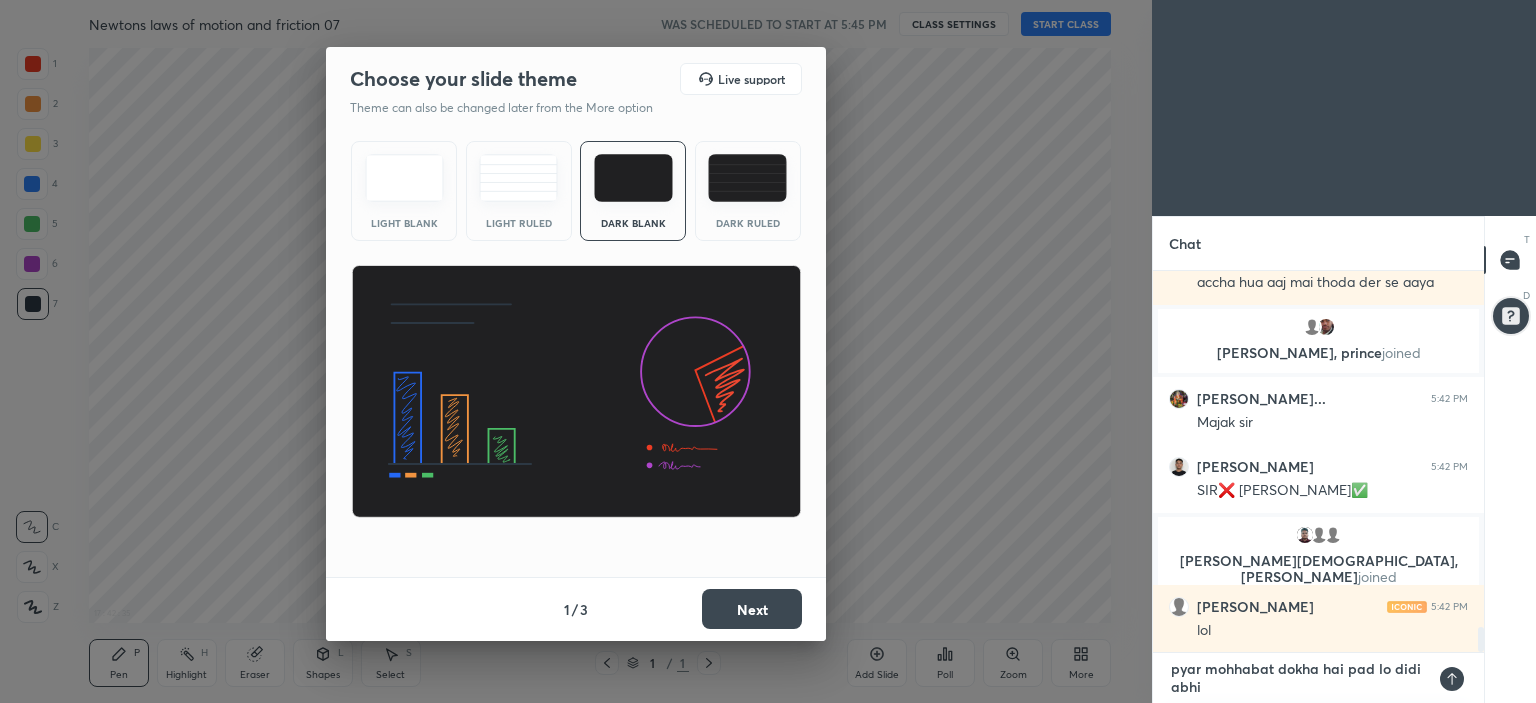 type on "pyar mohhabat dokha hai pad lo didi abhi m" 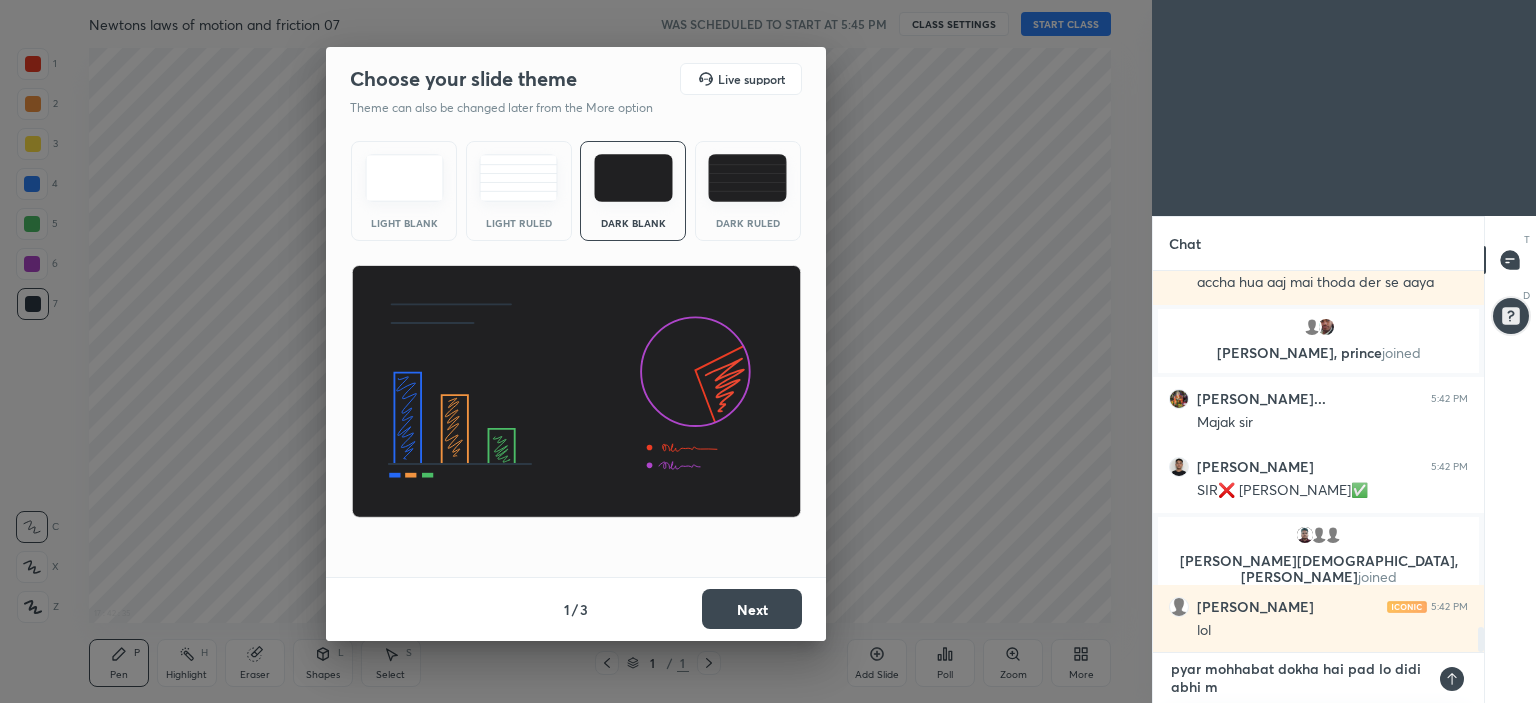 type on "pyar mohhabat dokha hai pad lo didi abhi ma" 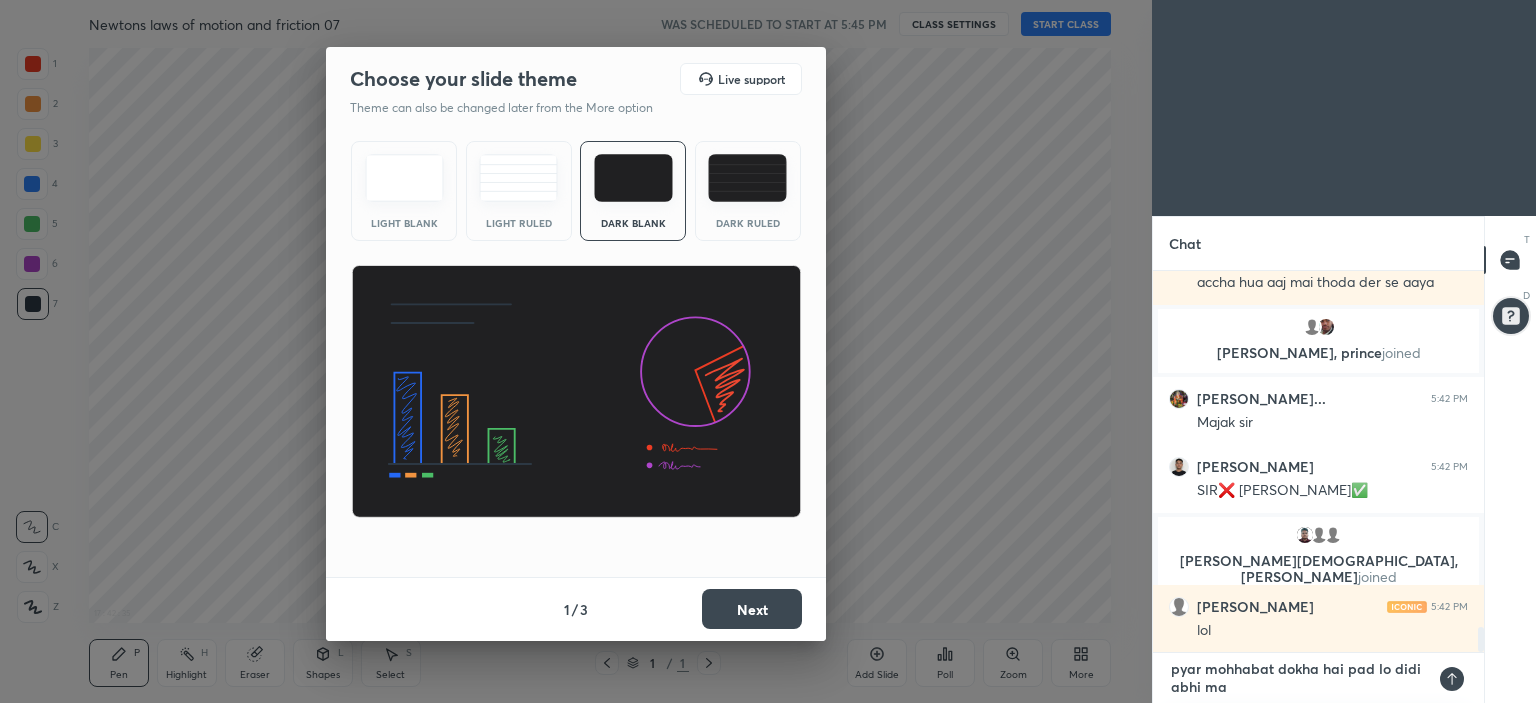 type on "pyar mohhabat dokha hai pad lo didi [PERSON_NAME]" 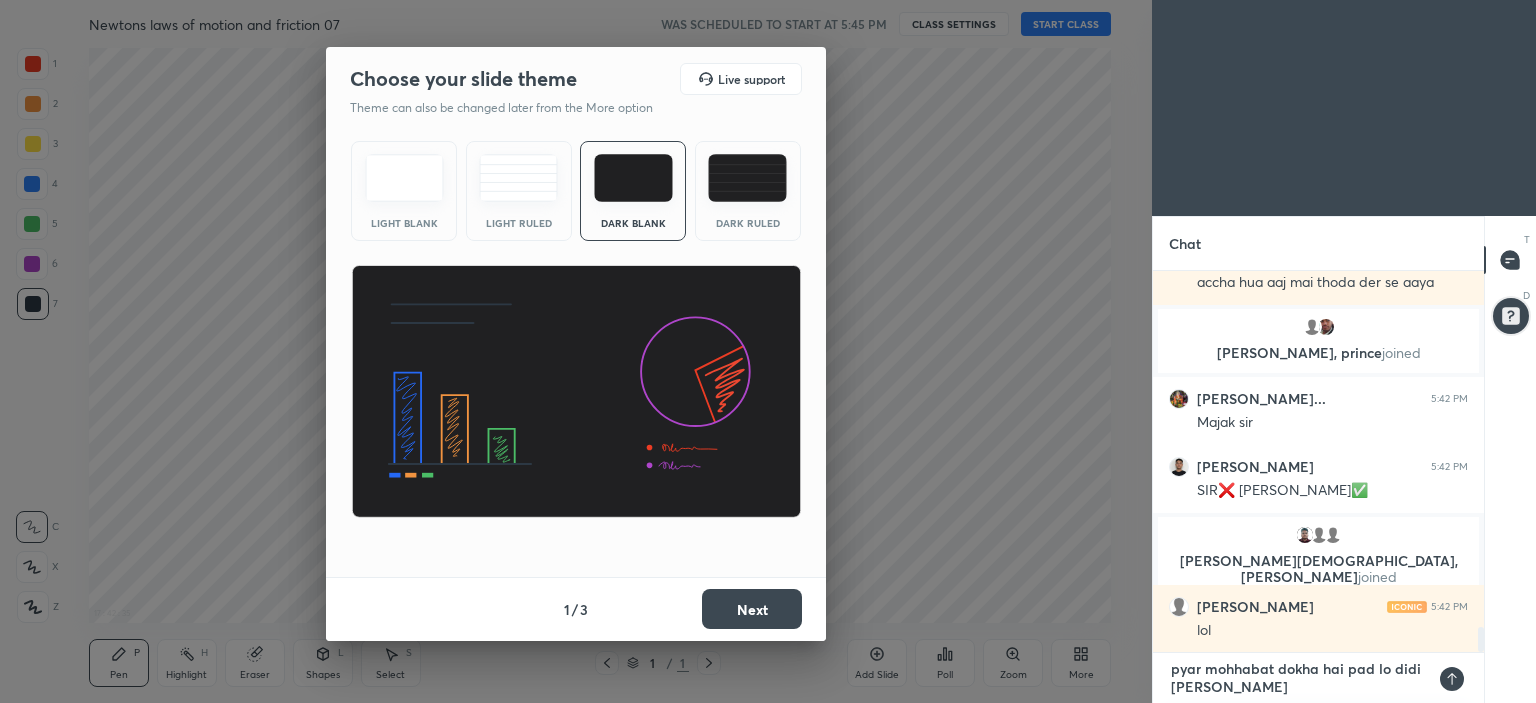 type on "pyar mohhabat dokha hai pad lo didi [PERSON_NAME]" 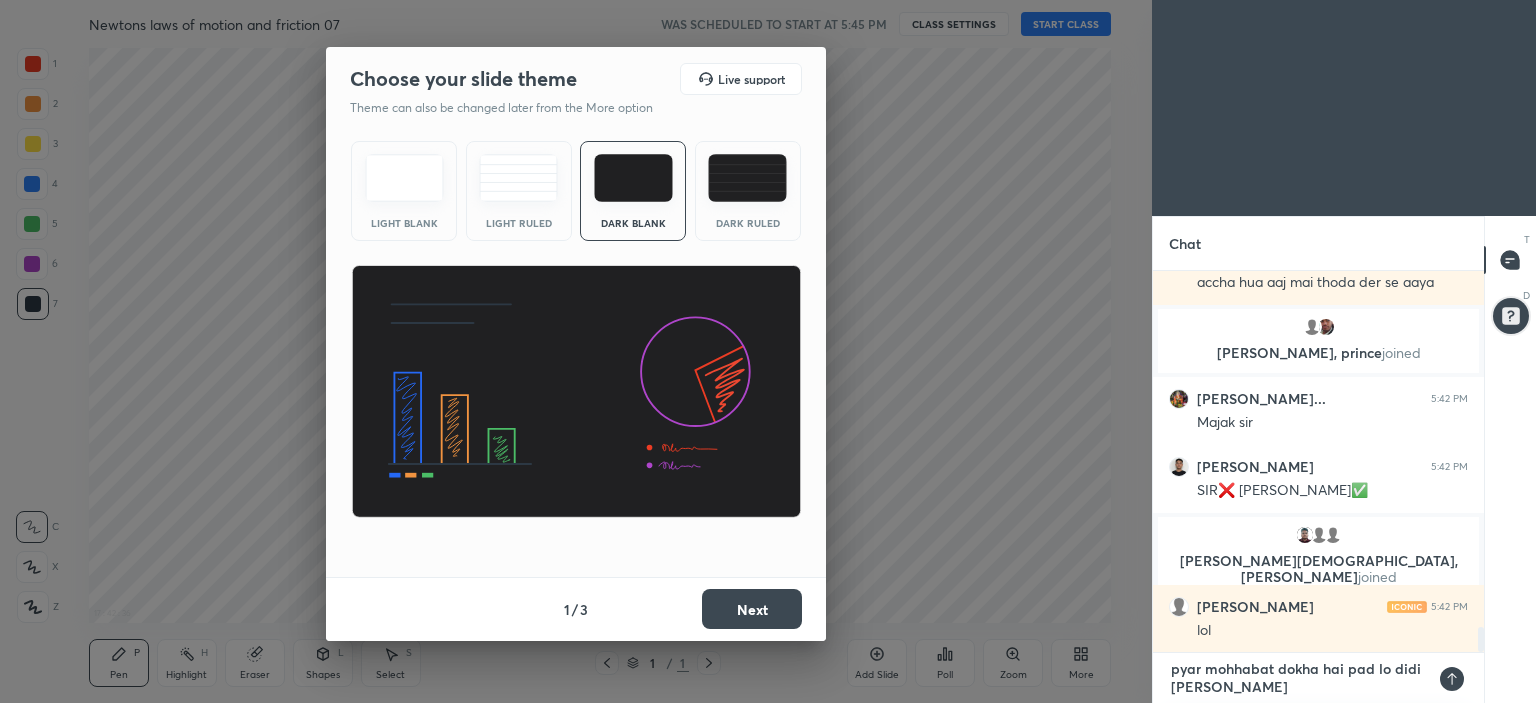 type on "pyar mohhabat dokha hai pad lo didi abhi mauka" 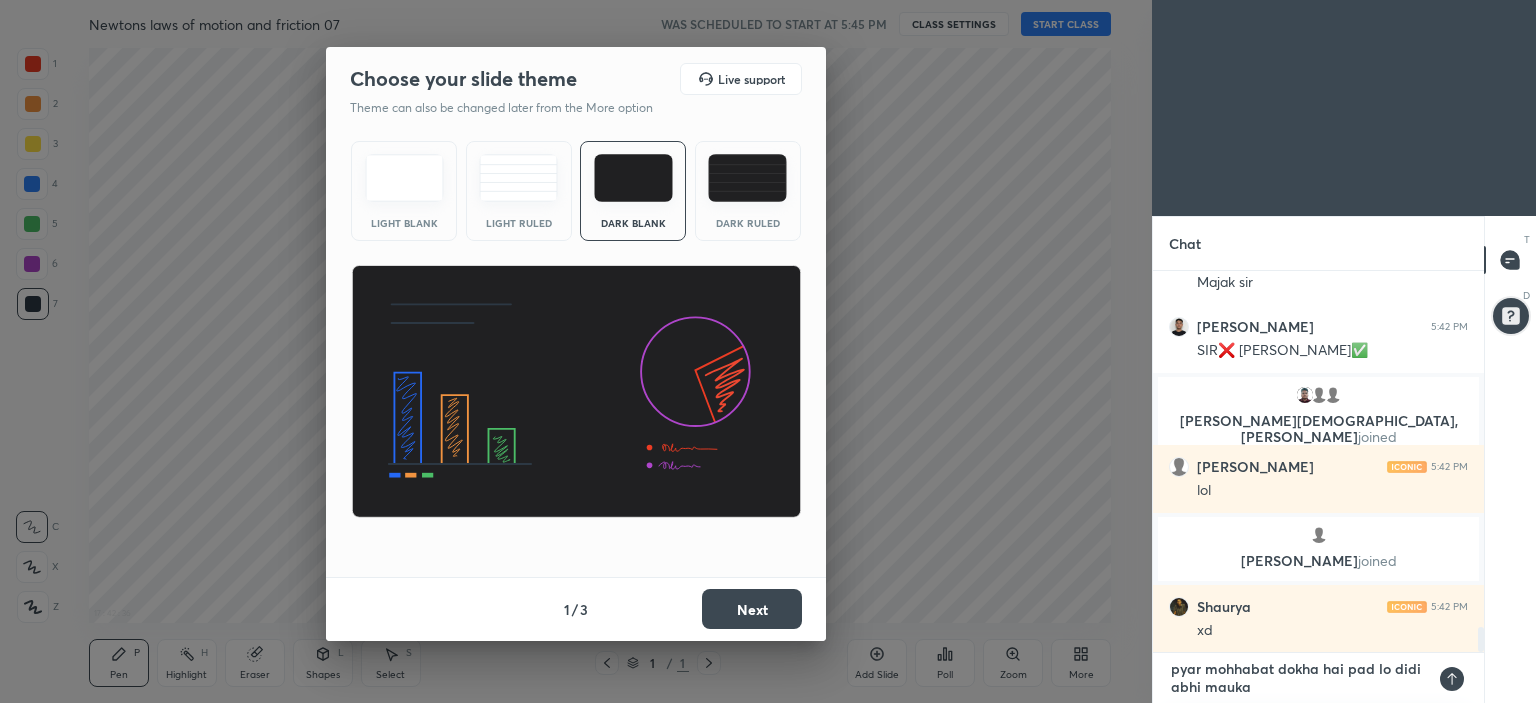 type on "pyar mohhabat dokha hai pad lo didi abhi mauka" 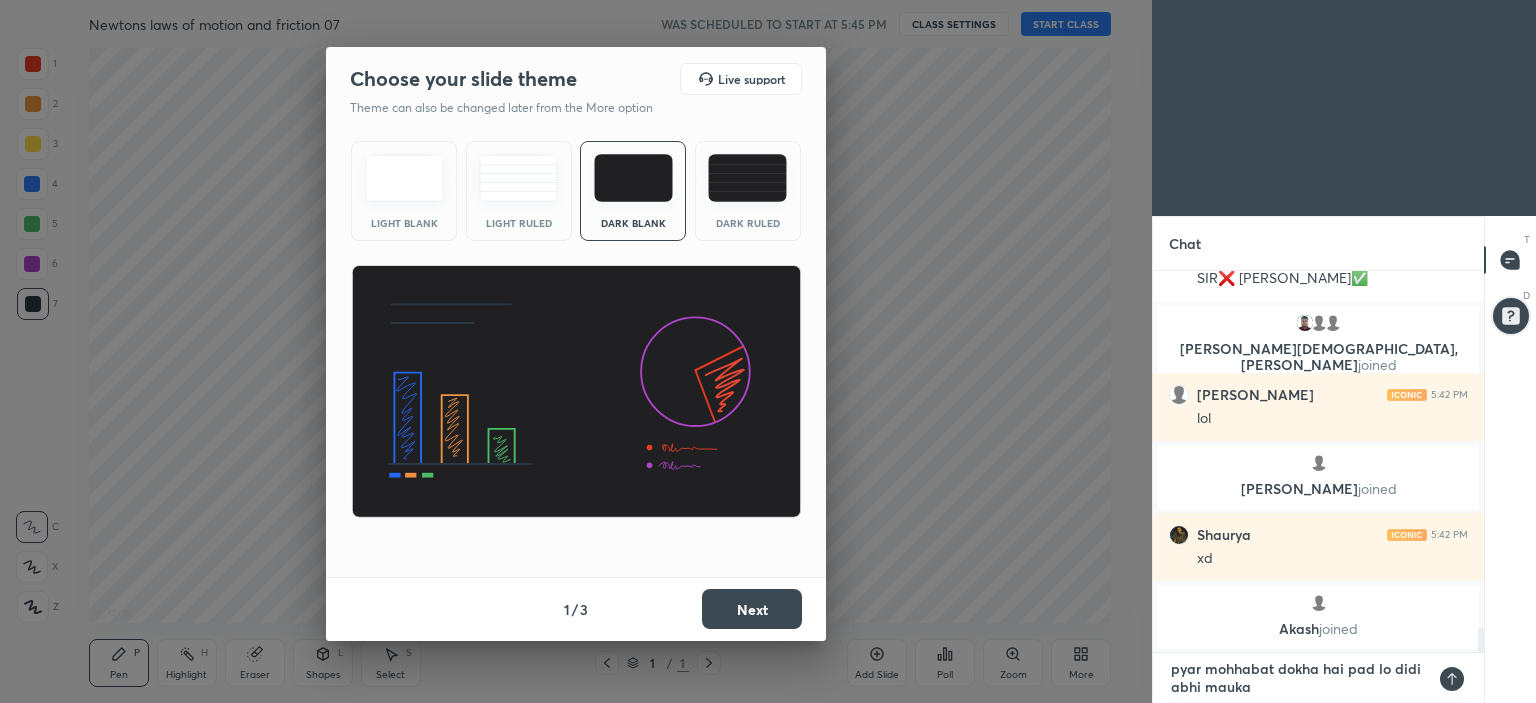 type on "pyar mohhabat dokha hai pad lo didi abhi mauka h" 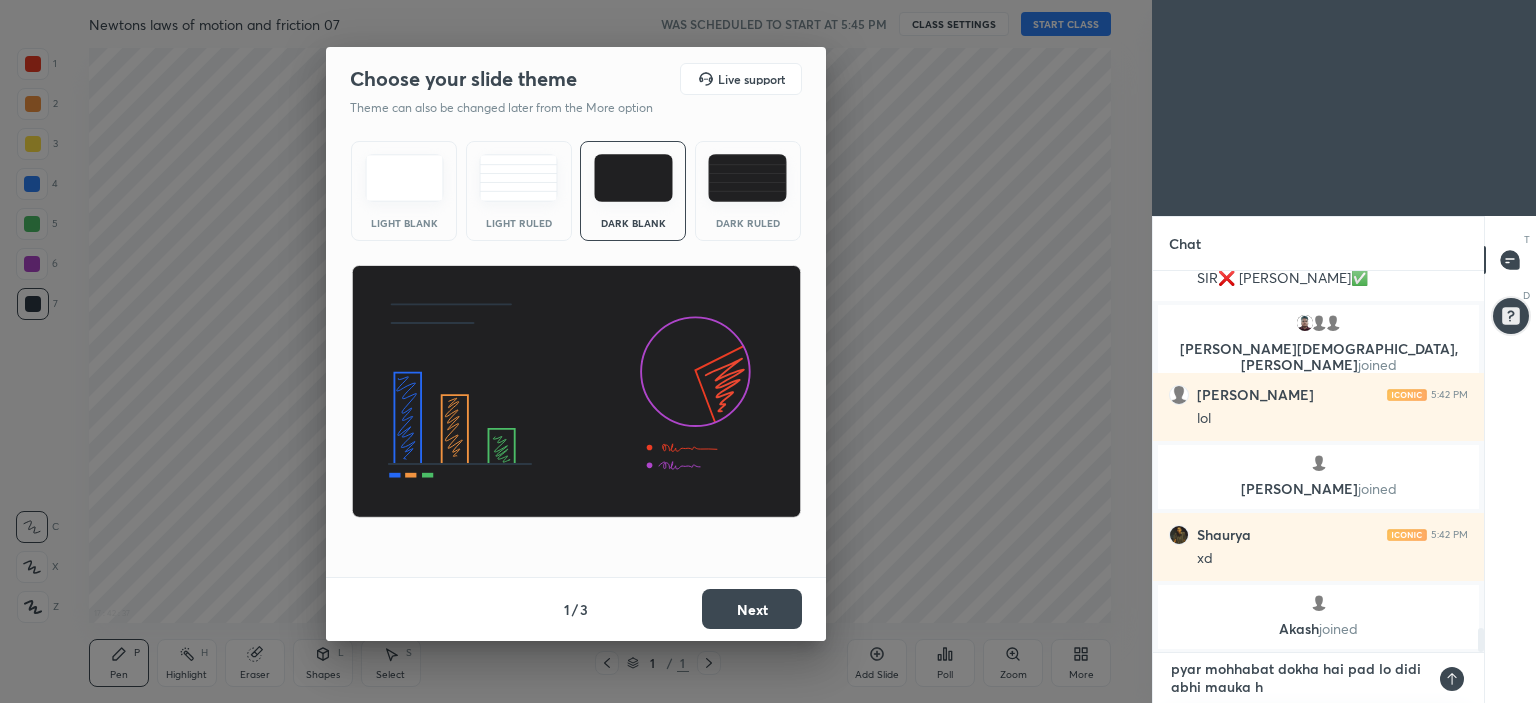 type on "pyar mohhabat dokha hai pad lo didi abhi mauka ha" 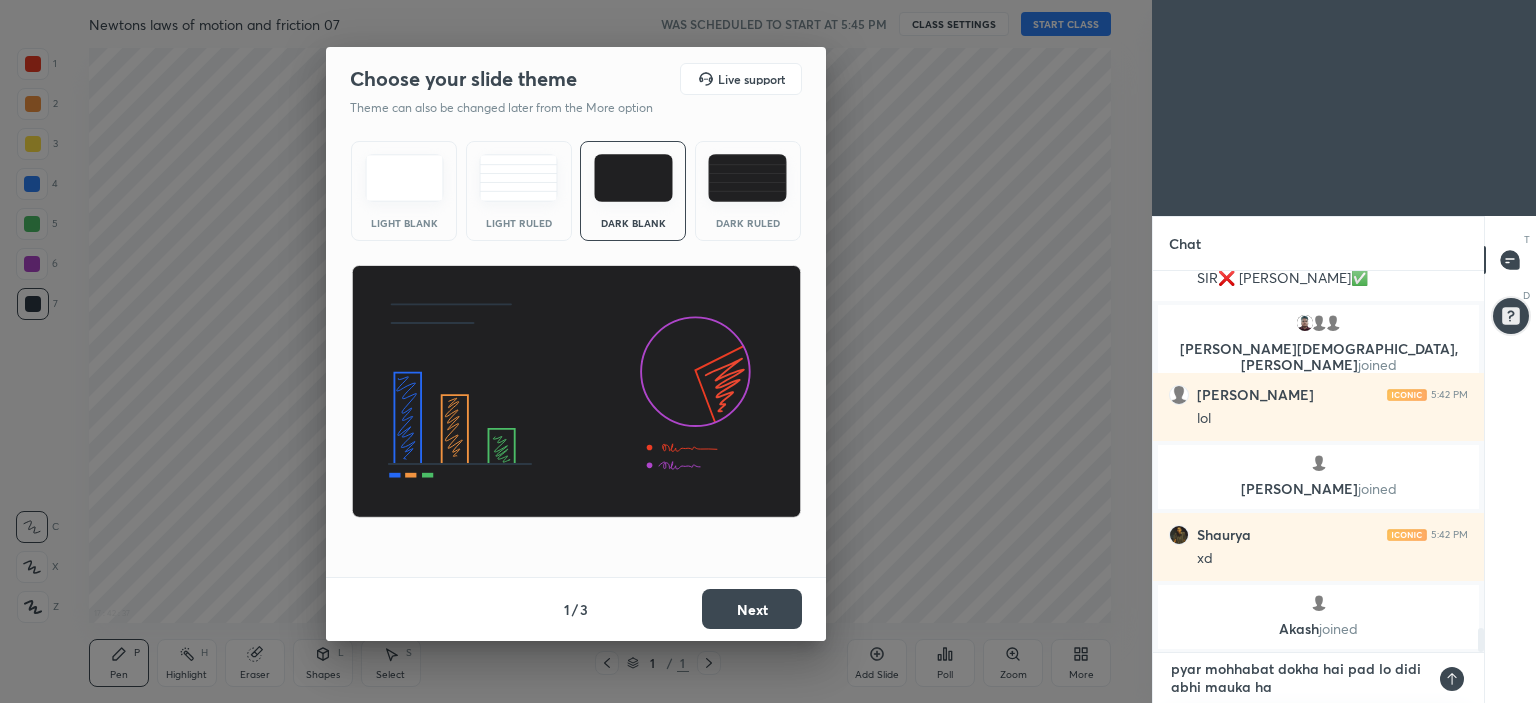 type on "pyar mohhabat dokha hai pad lo didi abhi mauka hai" 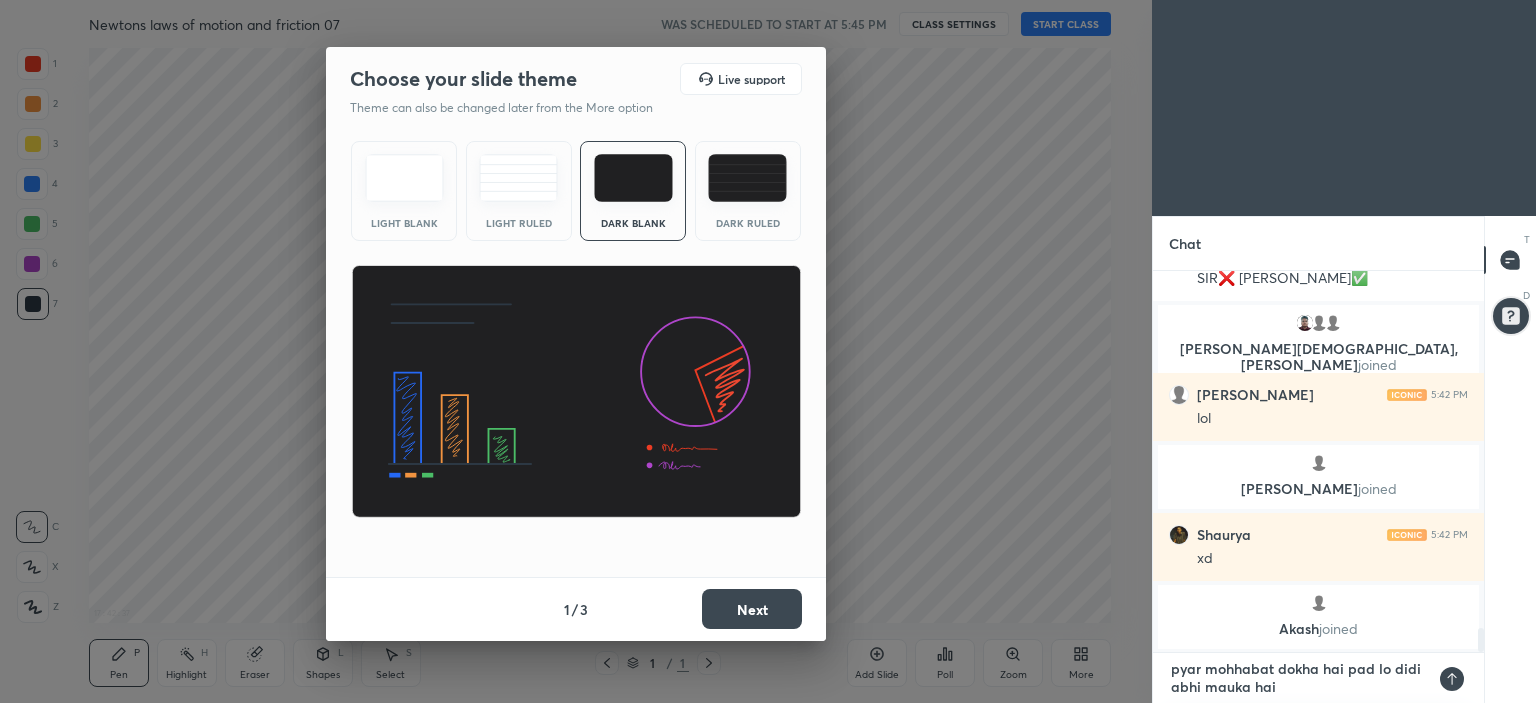 type on "x" 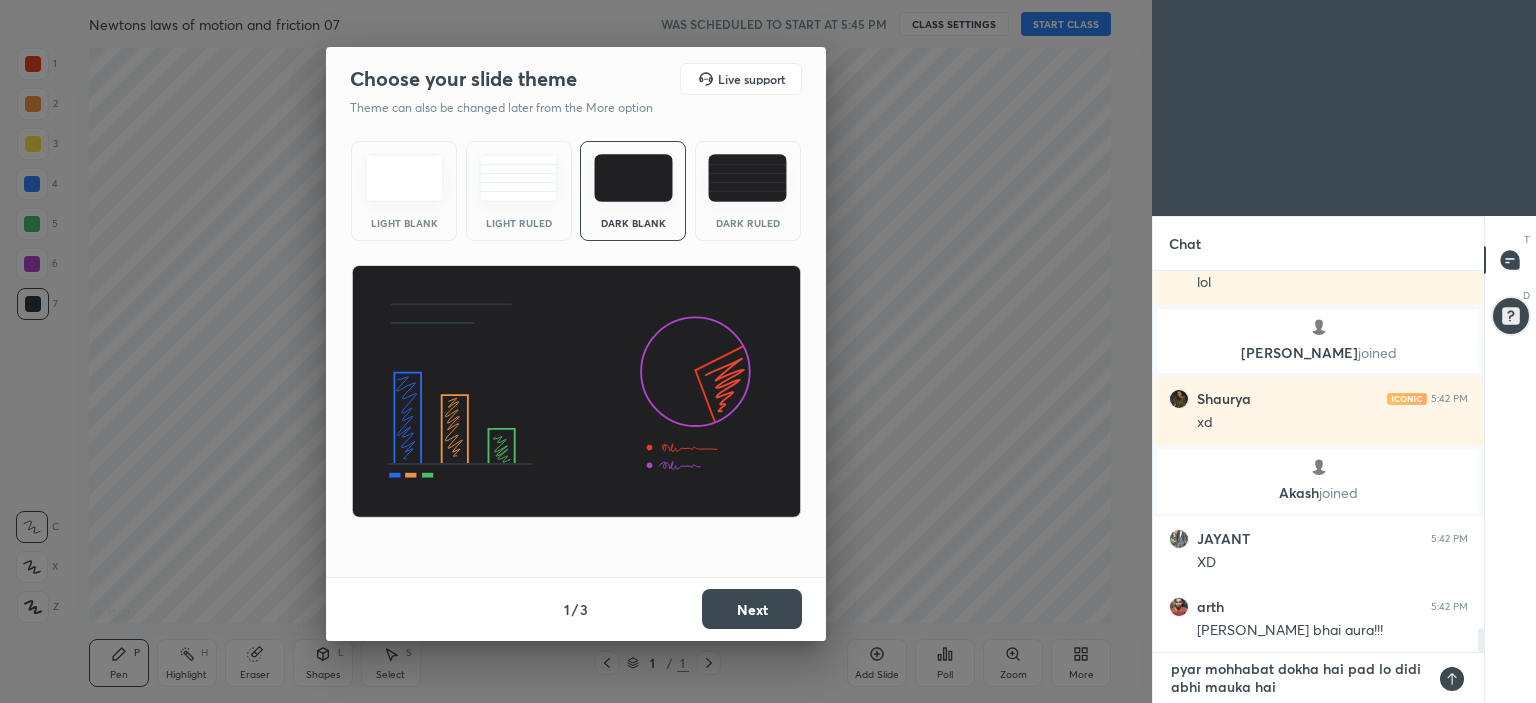 type on "pyar mohhabat dokha hai pad lo didi abhi mauka hai" 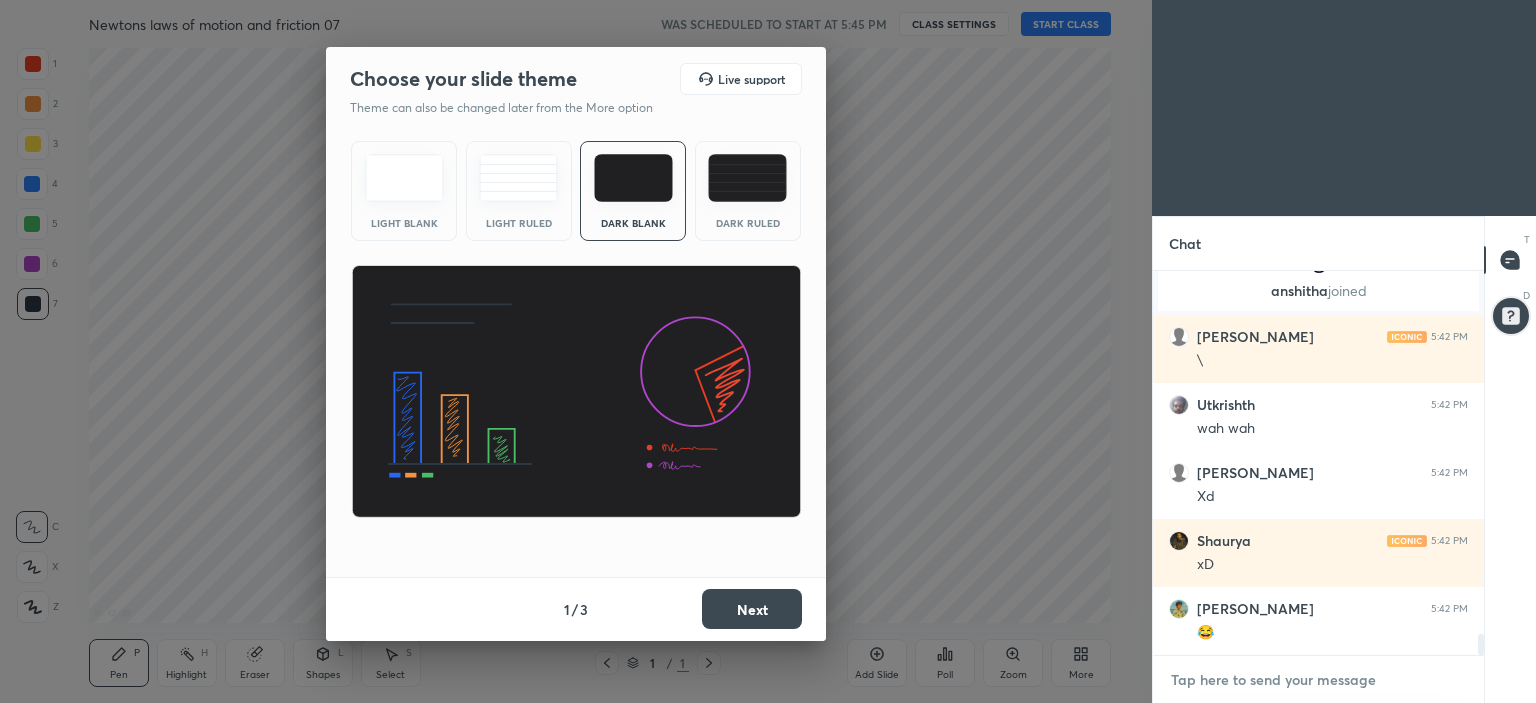 type on "a" 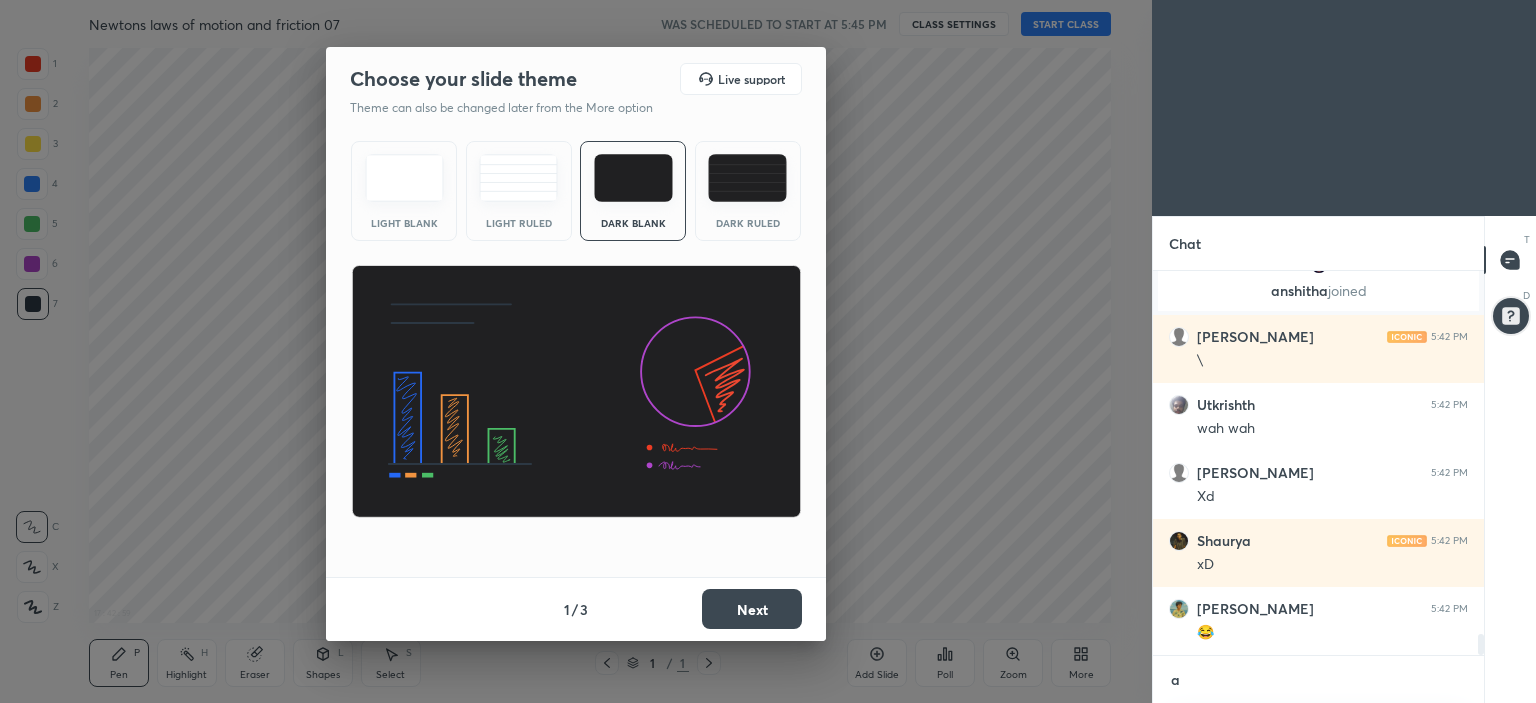 type on "x" 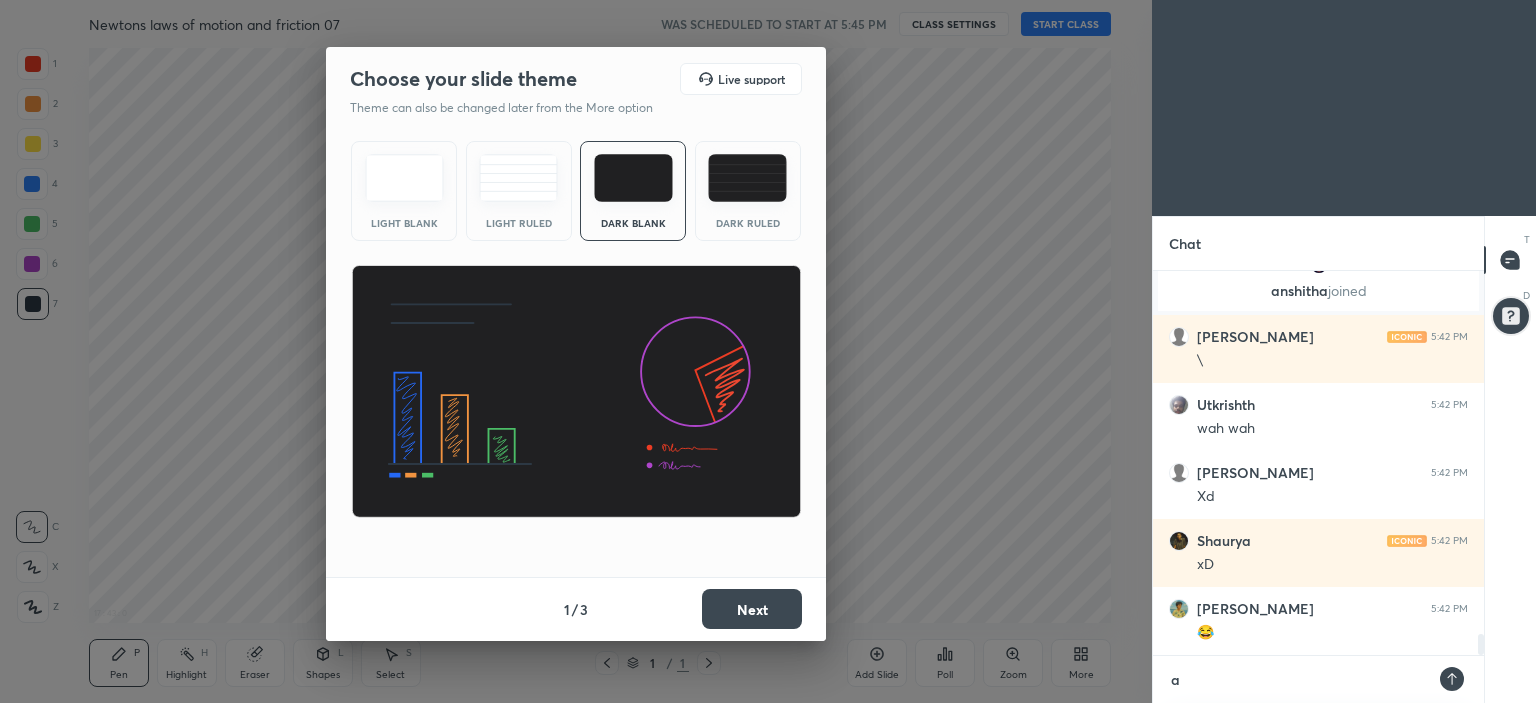 type on "ab" 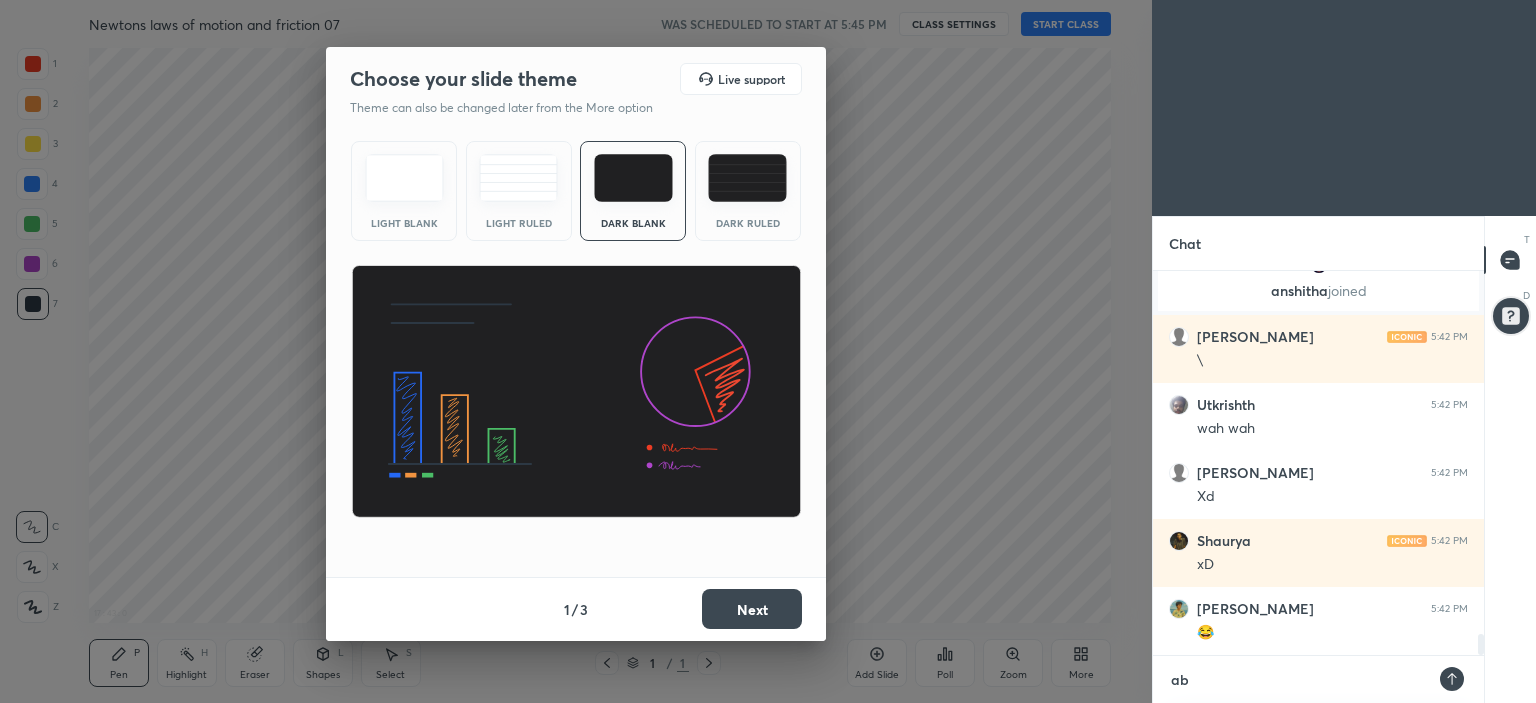 type on "ab" 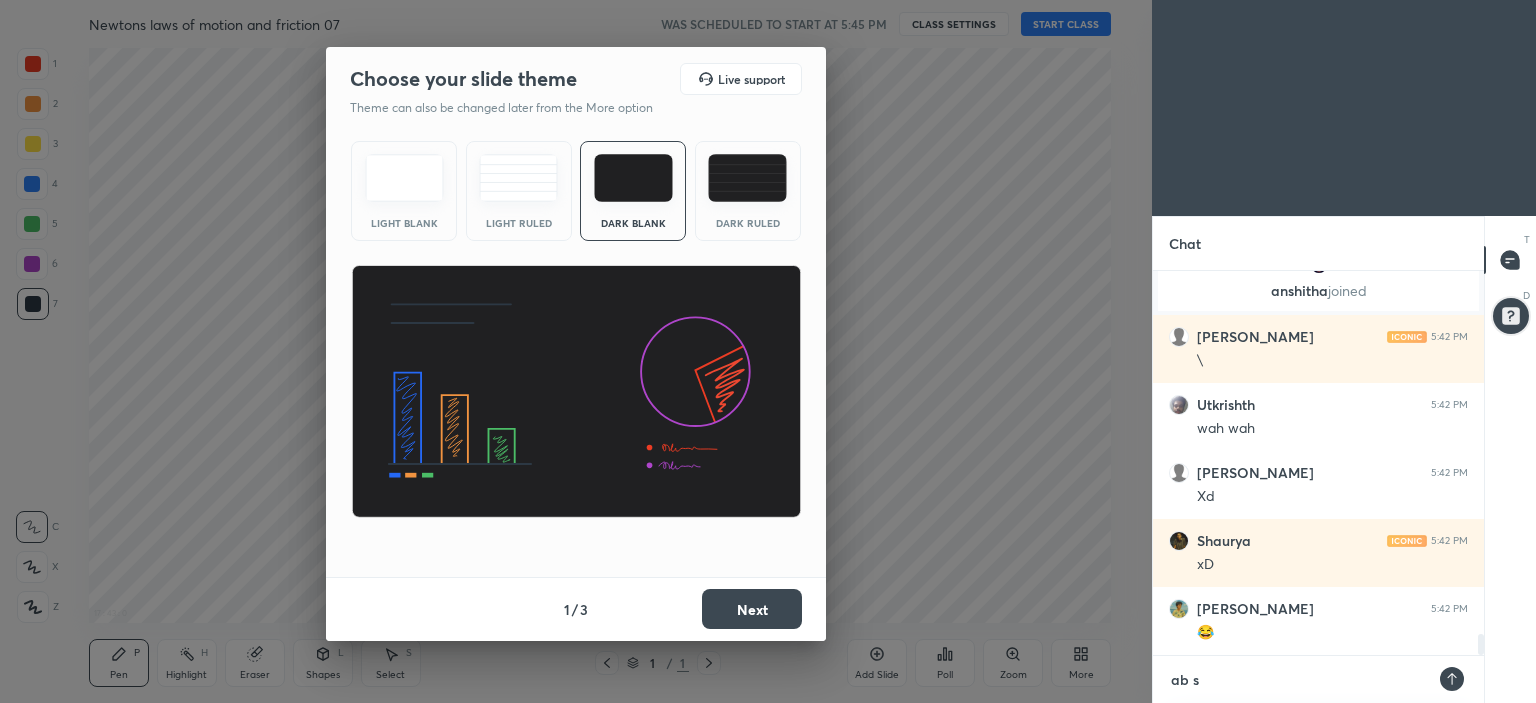 type on "ab sa" 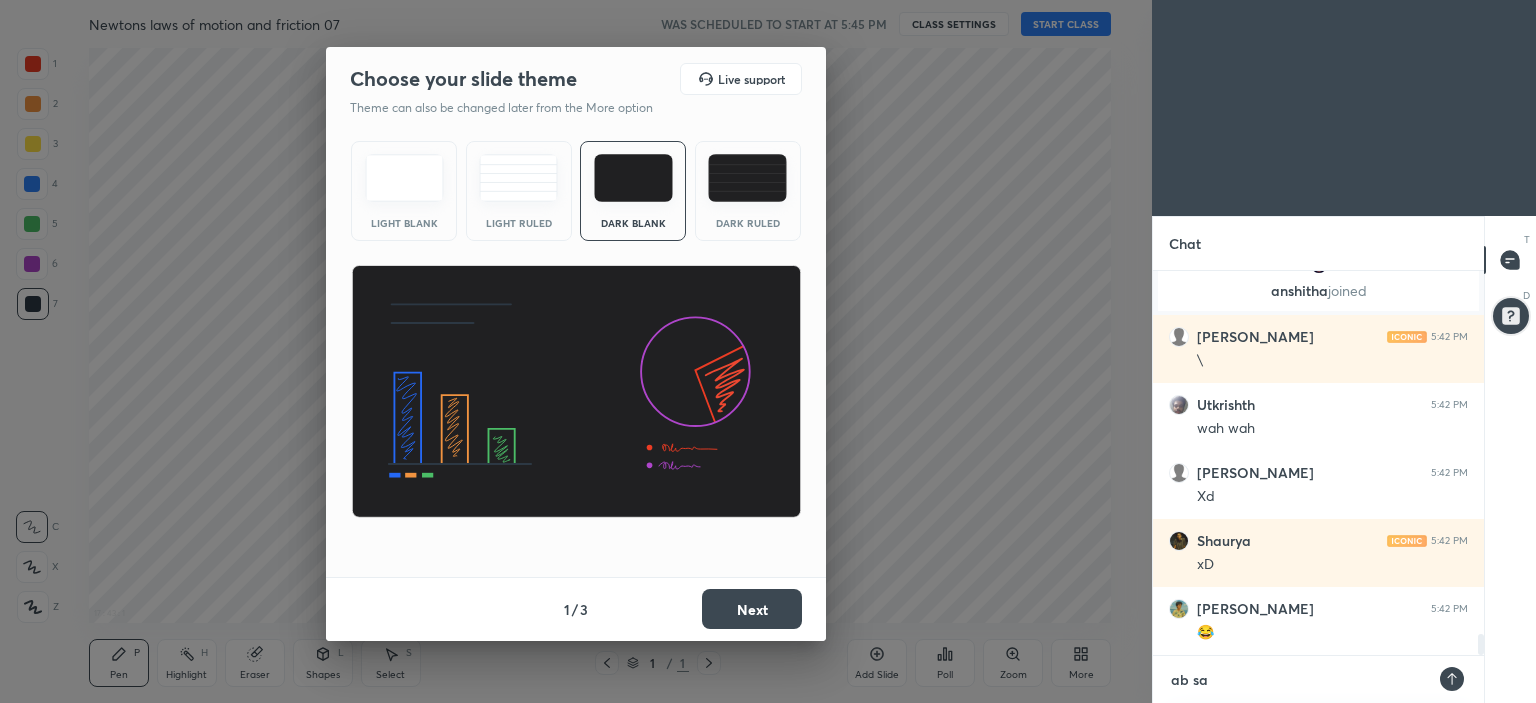 type on "ab [PERSON_NAME]" 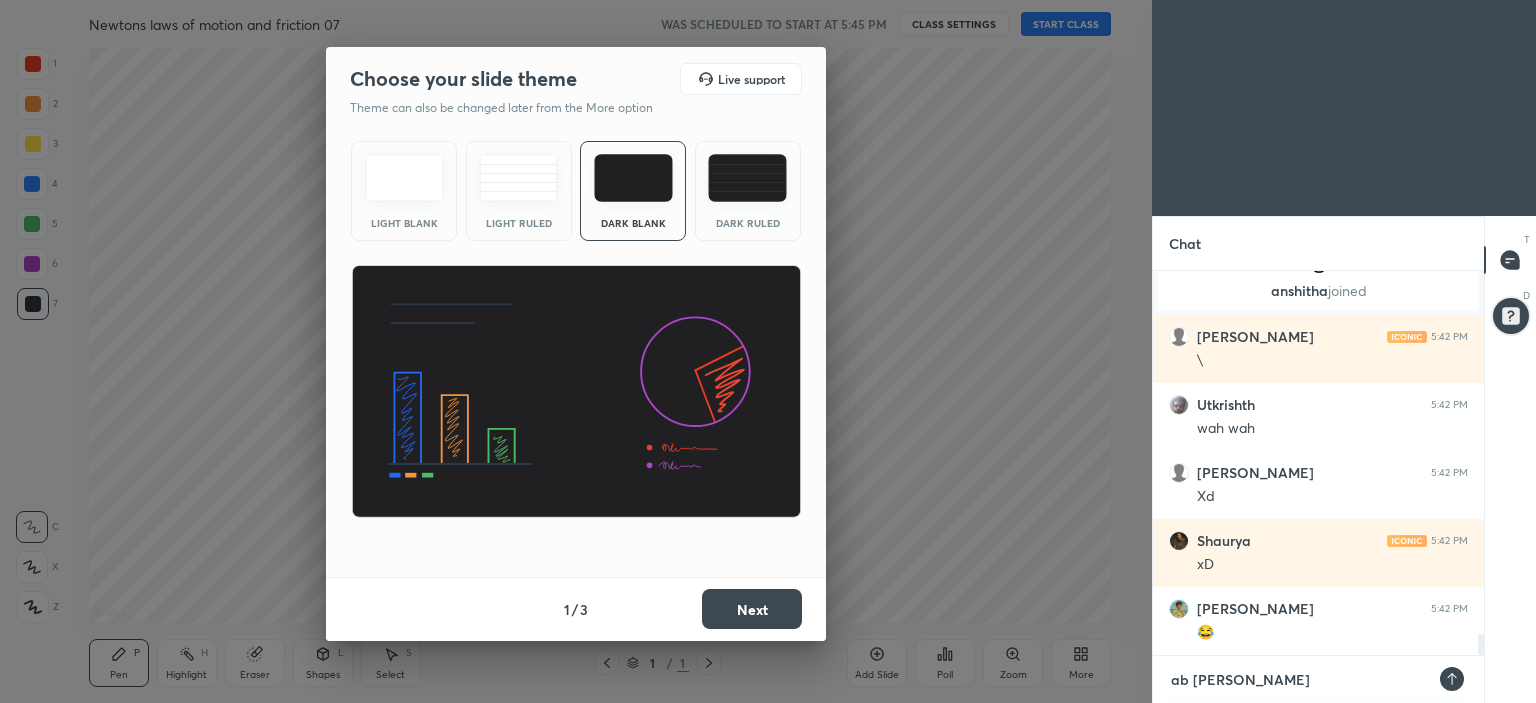 type on "ab sama" 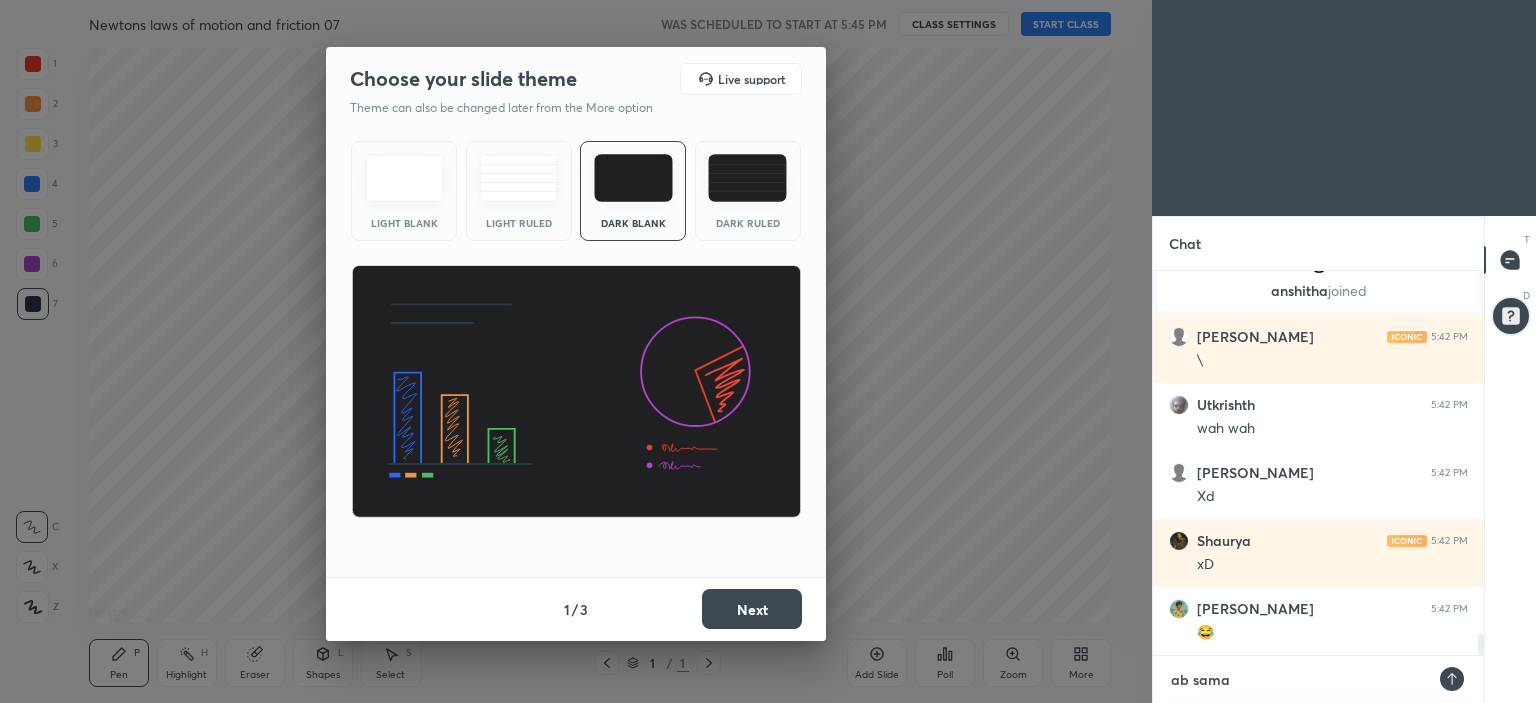 type on "ab samaj" 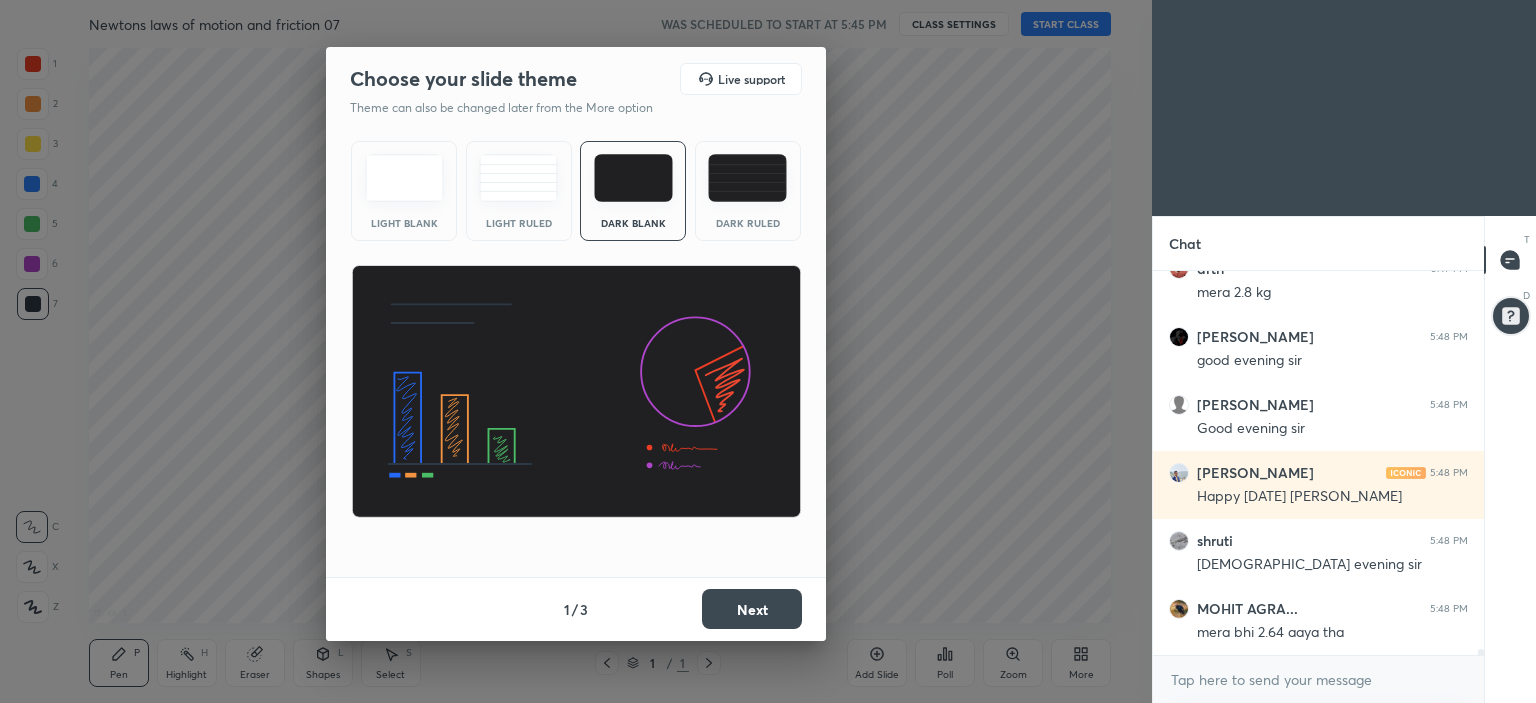 click on "Choose your slide theme Live support Theme can also be changed later from the More option Light Blank Light Ruled Dark Blank Dark Ruled 1 / 3 Next" at bounding box center [576, 351] 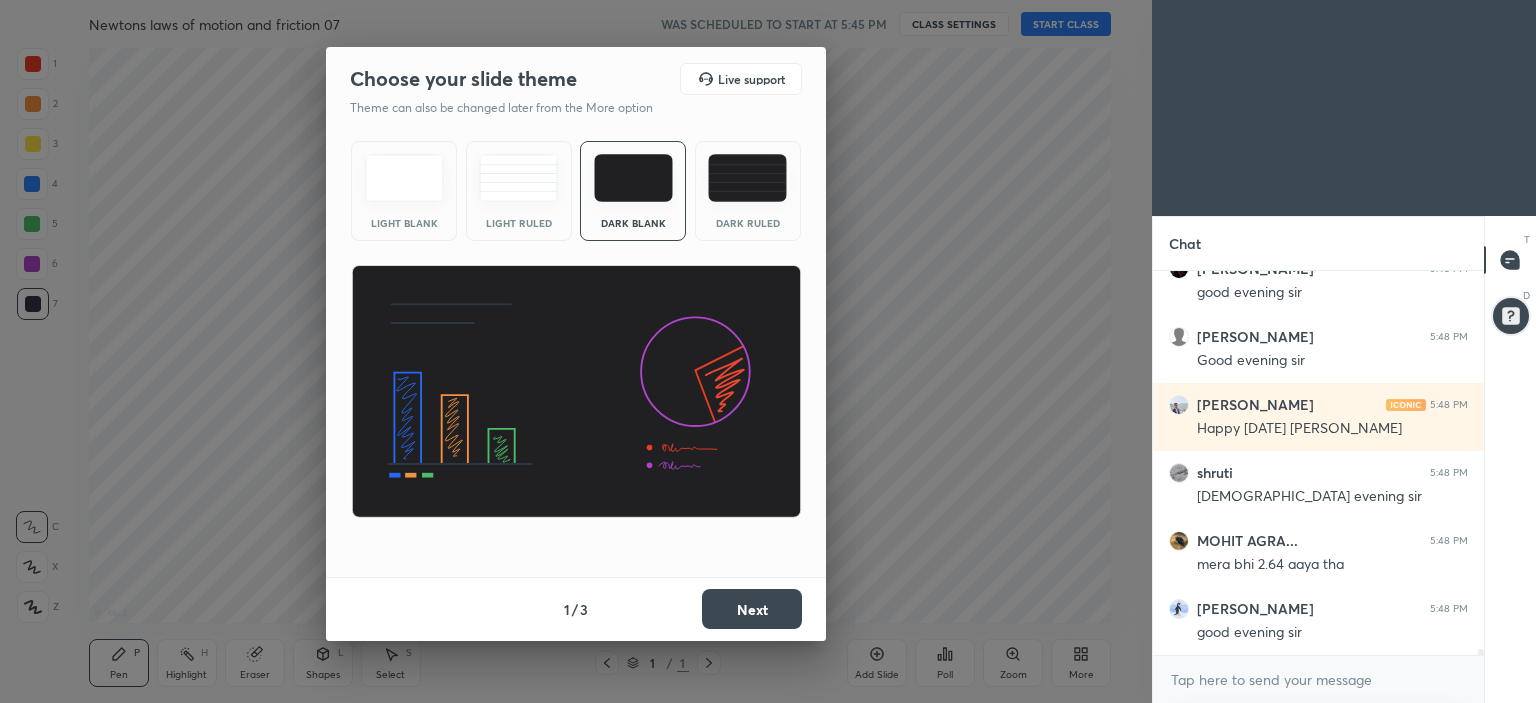 click on "Next" at bounding box center (752, 609) 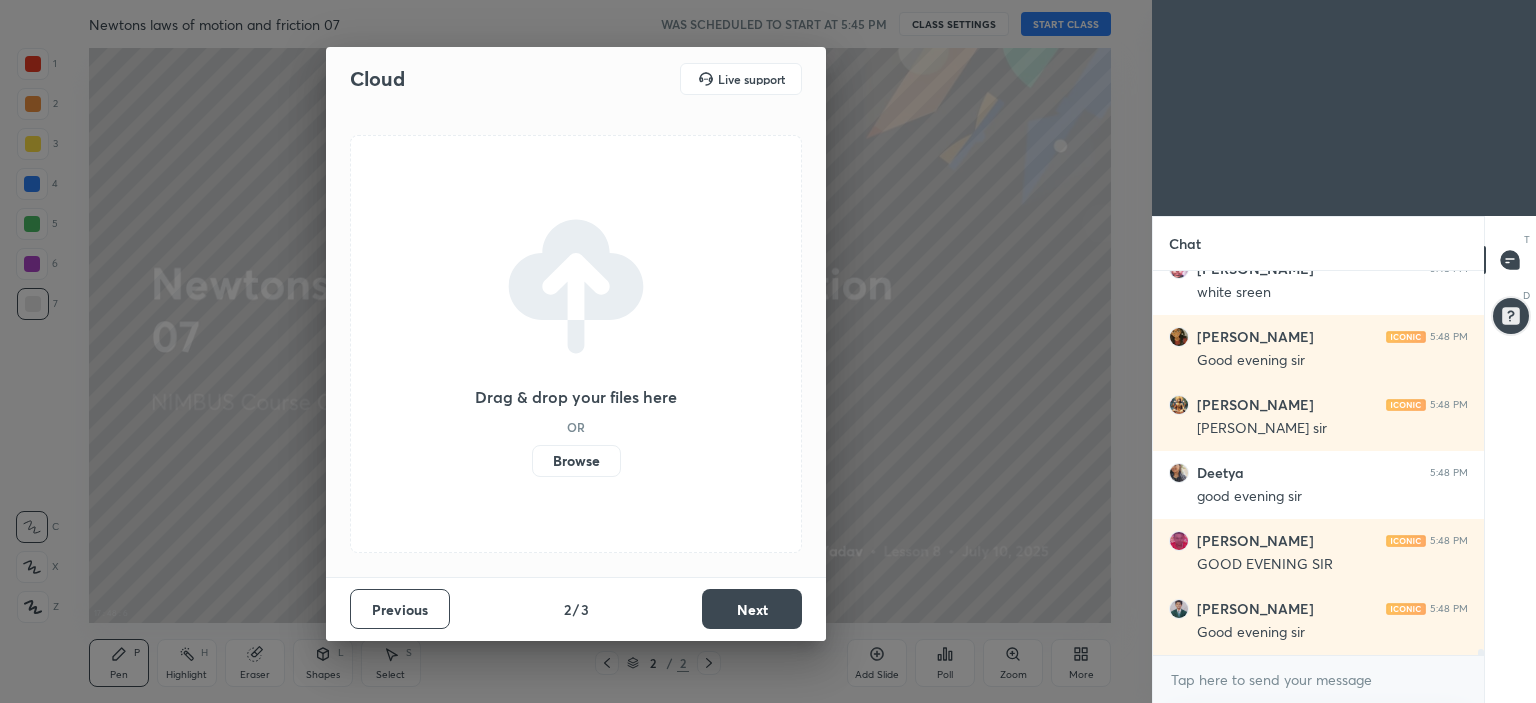 click on "Cloud Live support Drag & drop your files here OR Browse Previous 2 / 3 Next" at bounding box center (576, 351) 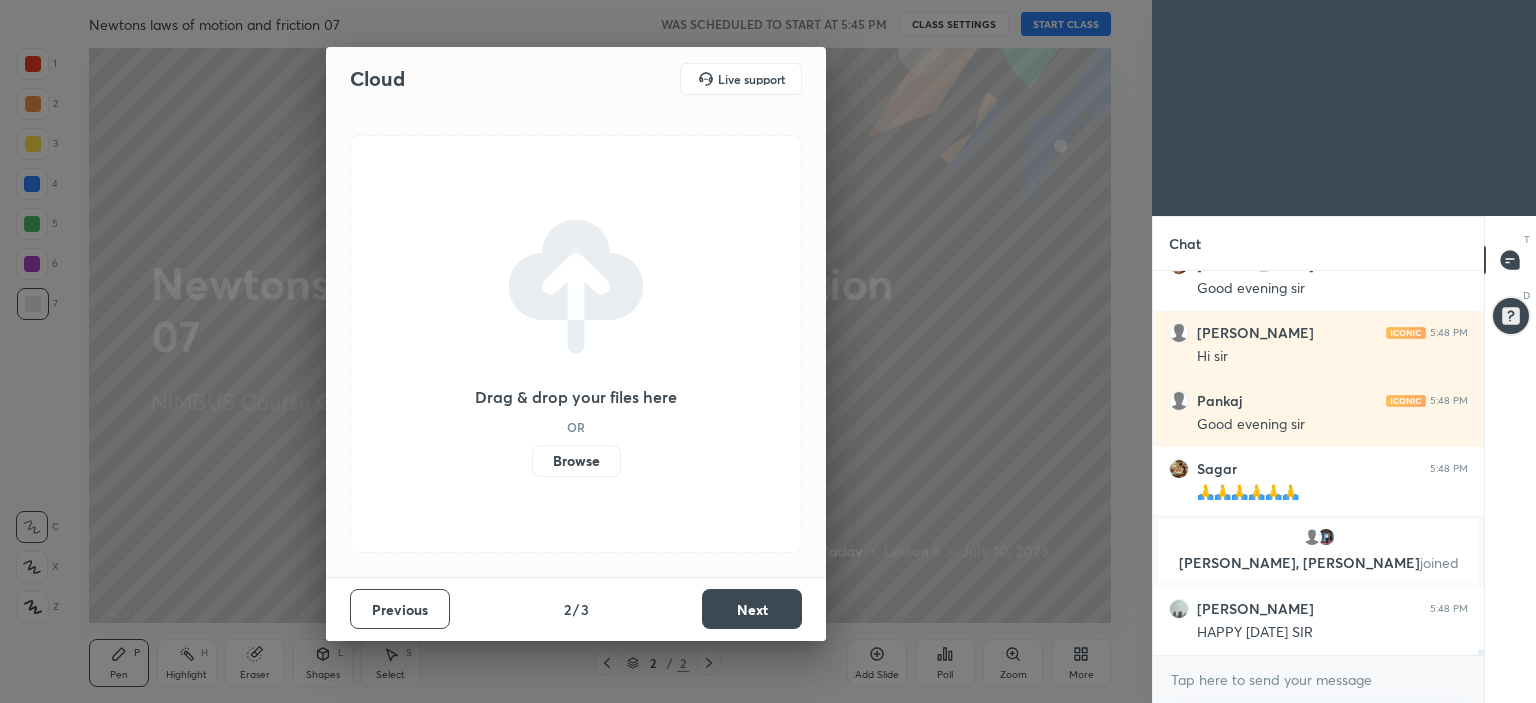 click on "Previous" at bounding box center [400, 609] 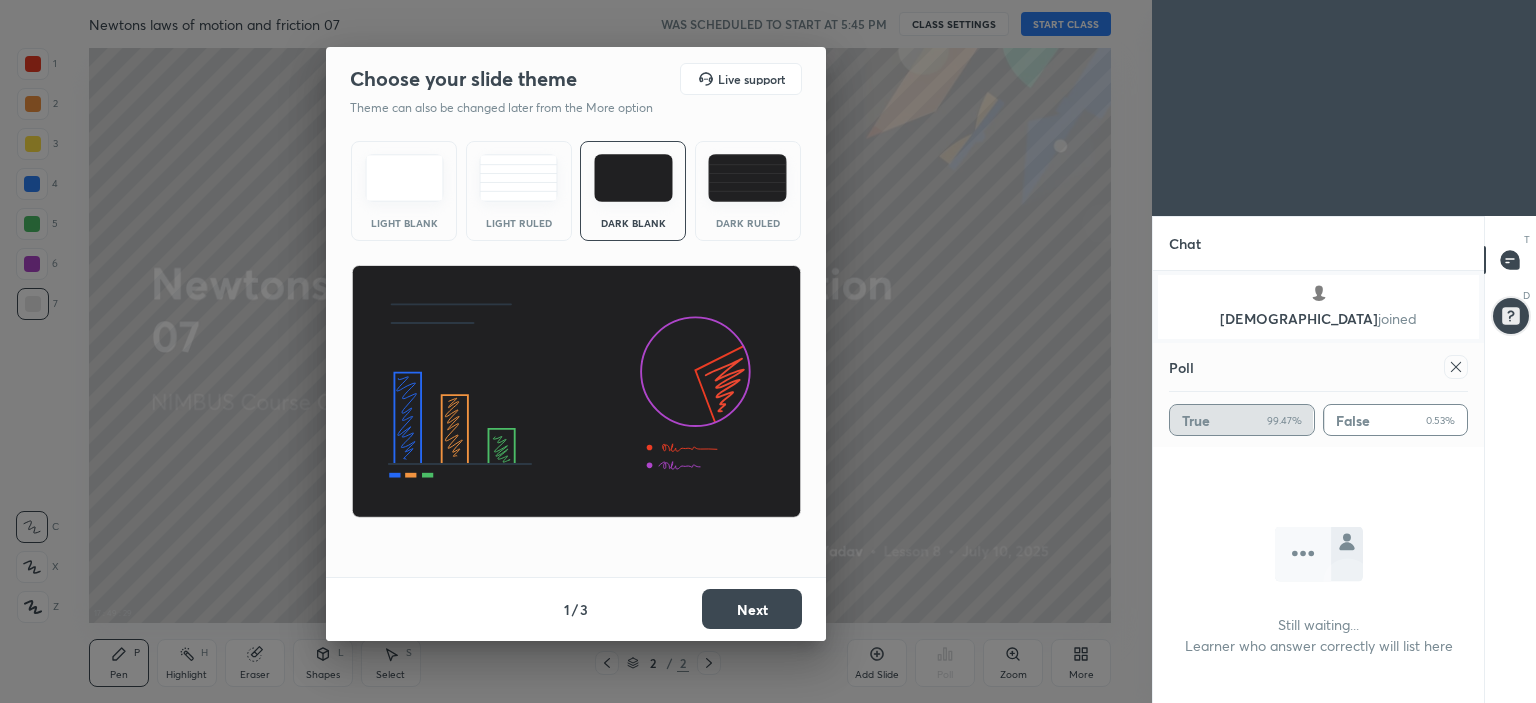 click at bounding box center [1456, 367] 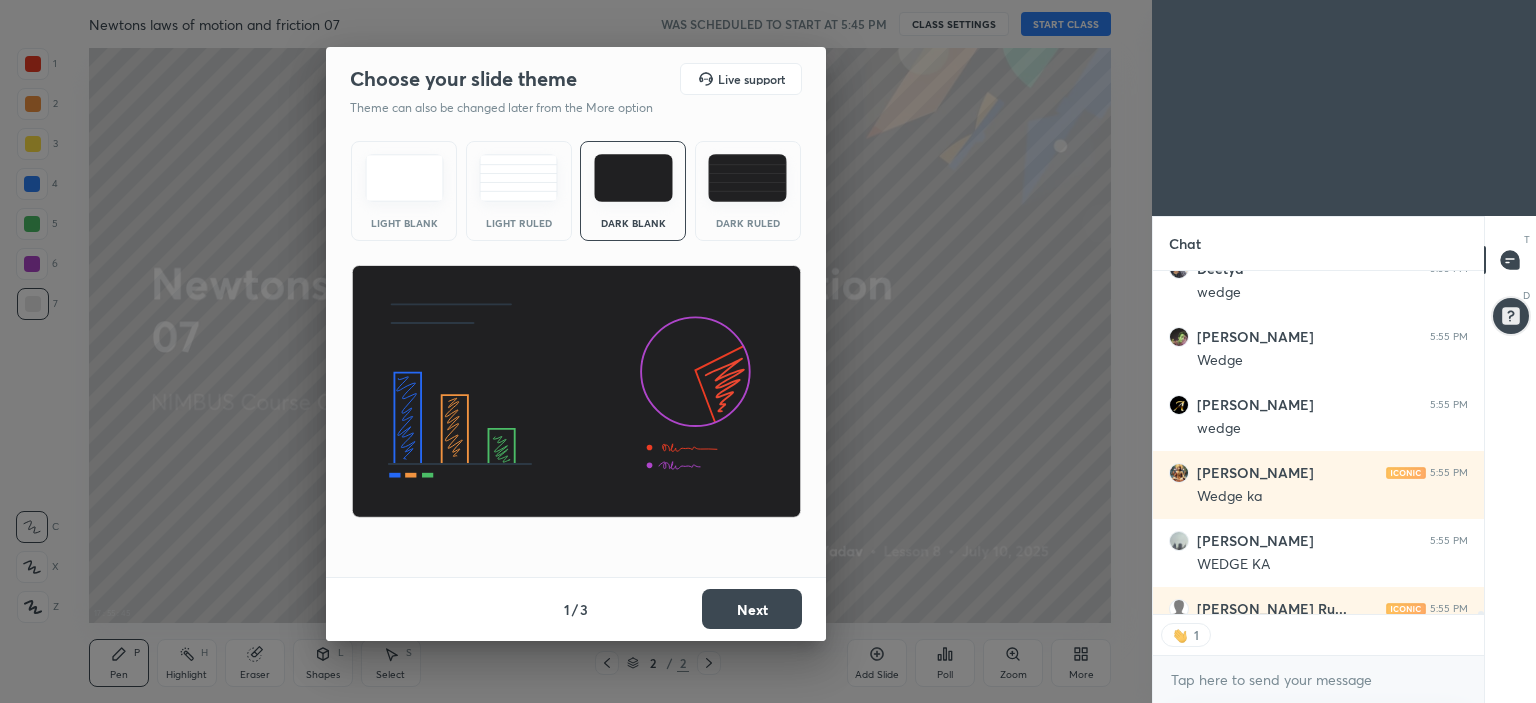 scroll, scrollTop: 51154, scrollLeft: 0, axis: vertical 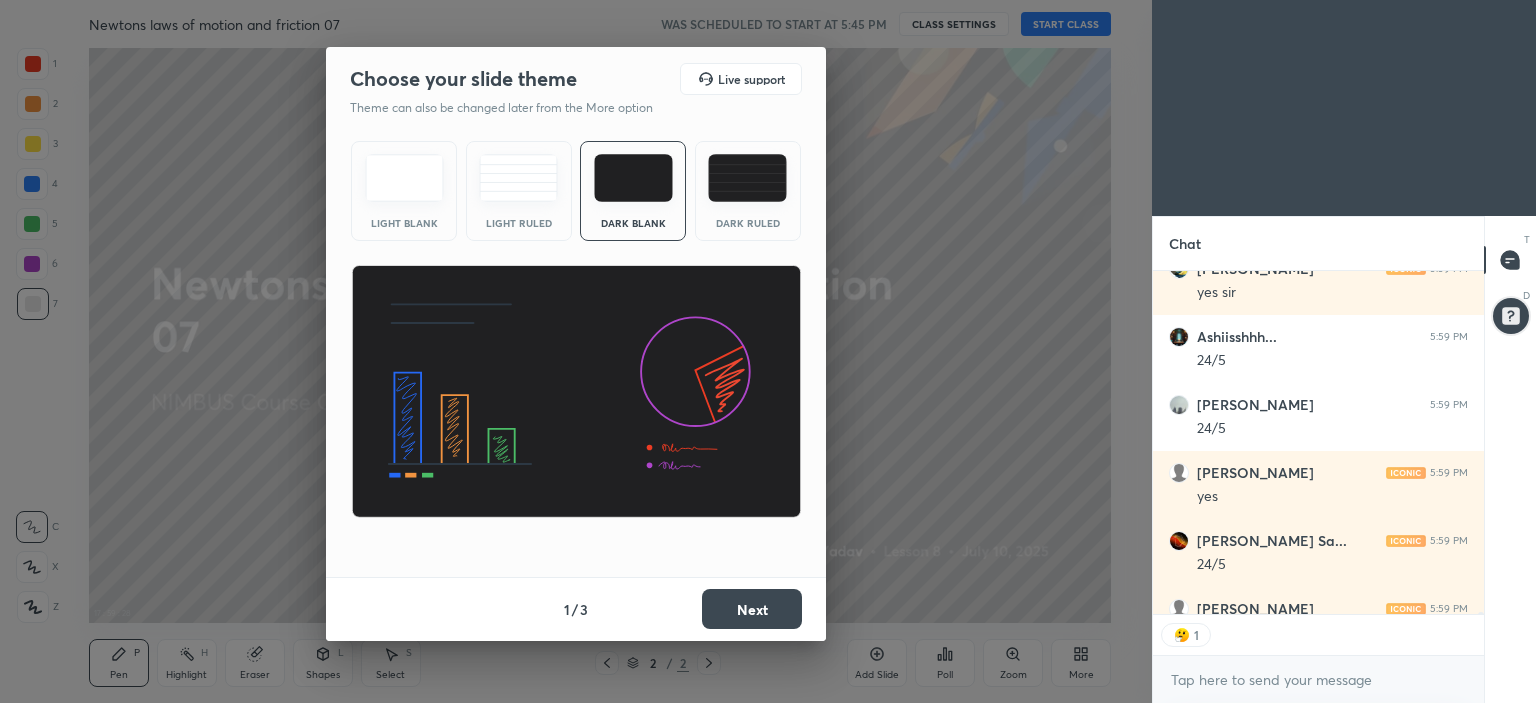 click on "Choose your slide theme Live support Theme can also be changed later from the More option Light Blank Light Ruled Dark Blank Dark Ruled 1 / 3 Next" at bounding box center [576, 351] 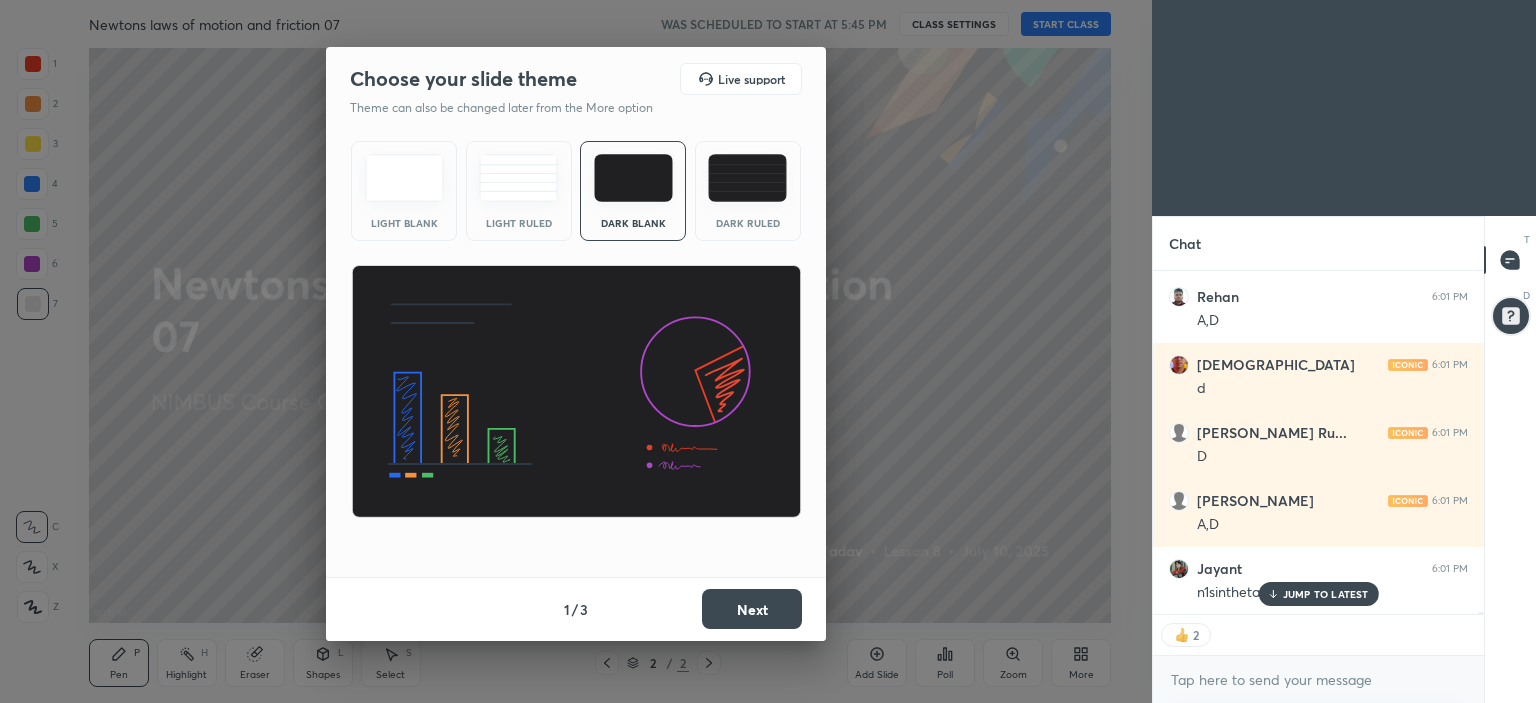 scroll, scrollTop: 62252, scrollLeft: 0, axis: vertical 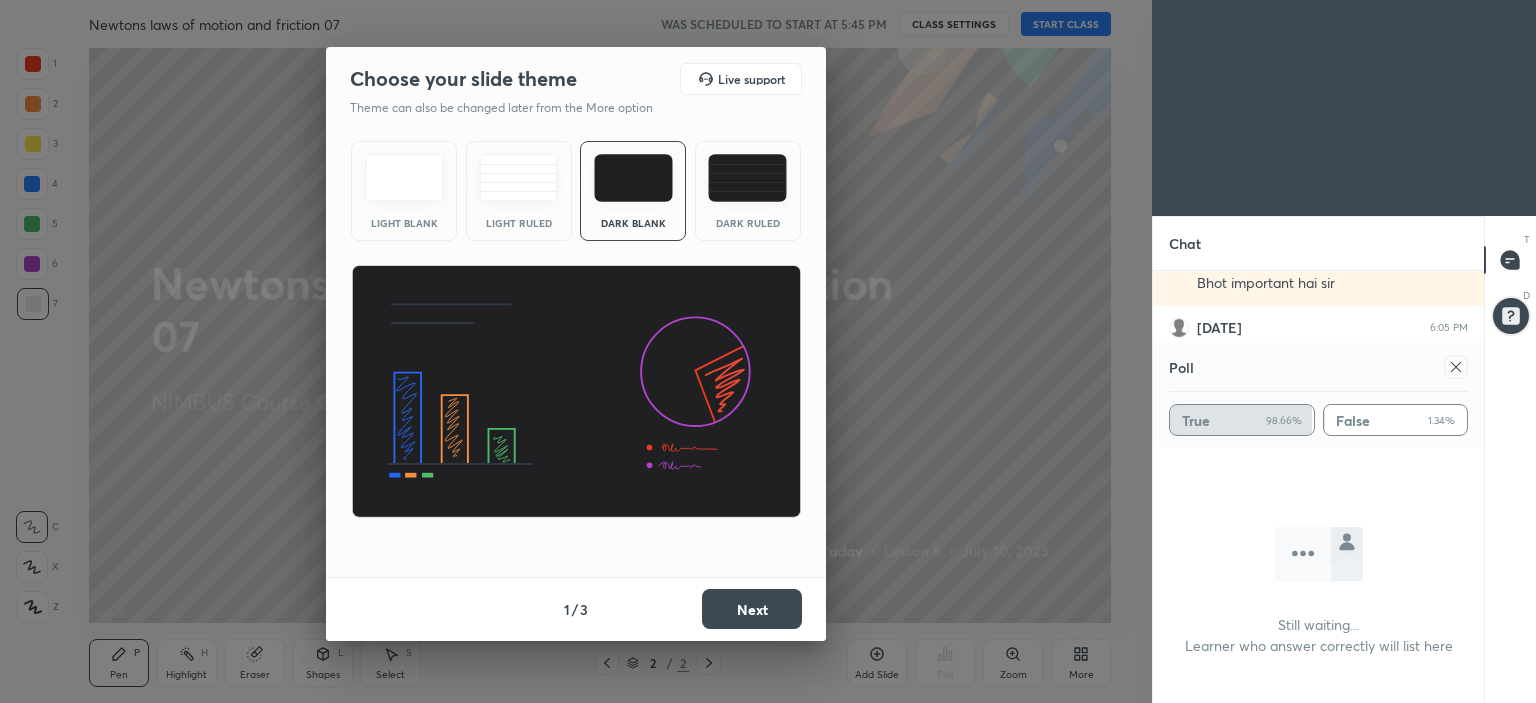 drag, startPoint x: 808, startPoint y: 387, endPoint x: 1455, endPoint y: 371, distance: 647.1978 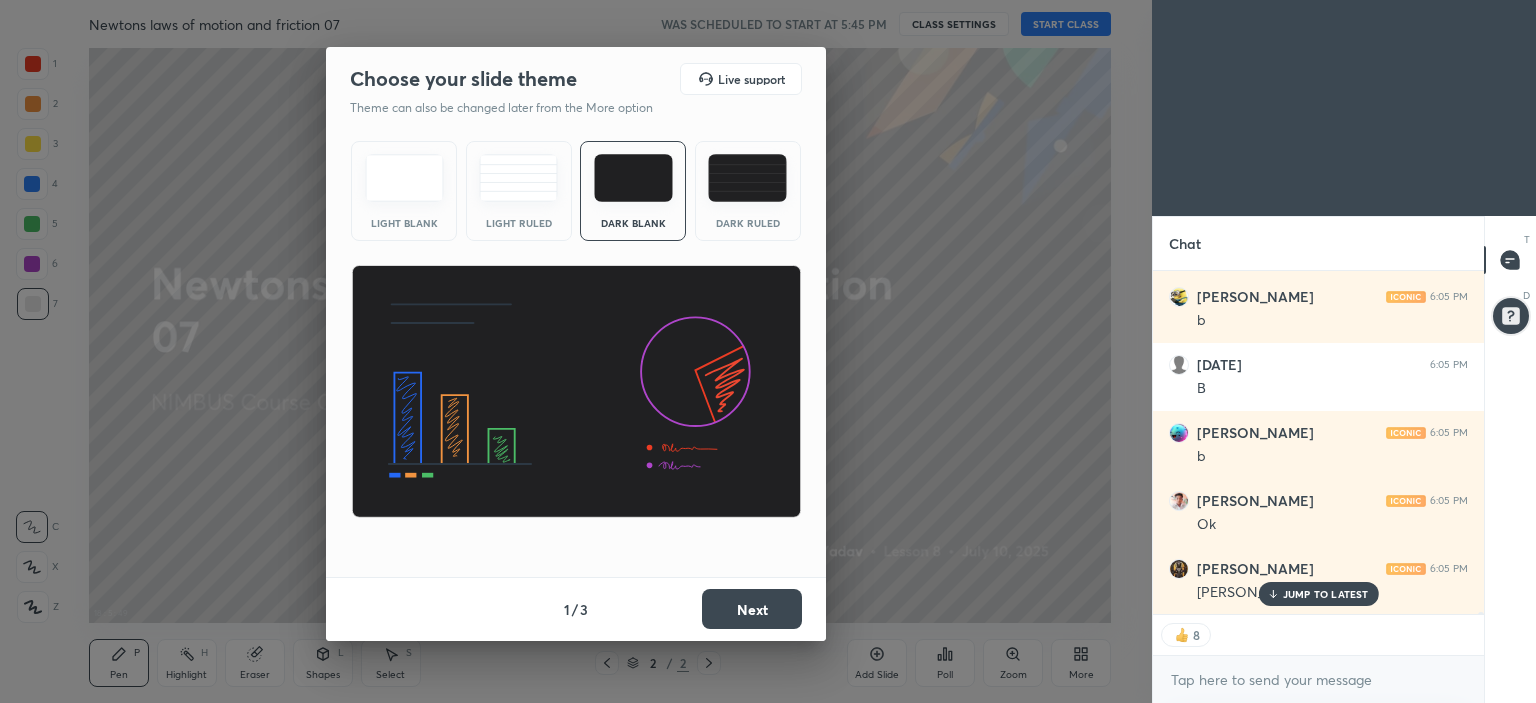 click on "JUMP TO LATEST" at bounding box center [1318, 594] 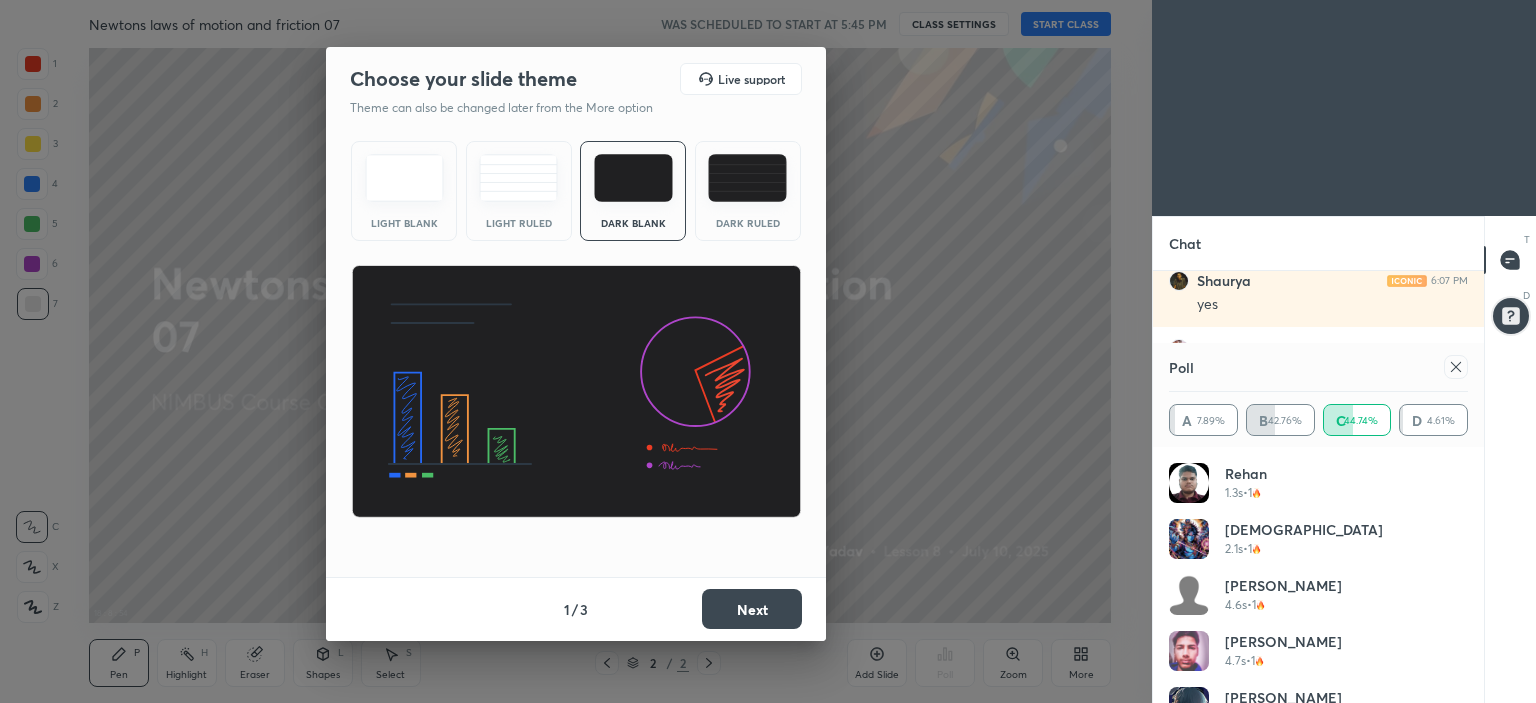 scroll, scrollTop: 5, scrollLeft: 6, axis: both 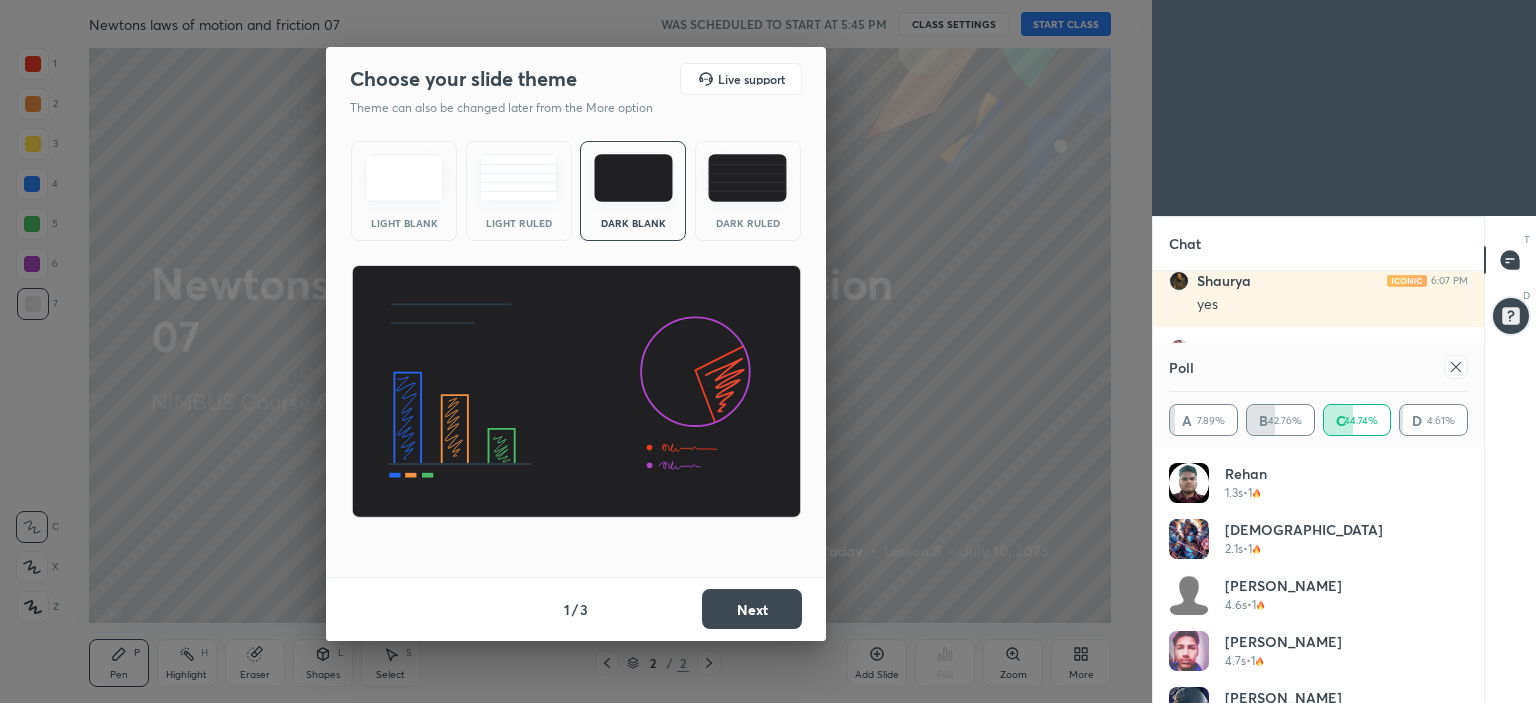click 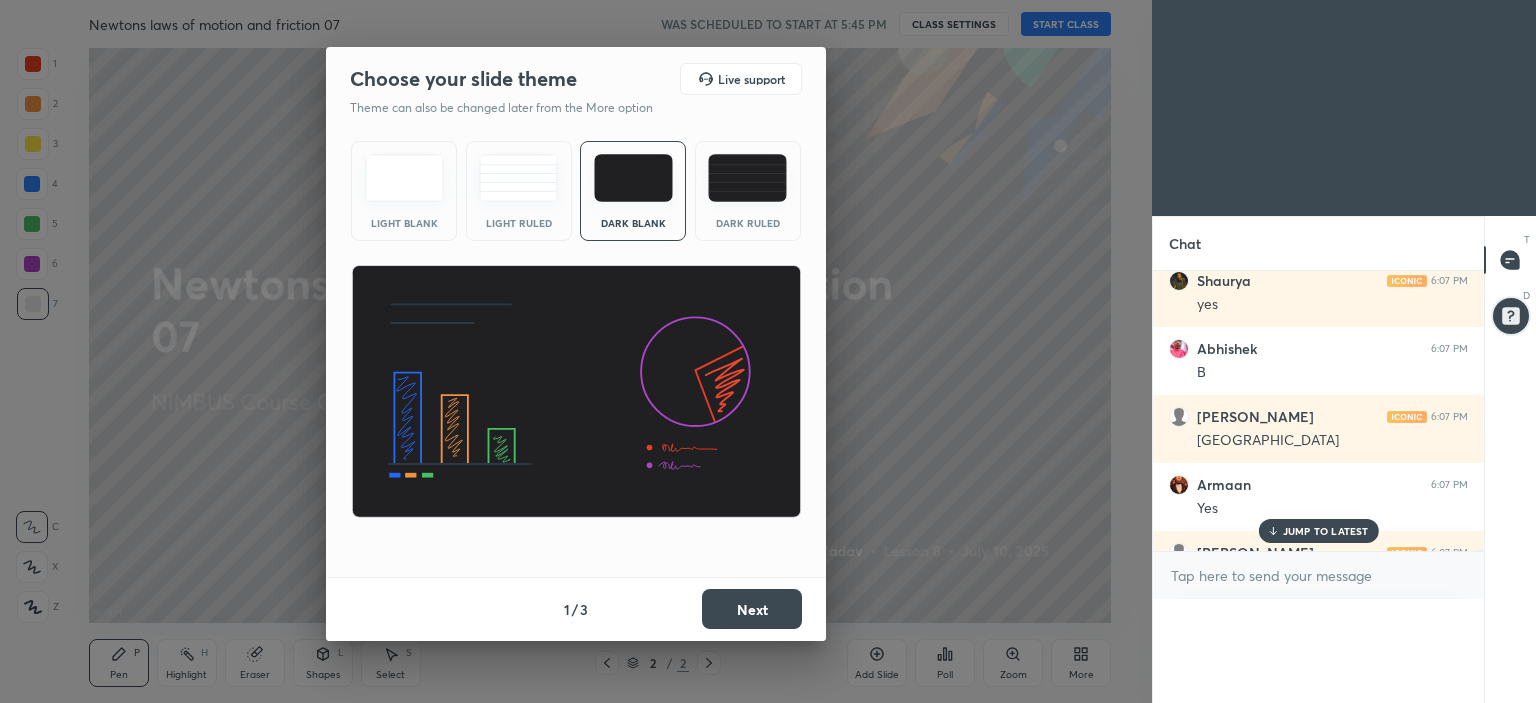 scroll, scrollTop: 0, scrollLeft: 6, axis: horizontal 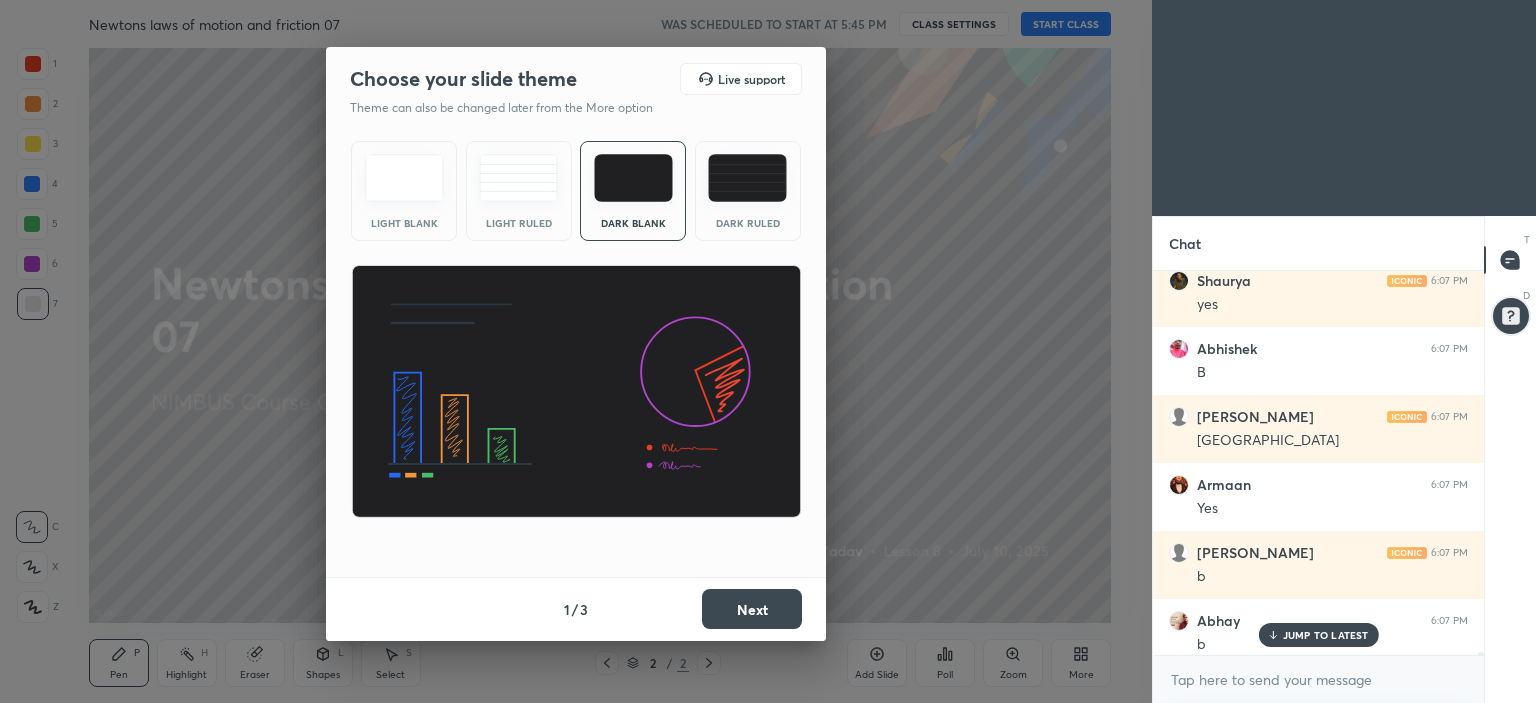 click on "JUMP TO LATEST" at bounding box center (1326, 635) 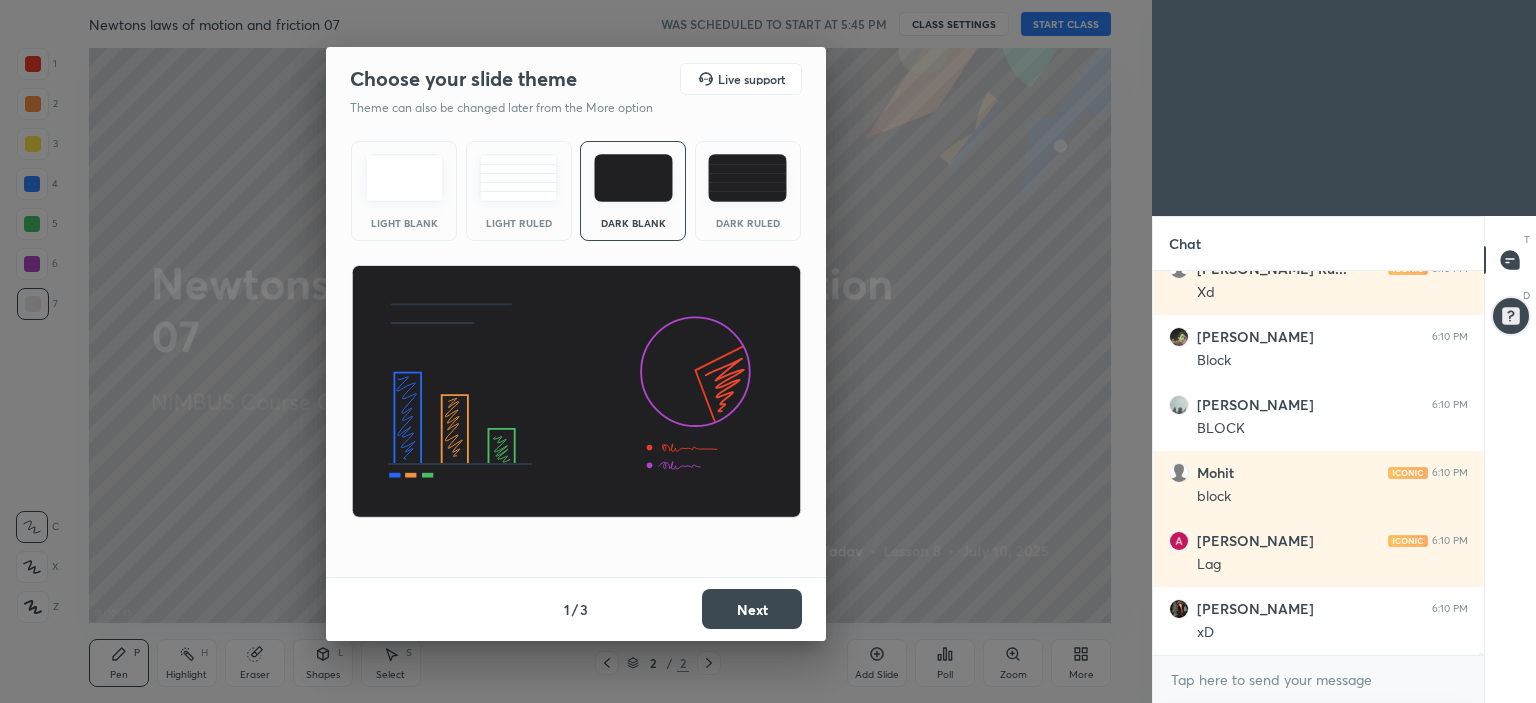 scroll, scrollTop: 88284, scrollLeft: 0, axis: vertical 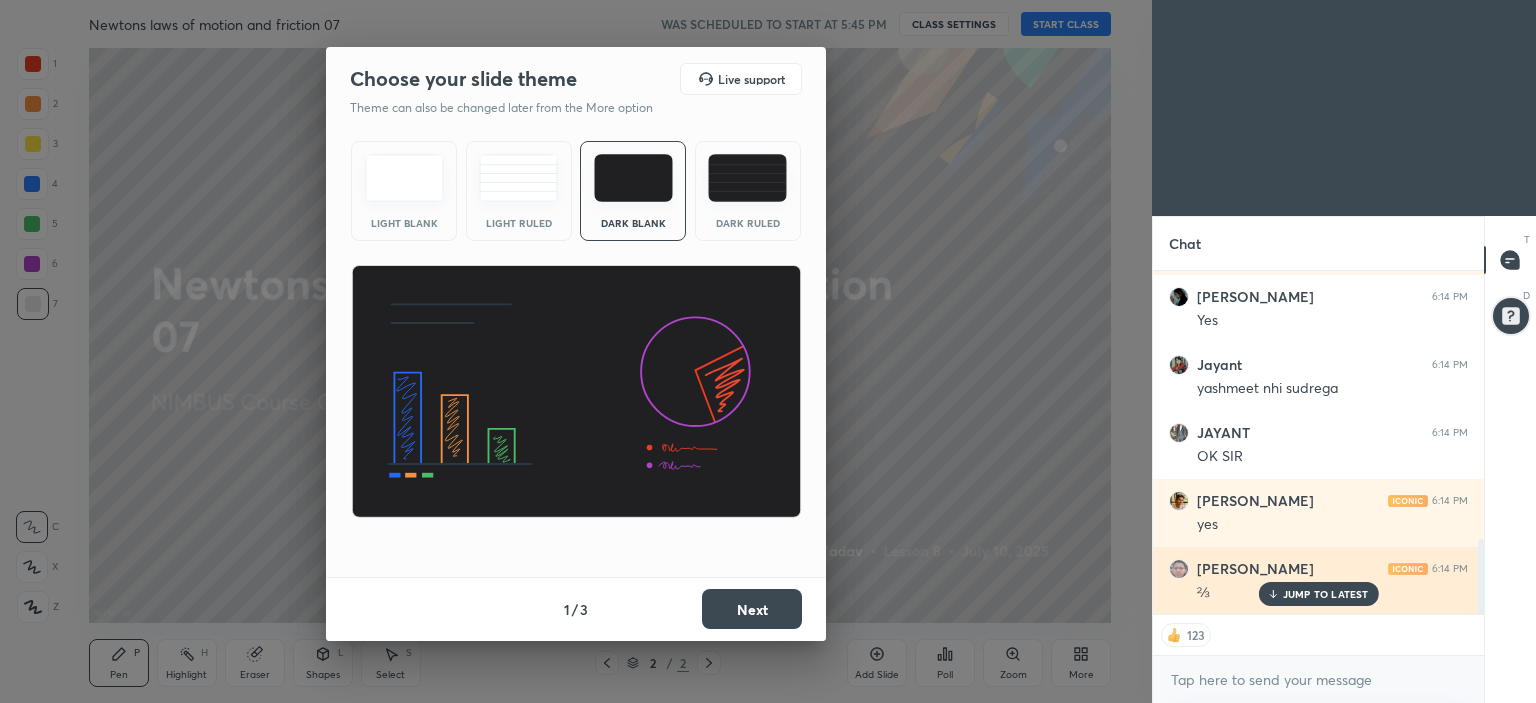 click on "⅔" at bounding box center (1332, 591) 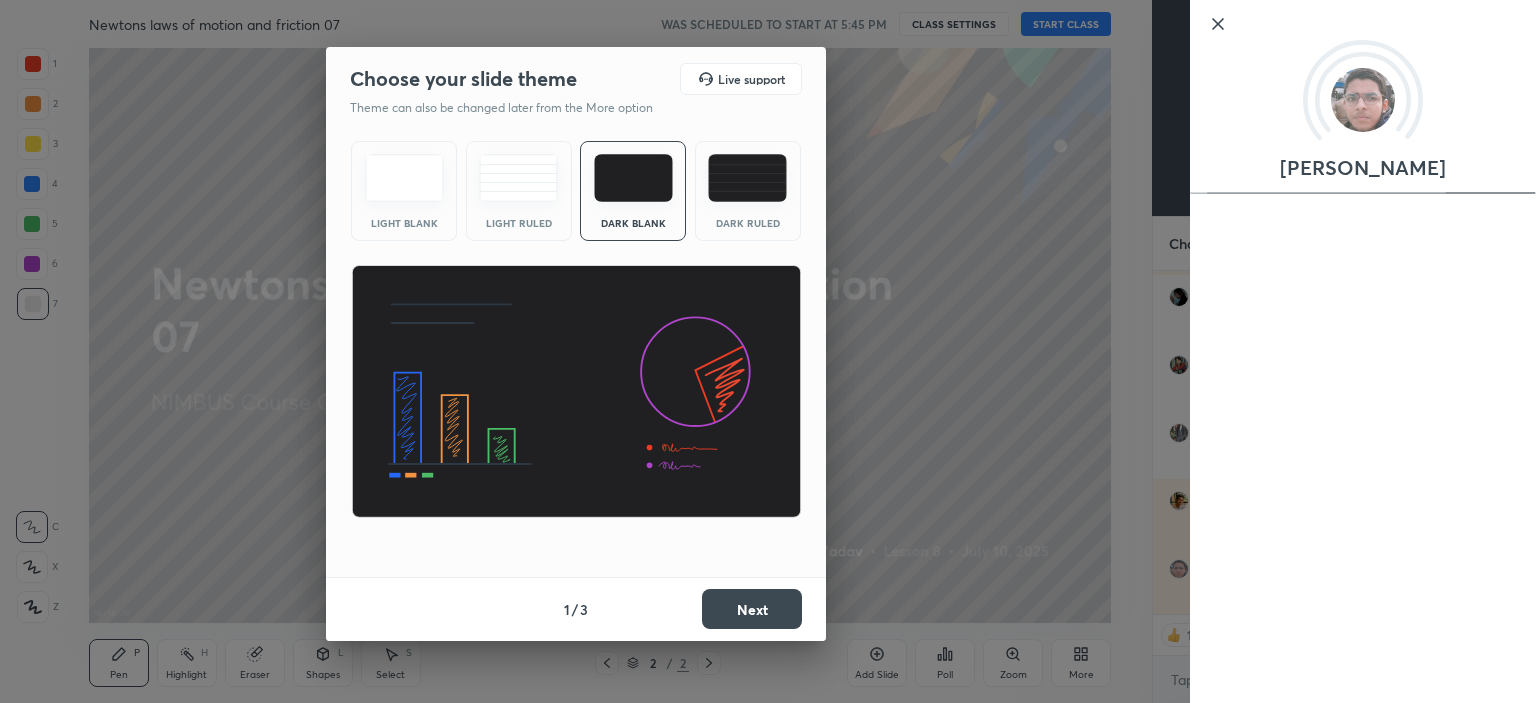 scroll, scrollTop: 1292, scrollLeft: 0, axis: vertical 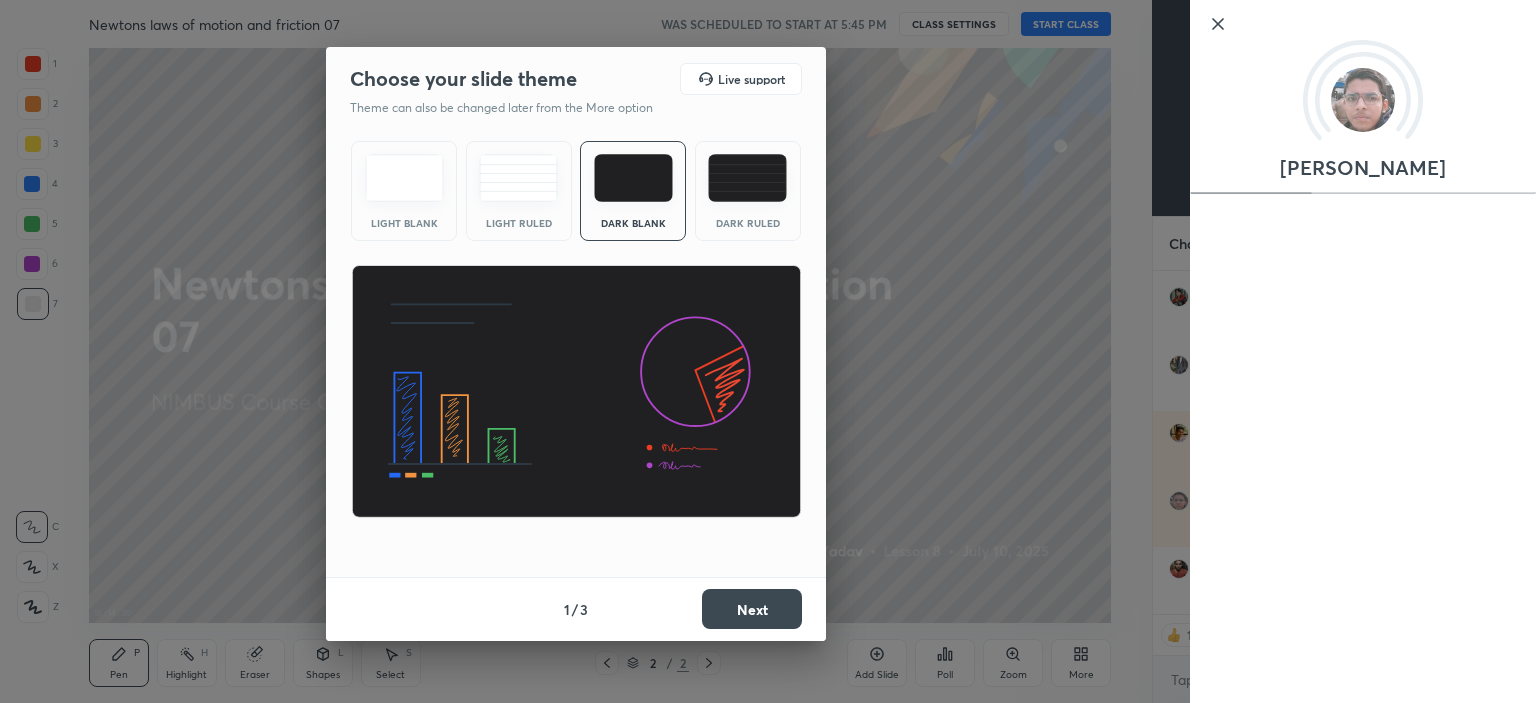 click 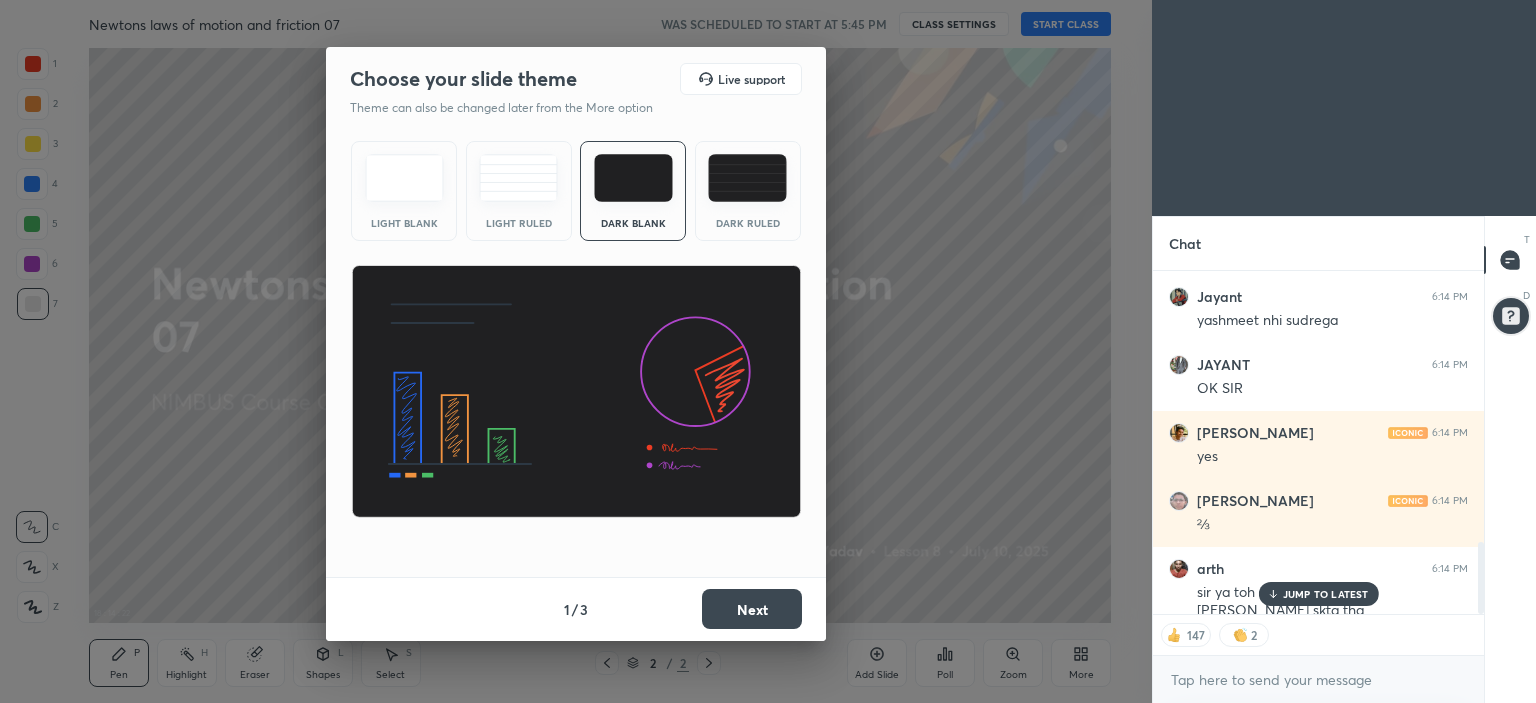 click on "JUMP TO LATEST" at bounding box center (1326, 594) 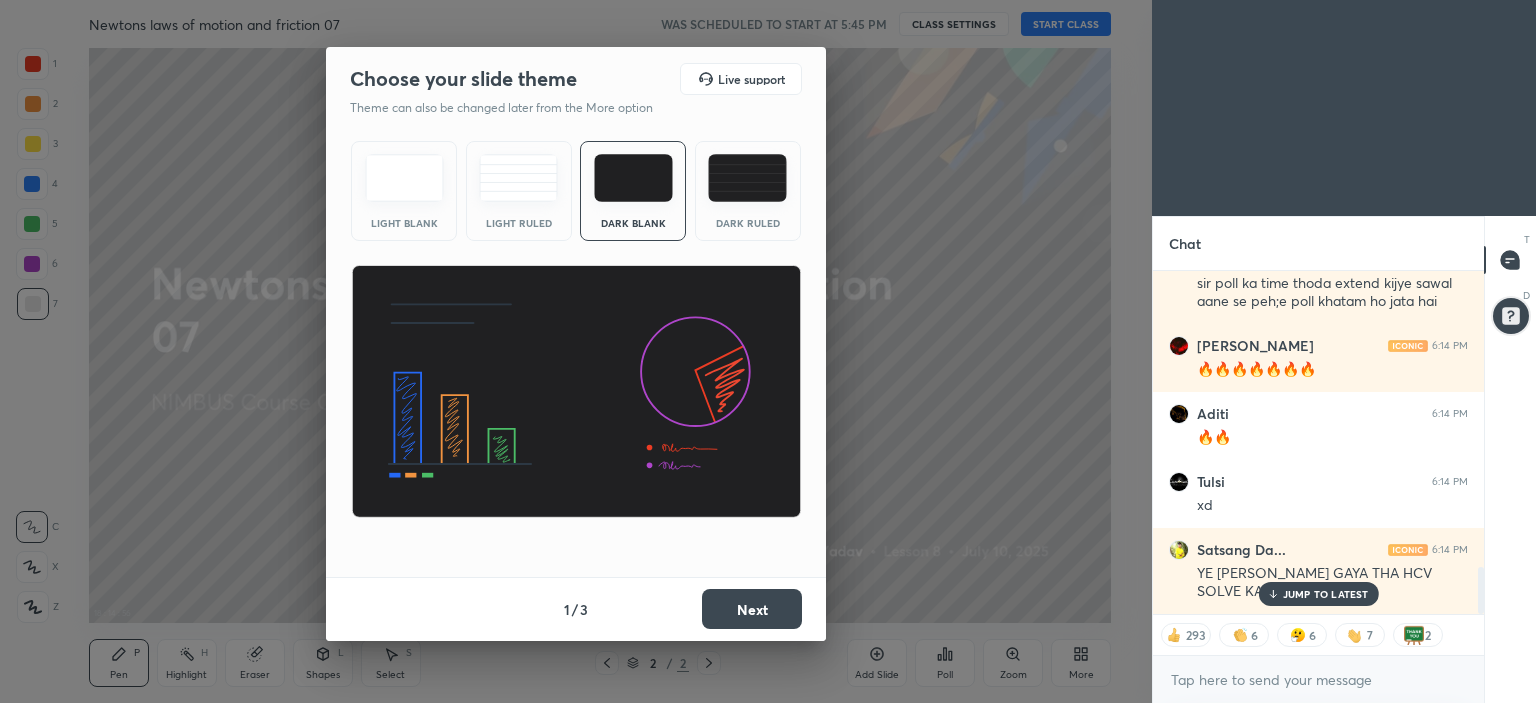 scroll, scrollTop: 2180, scrollLeft: 0, axis: vertical 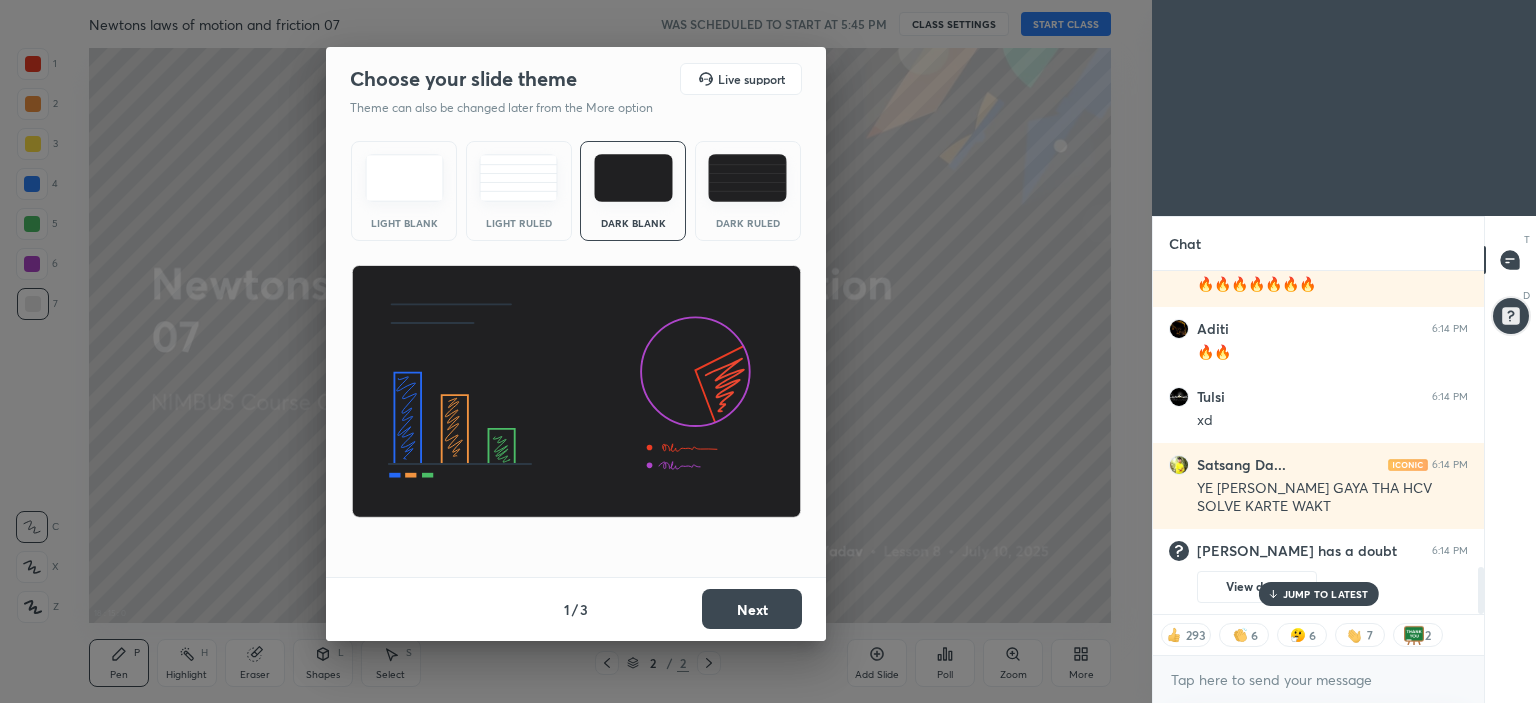 click on "JUMP TO LATEST" at bounding box center (1326, 594) 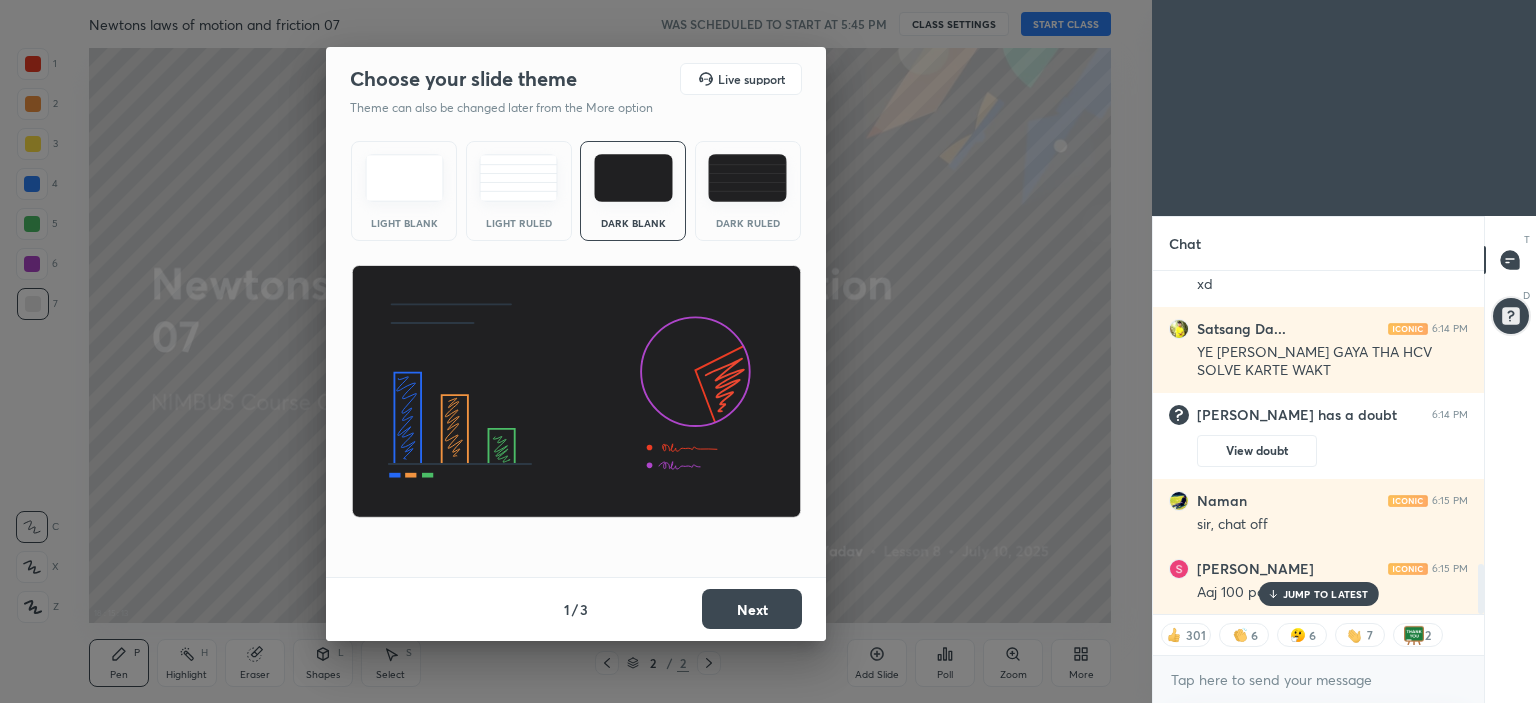 scroll, scrollTop: 1988, scrollLeft: 0, axis: vertical 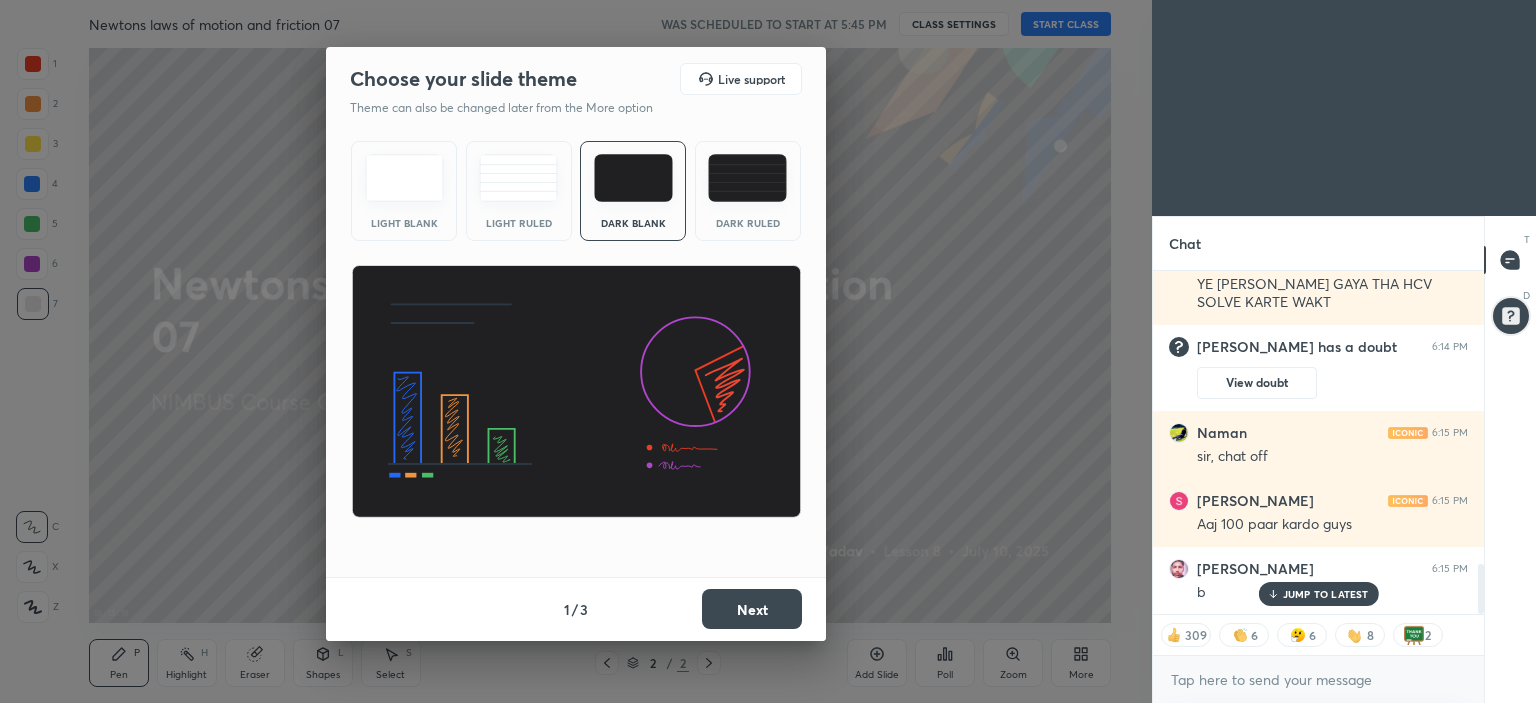 click on "JUMP TO LATEST" at bounding box center [1326, 594] 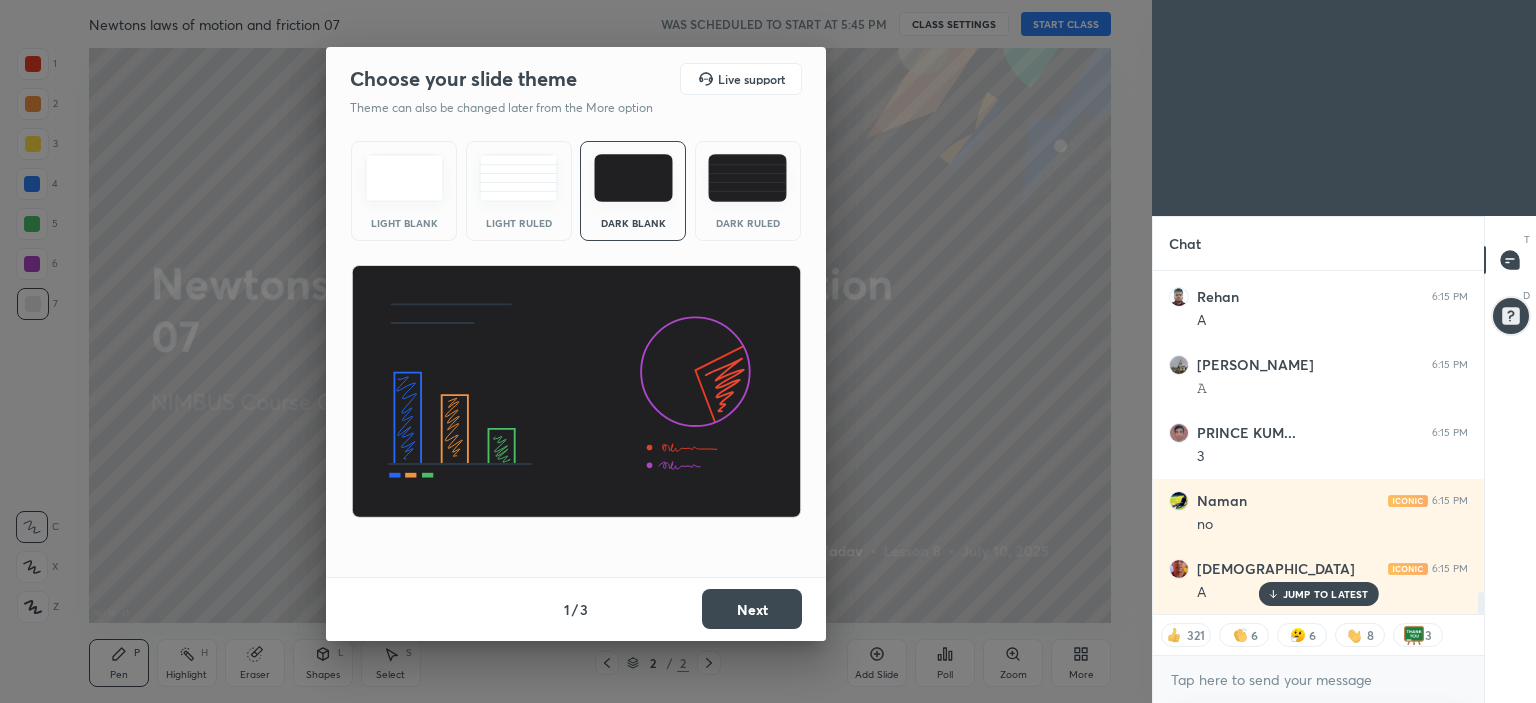 scroll, scrollTop: 5084, scrollLeft: 0, axis: vertical 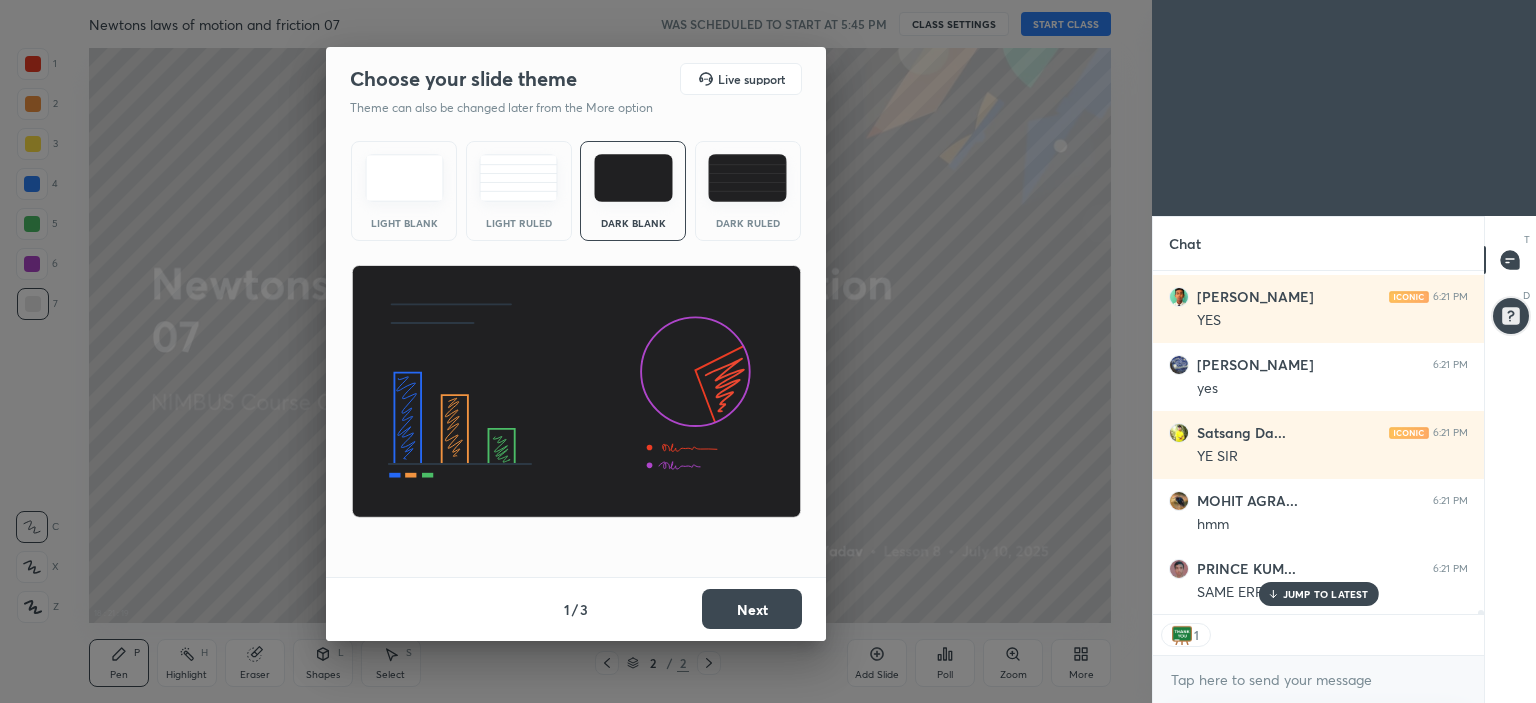 click on "JUMP TO LATEST" at bounding box center [1326, 594] 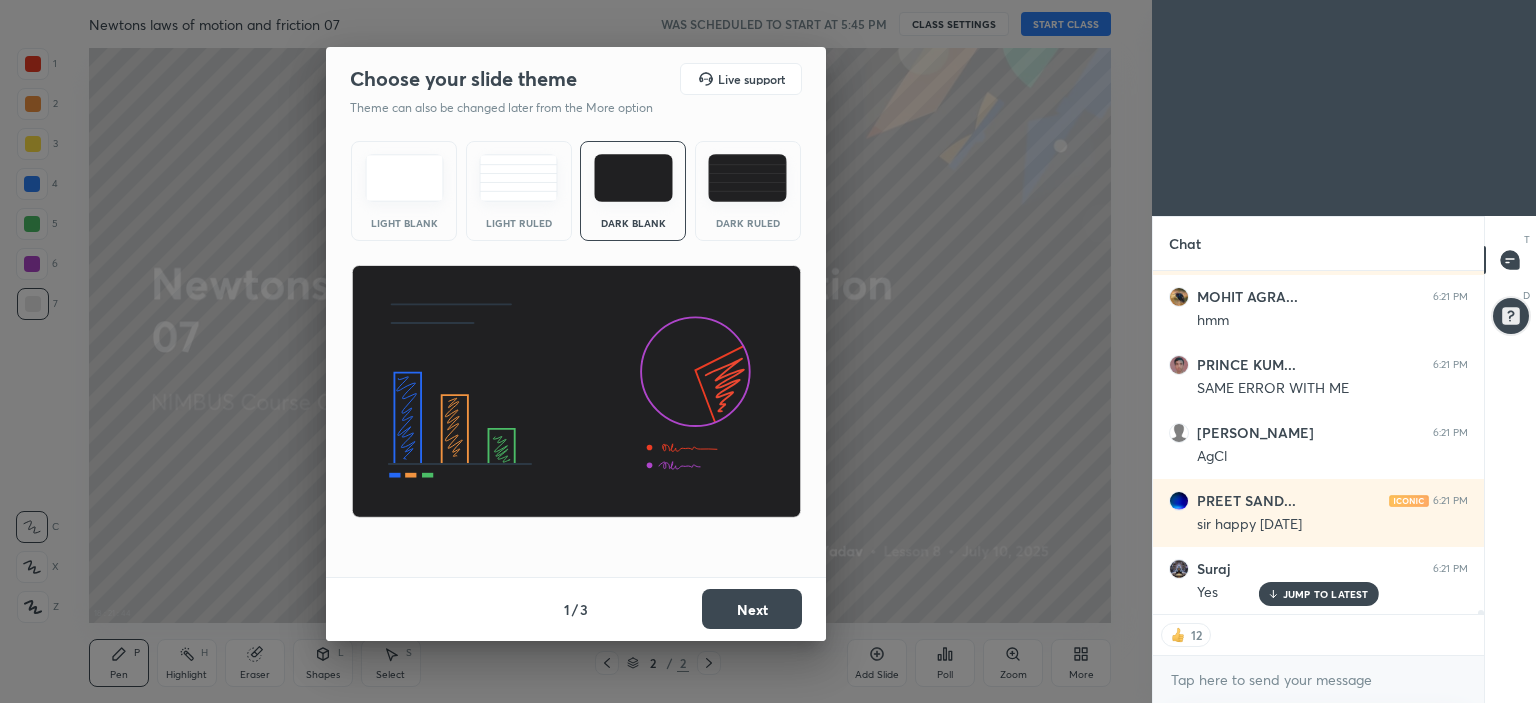 scroll, scrollTop: 30828, scrollLeft: 0, axis: vertical 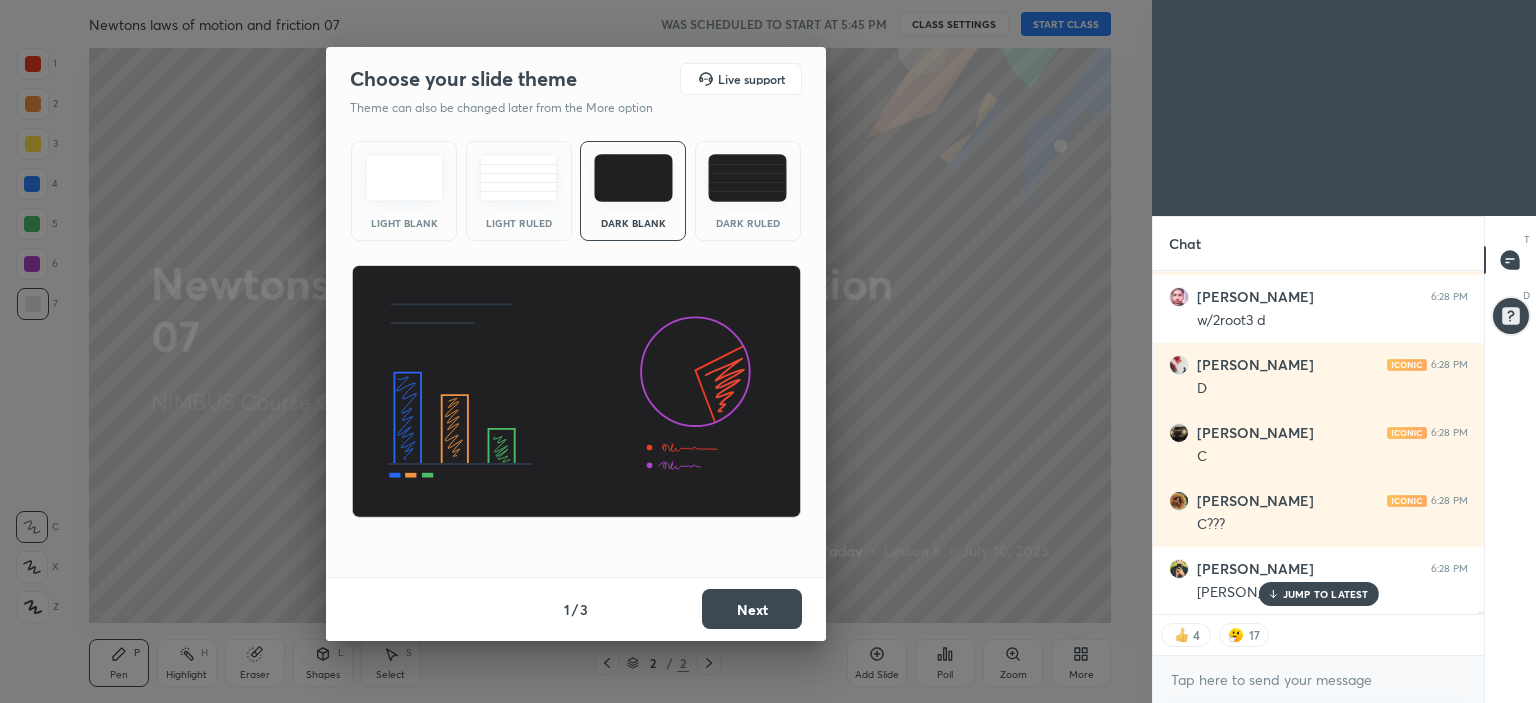 click on "JUMP TO LATEST" at bounding box center (1318, 594) 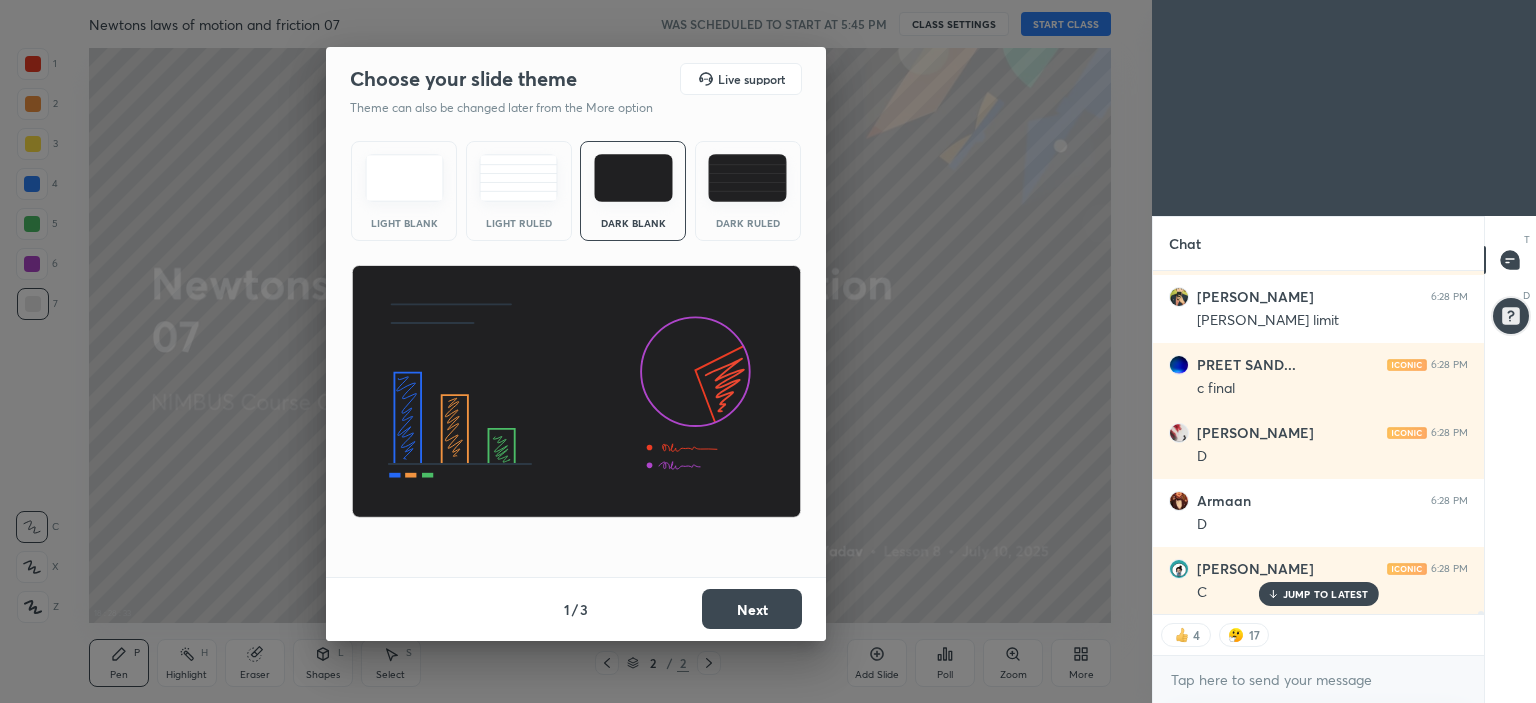 scroll, scrollTop: 34516, scrollLeft: 0, axis: vertical 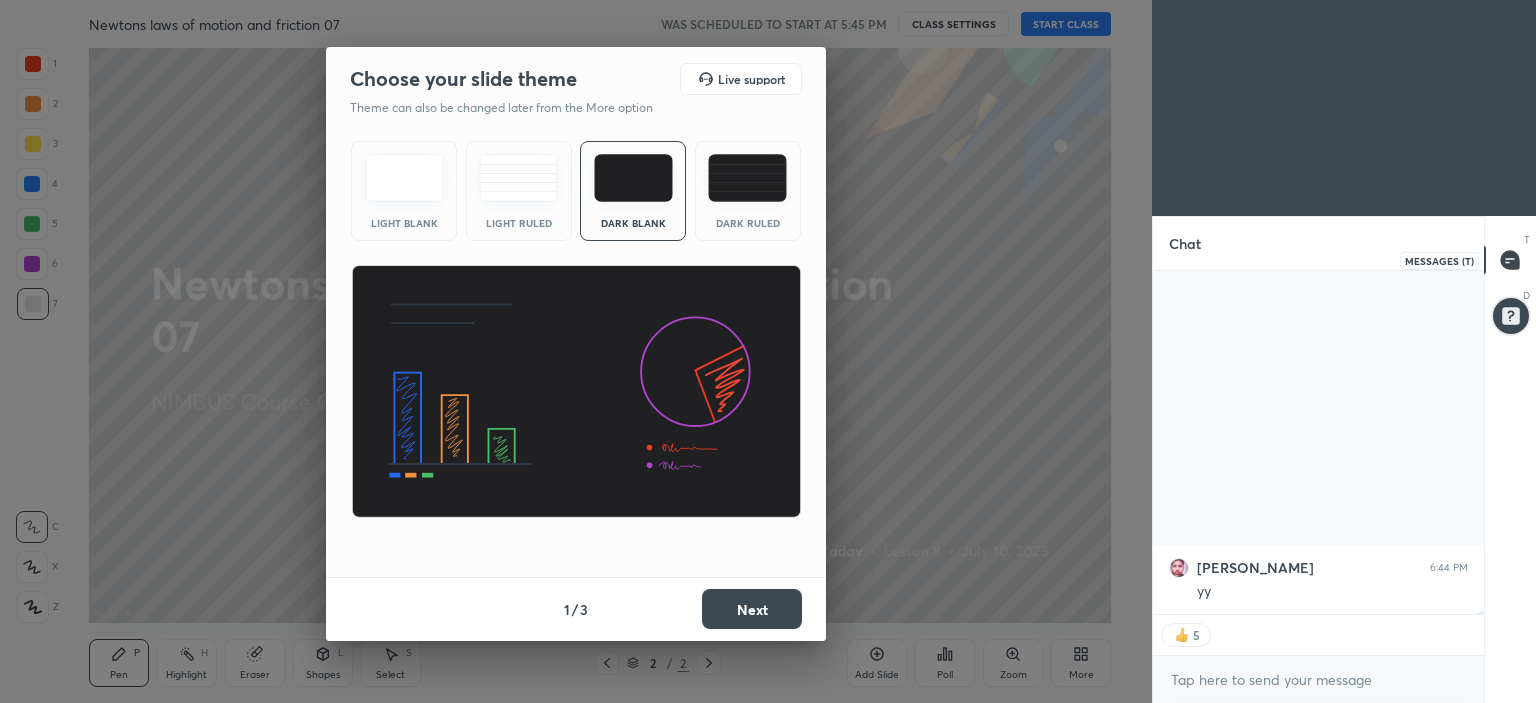 click 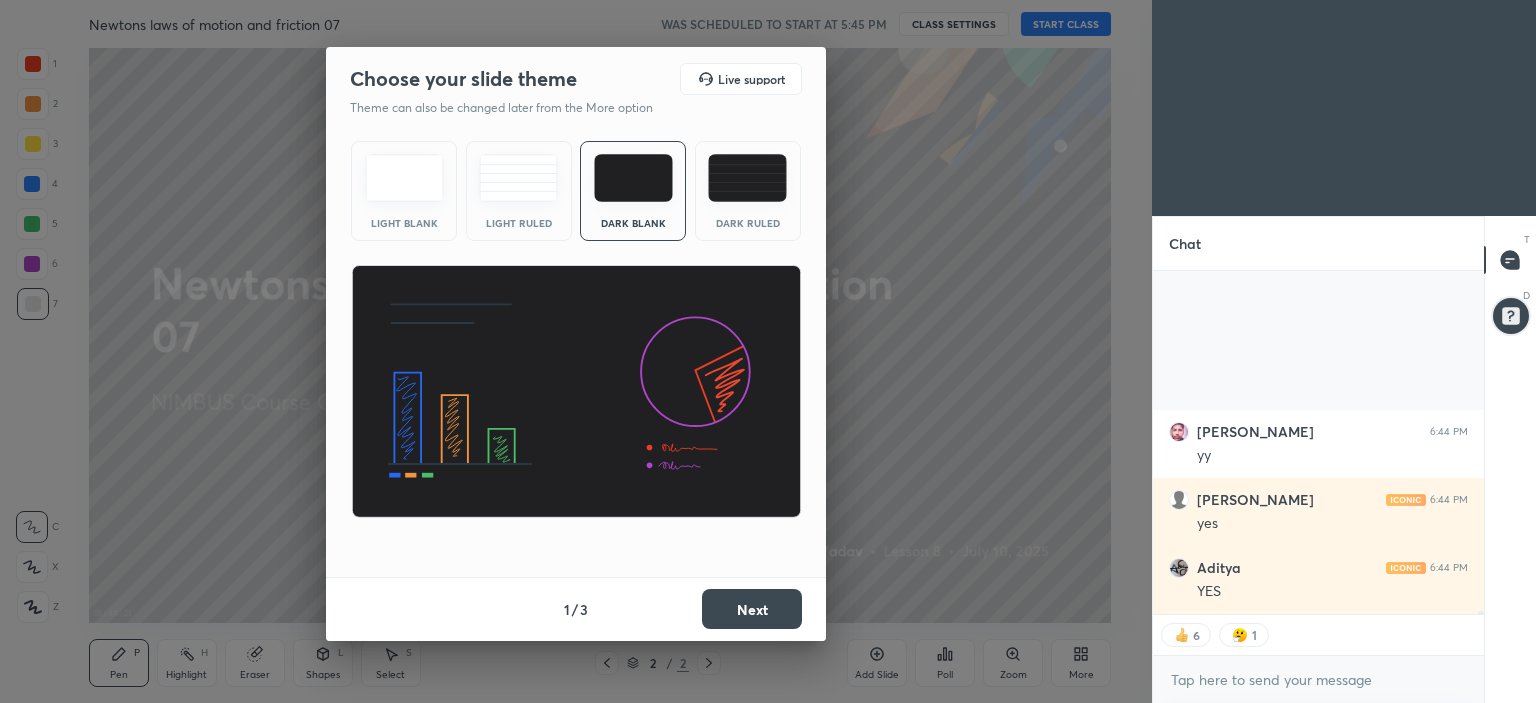 click on "Chat" at bounding box center (1318, 243) 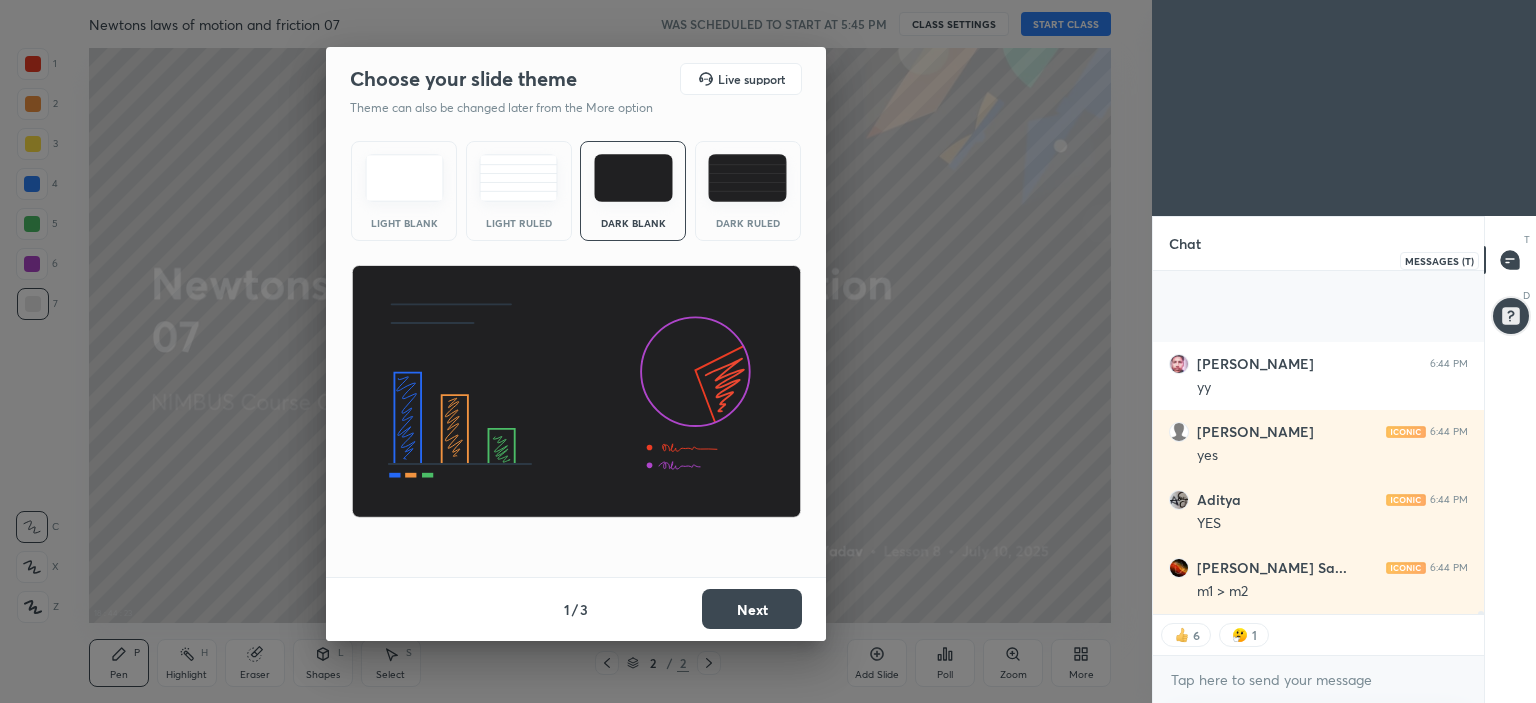click at bounding box center [1511, 260] 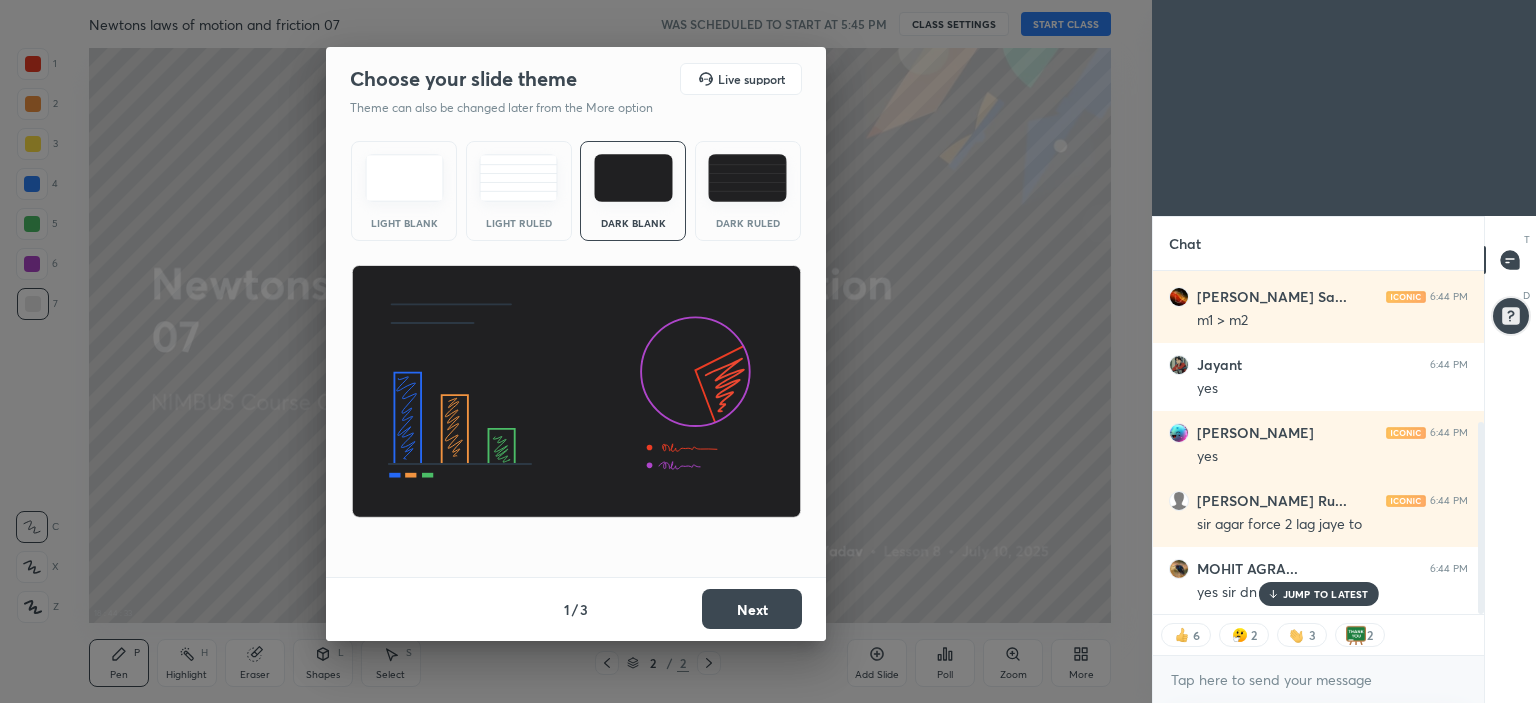 scroll, scrollTop: 268, scrollLeft: 0, axis: vertical 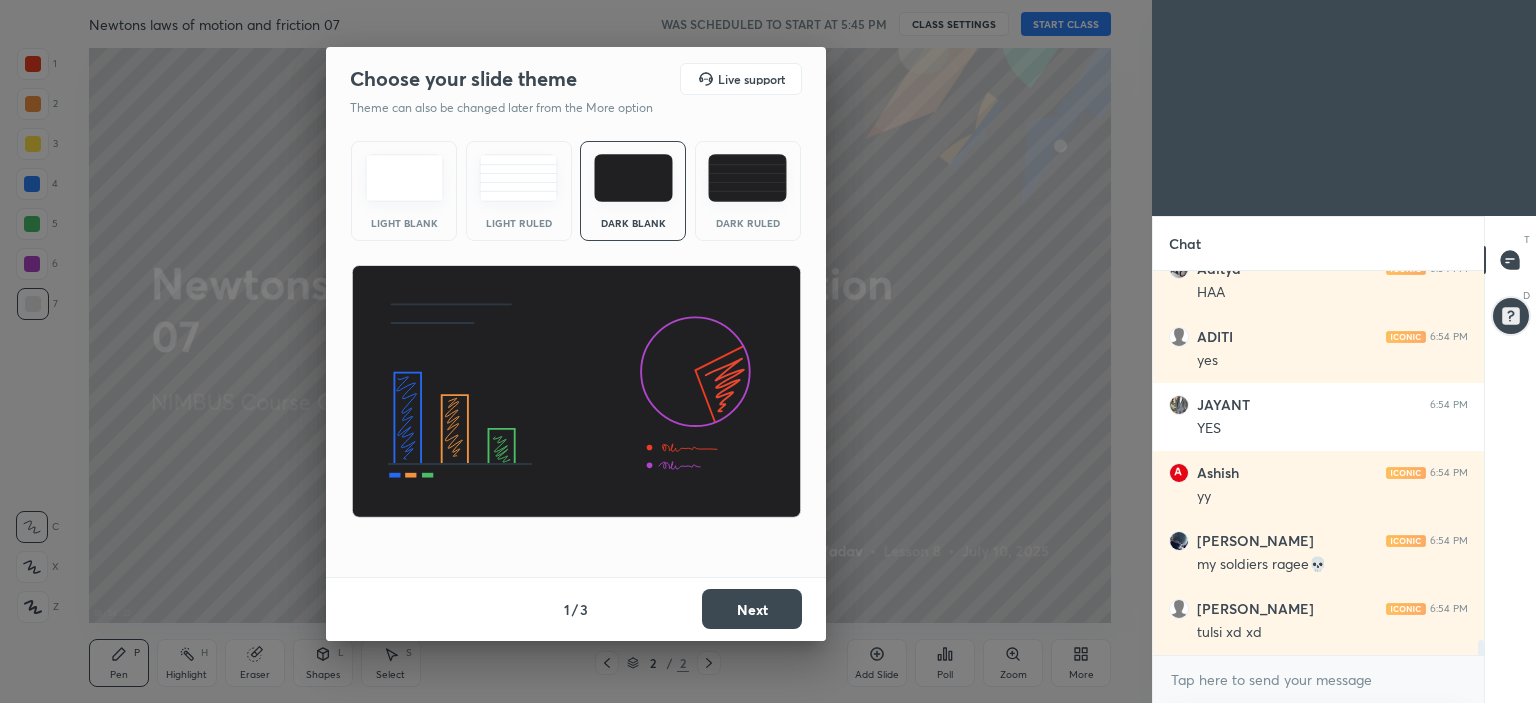 click on "Choose your slide theme Live support Theme can also be changed later from the More option Light Blank Light Ruled Dark Blank Dark Ruled 1 / 3 Next" at bounding box center [576, 351] 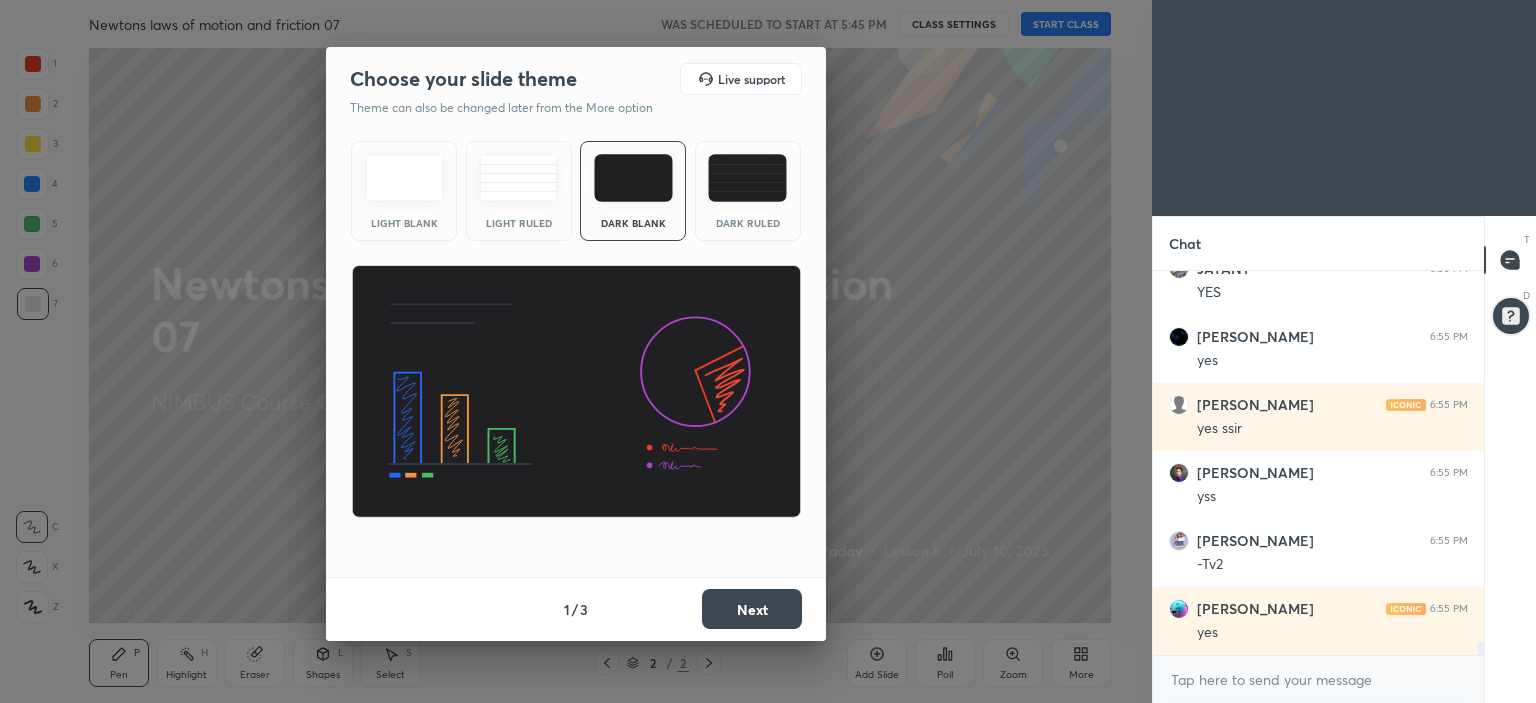 scroll, scrollTop: 10664, scrollLeft: 0, axis: vertical 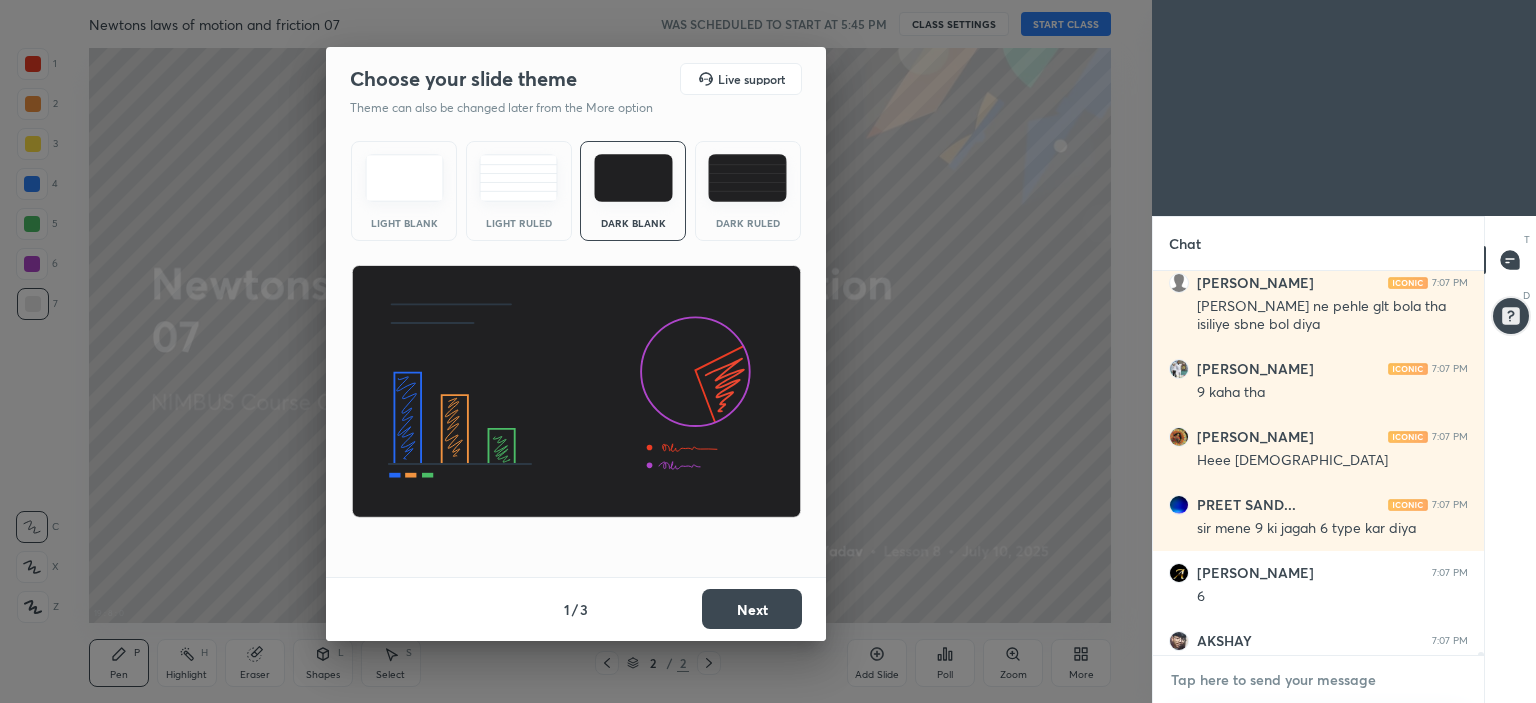 click at bounding box center (1318, 680) 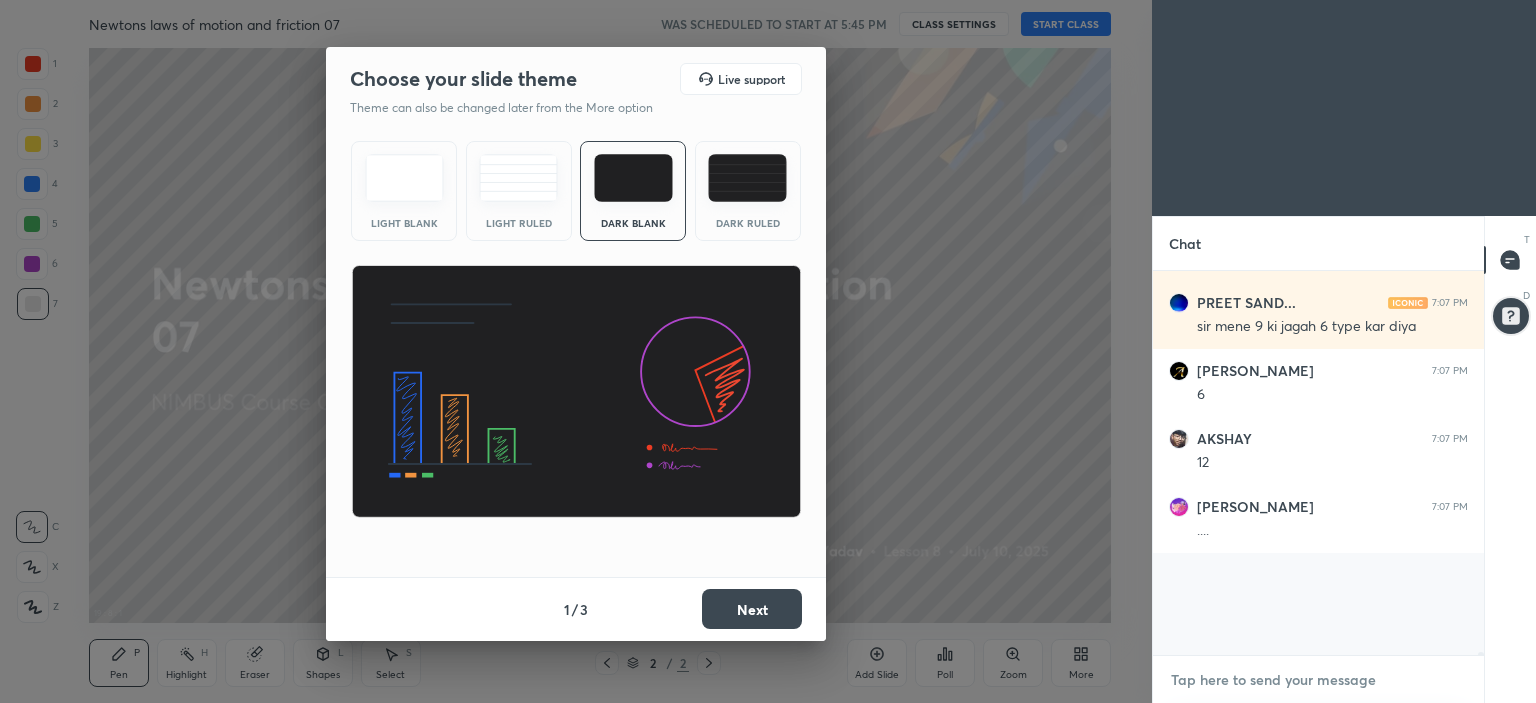 click at bounding box center [1318, 680] 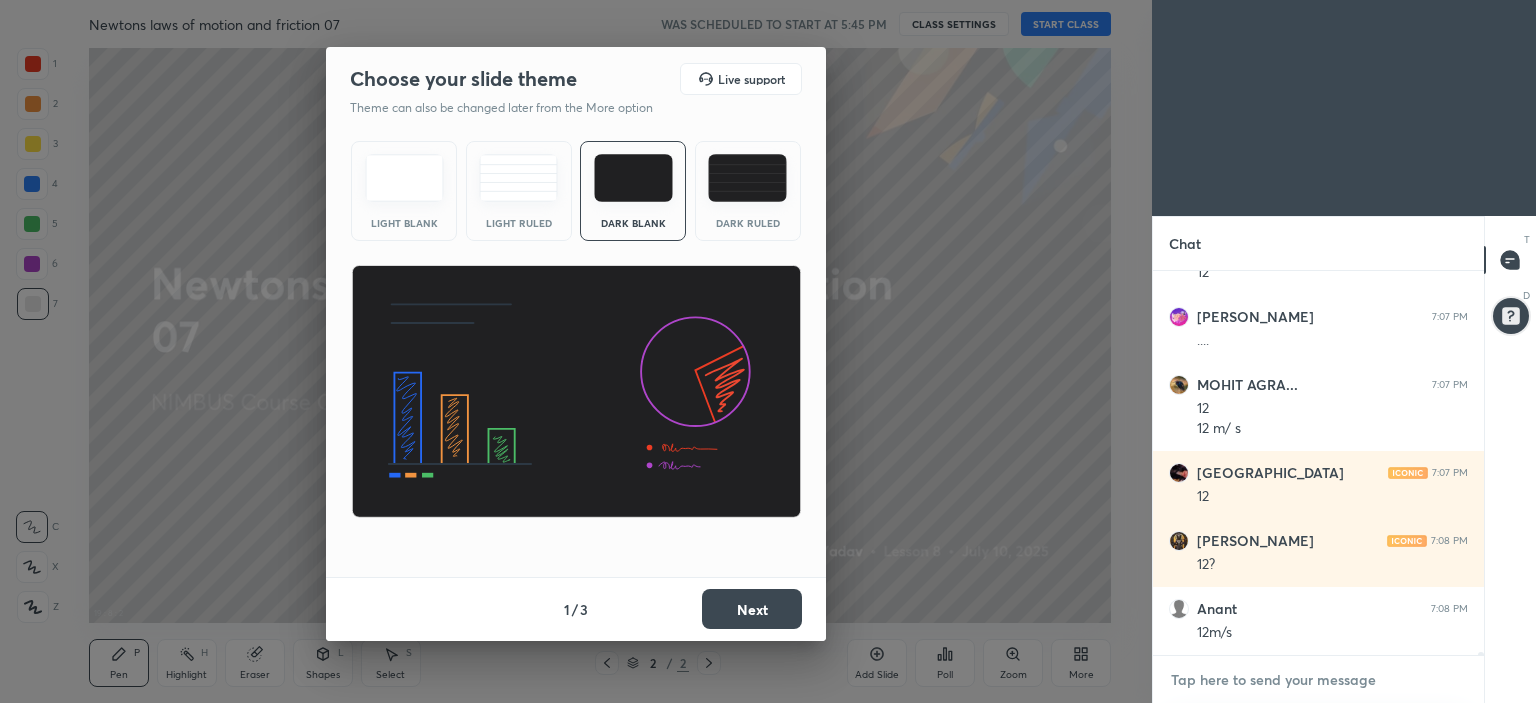 click at bounding box center (1318, 680) 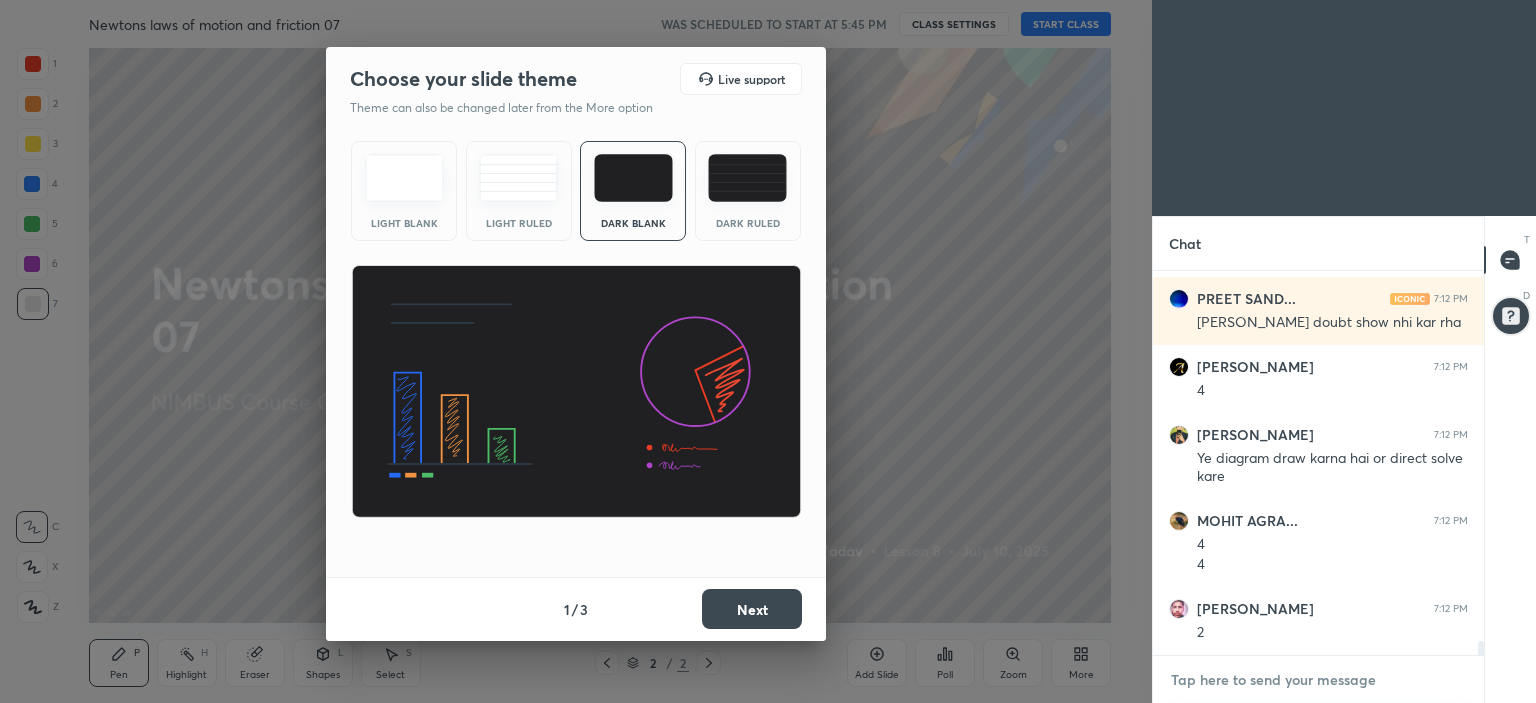 scroll, scrollTop: 10168, scrollLeft: 0, axis: vertical 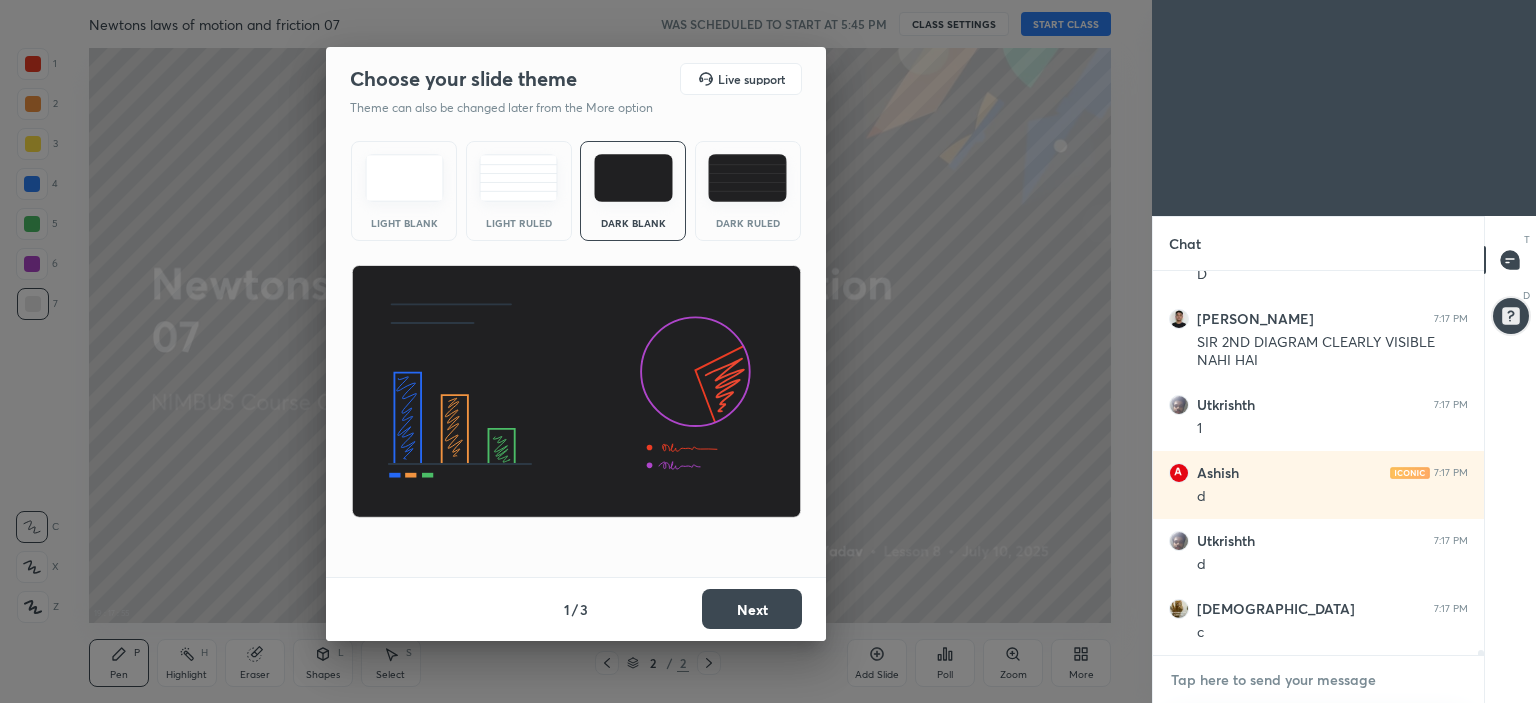 click at bounding box center (1318, 680) 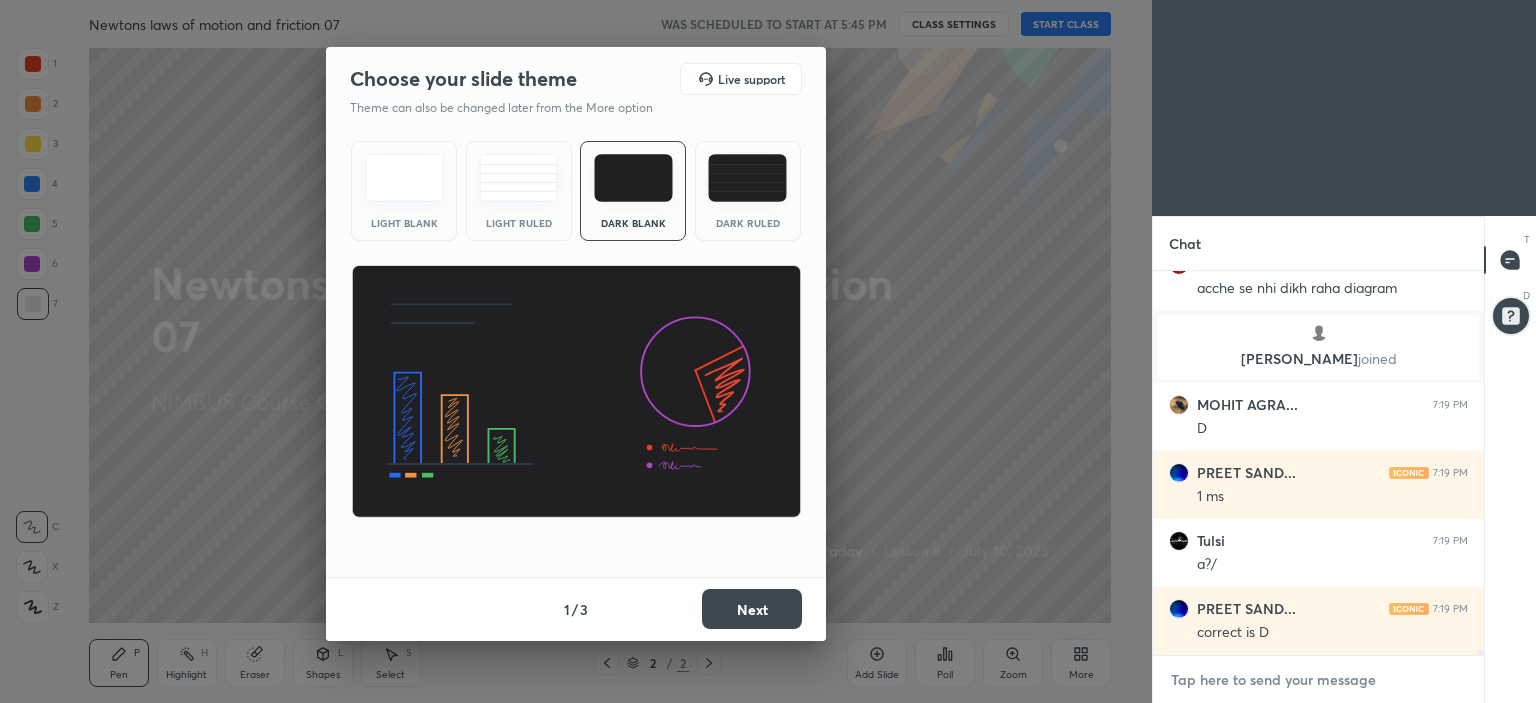 scroll, scrollTop: 31288, scrollLeft: 0, axis: vertical 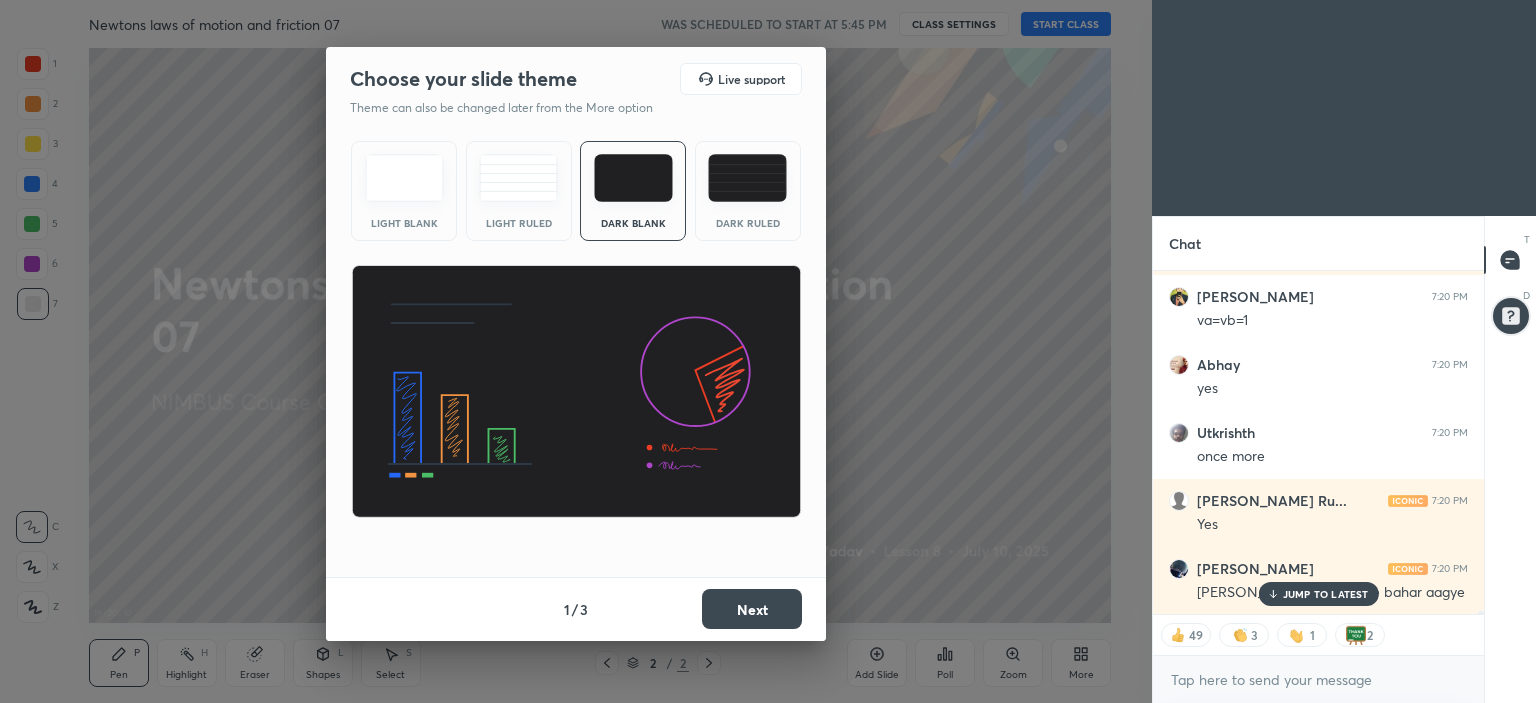 click on "JUMP TO LATEST" at bounding box center (1326, 594) 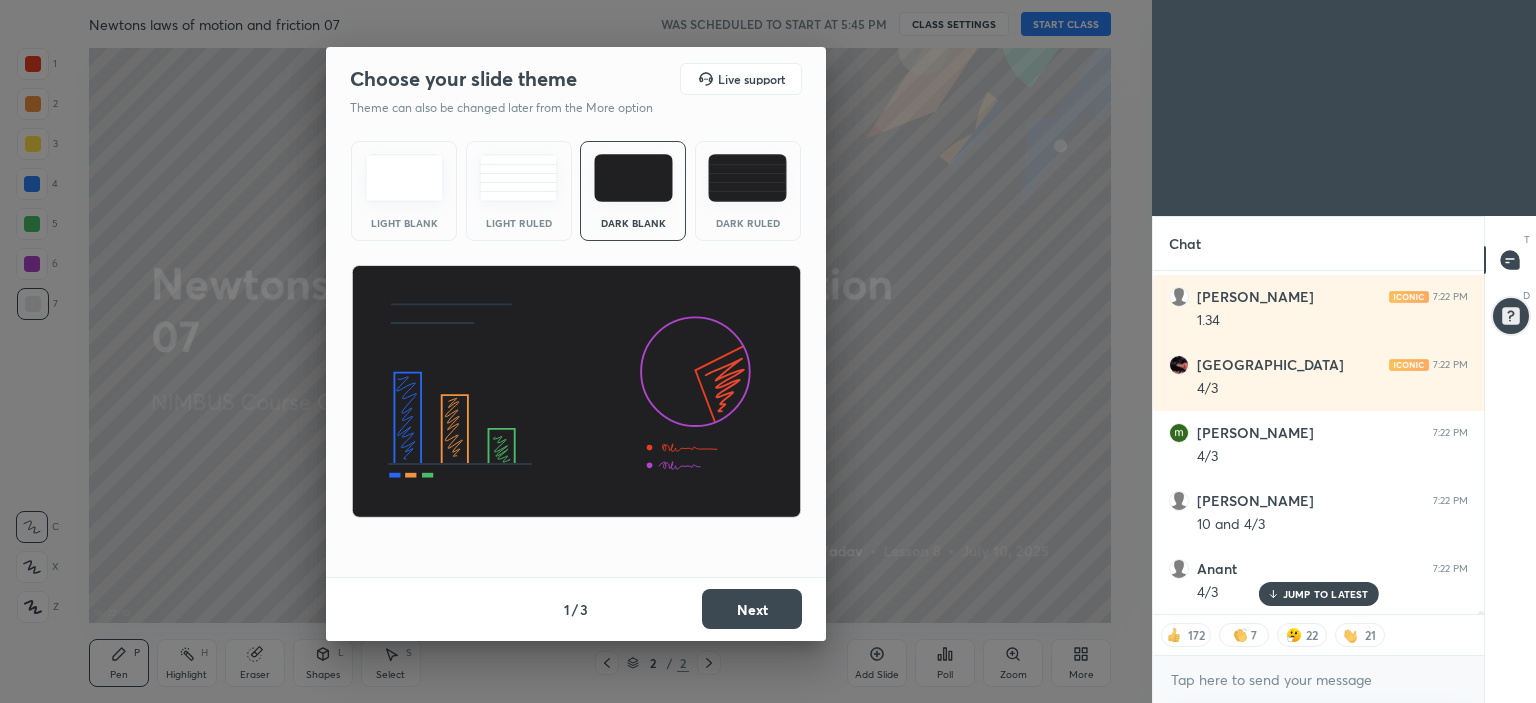 scroll, scrollTop: 41999, scrollLeft: 0, axis: vertical 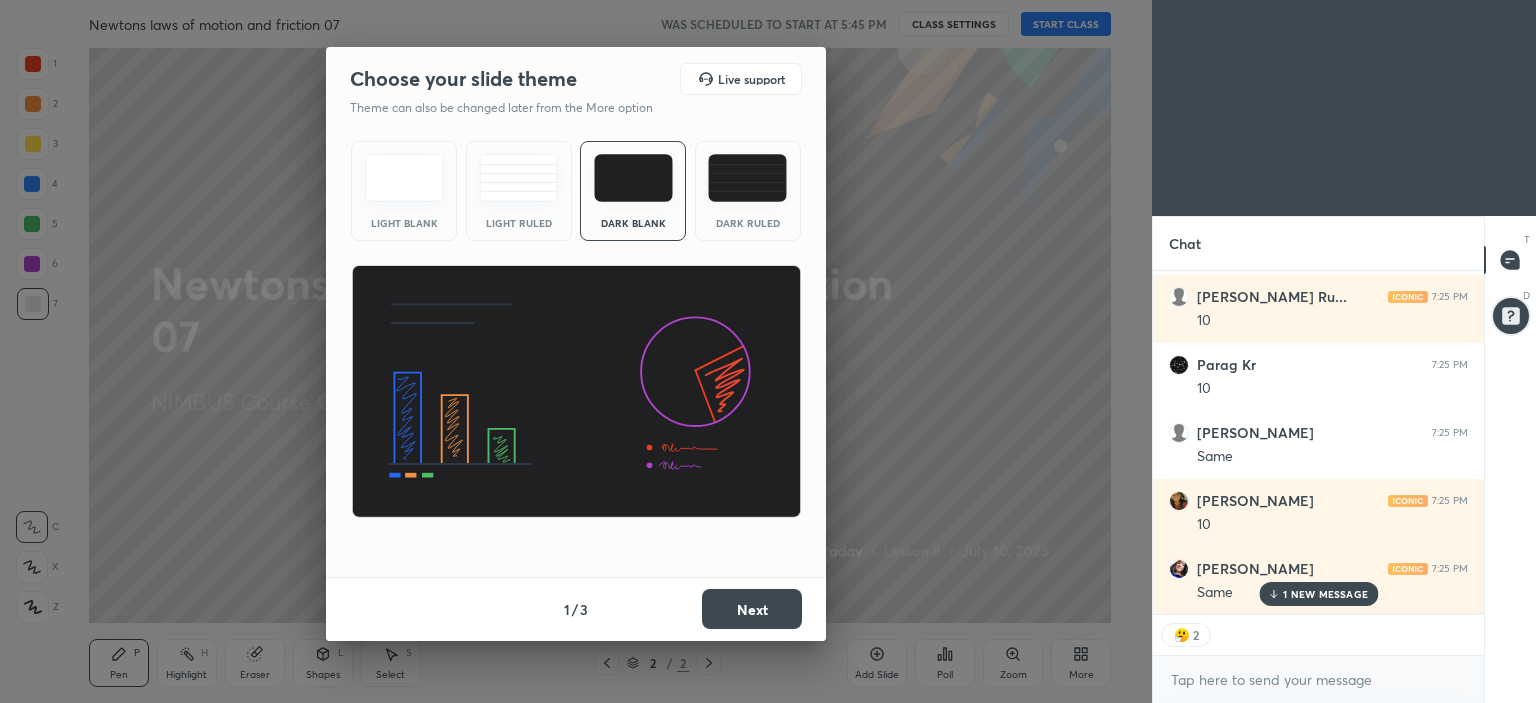 click on "1 NEW MESSAGE" at bounding box center [1318, 594] 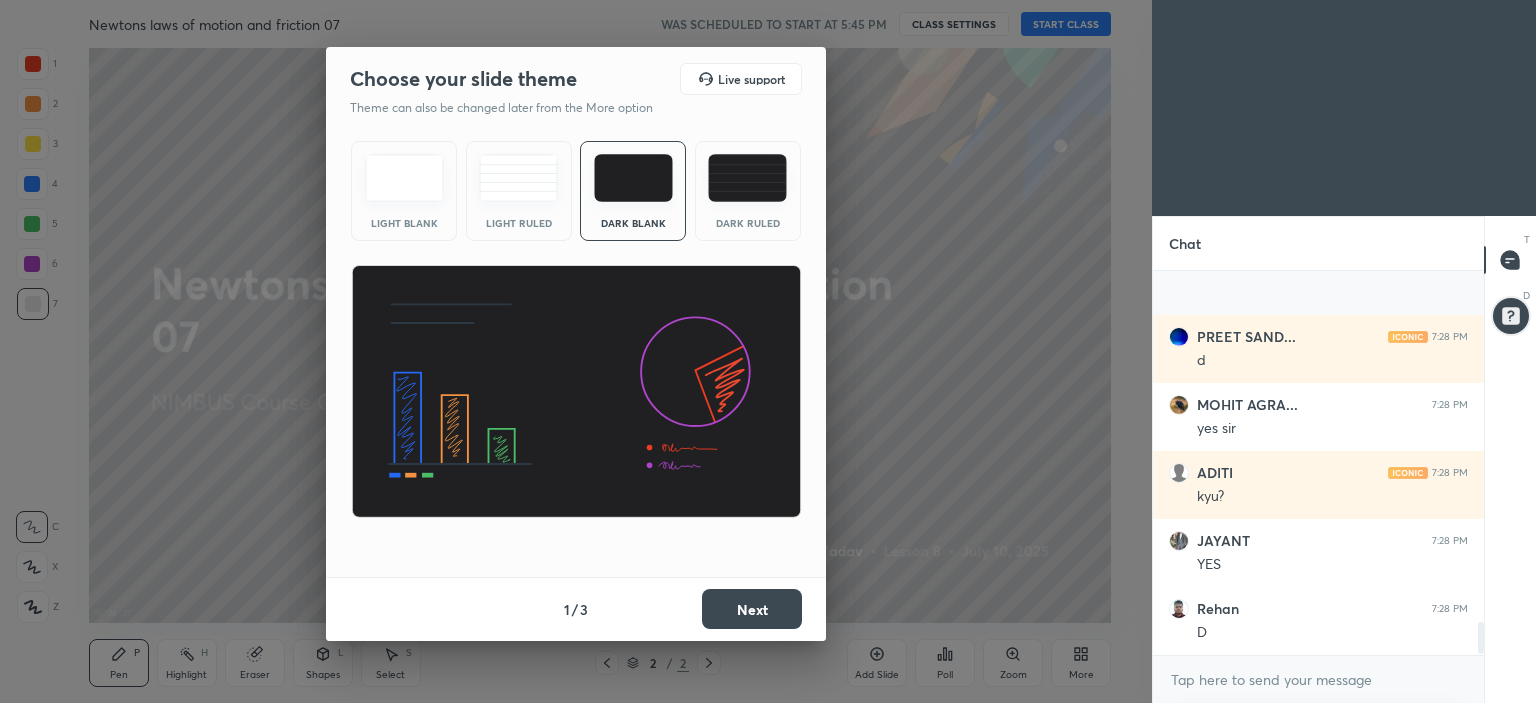 scroll, scrollTop: 4162, scrollLeft: 0, axis: vertical 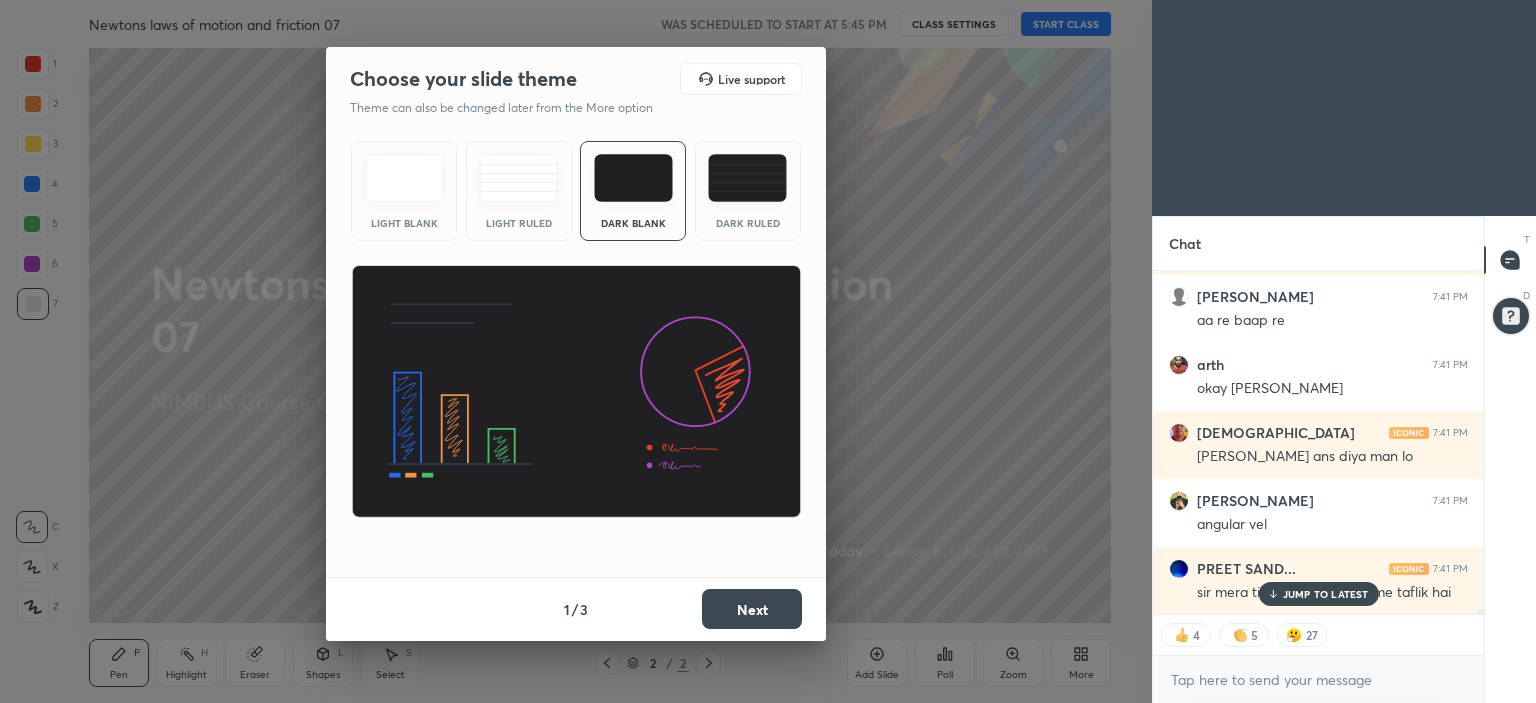click on "JUMP TO LATEST" at bounding box center (1326, 594) 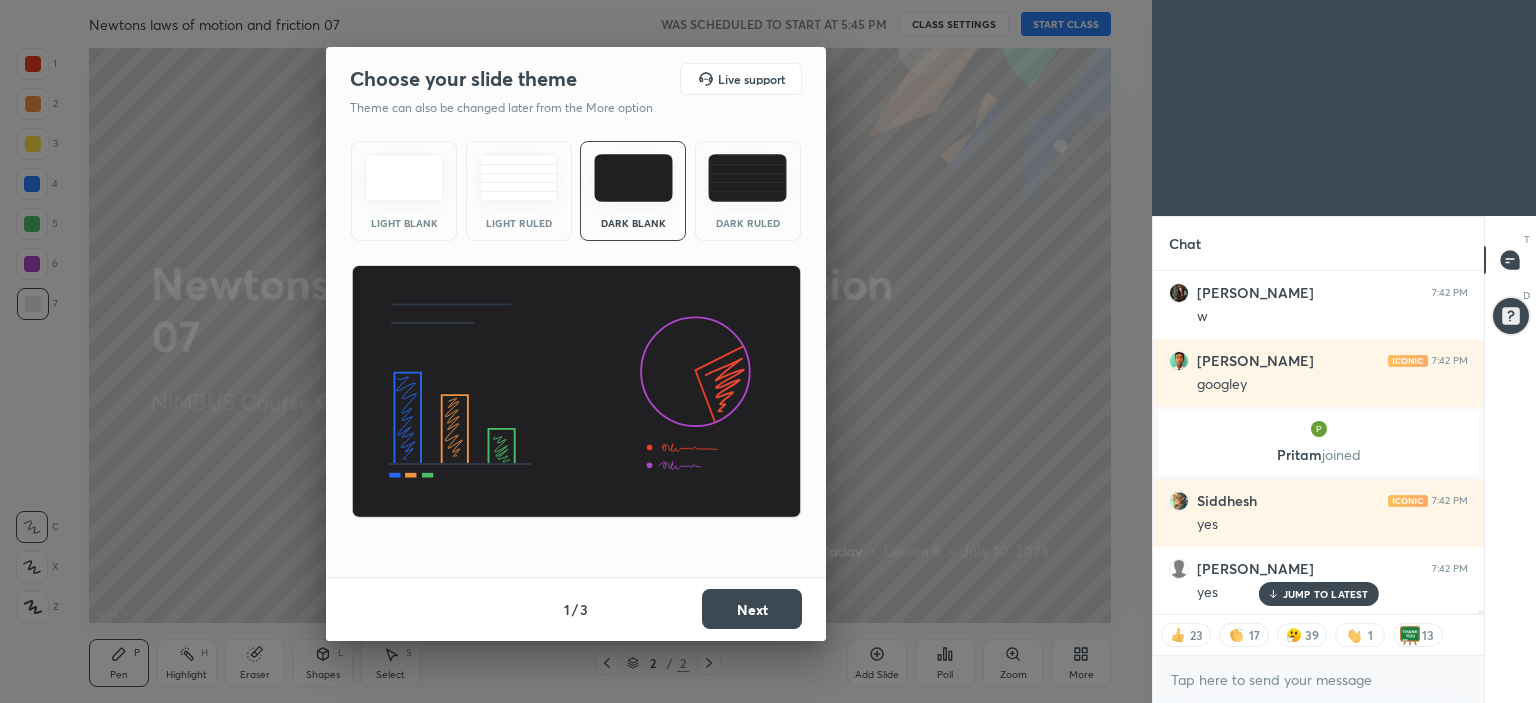 scroll, scrollTop: 27740, scrollLeft: 0, axis: vertical 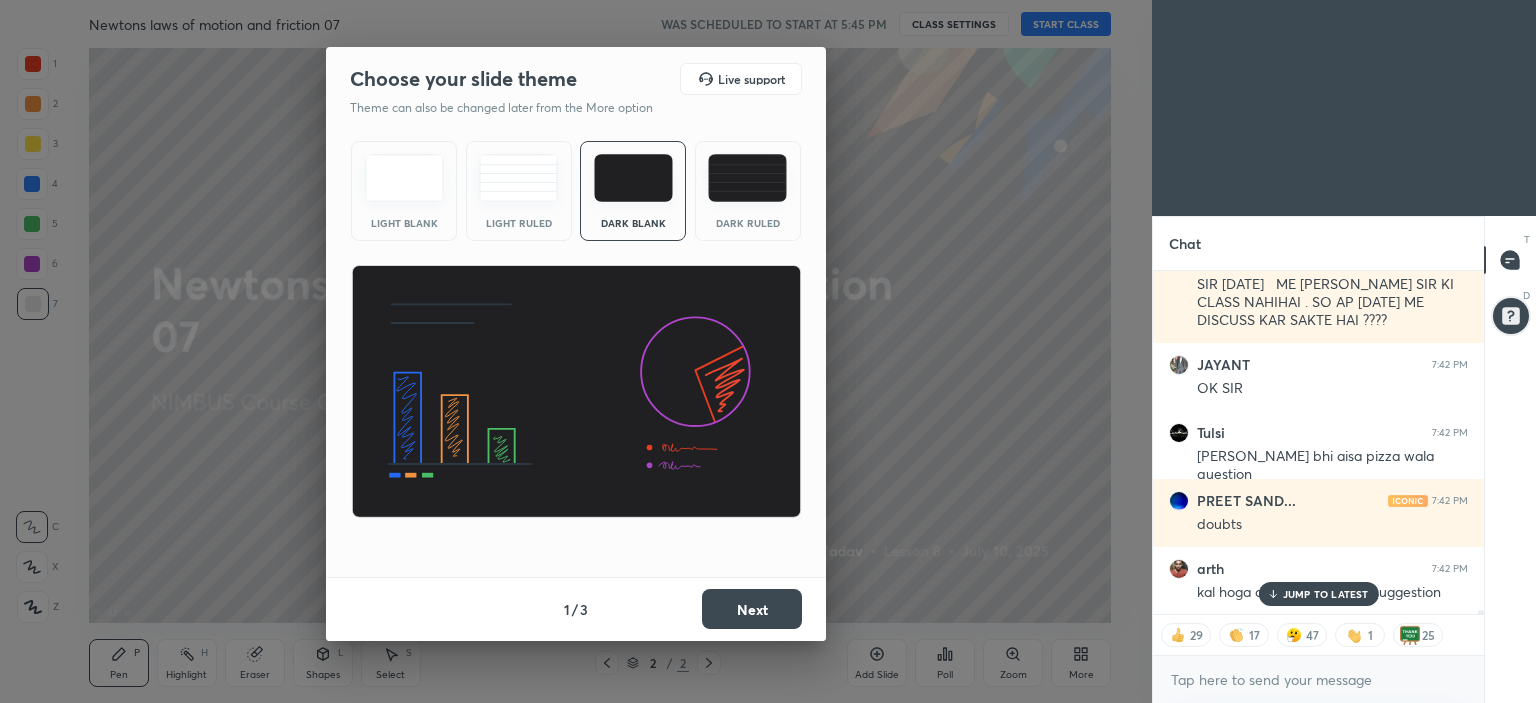 click 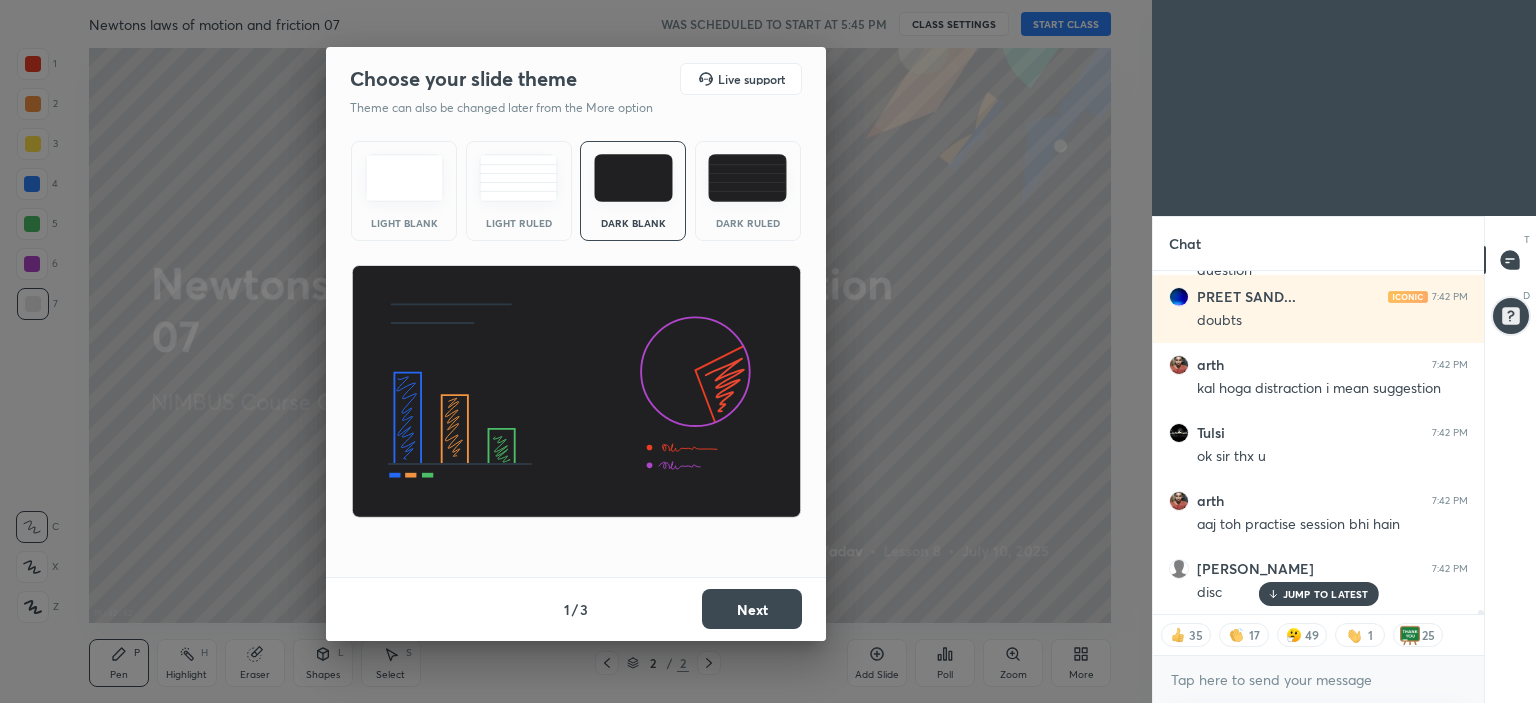 click on "JUMP TO LATEST" at bounding box center (1326, 594) 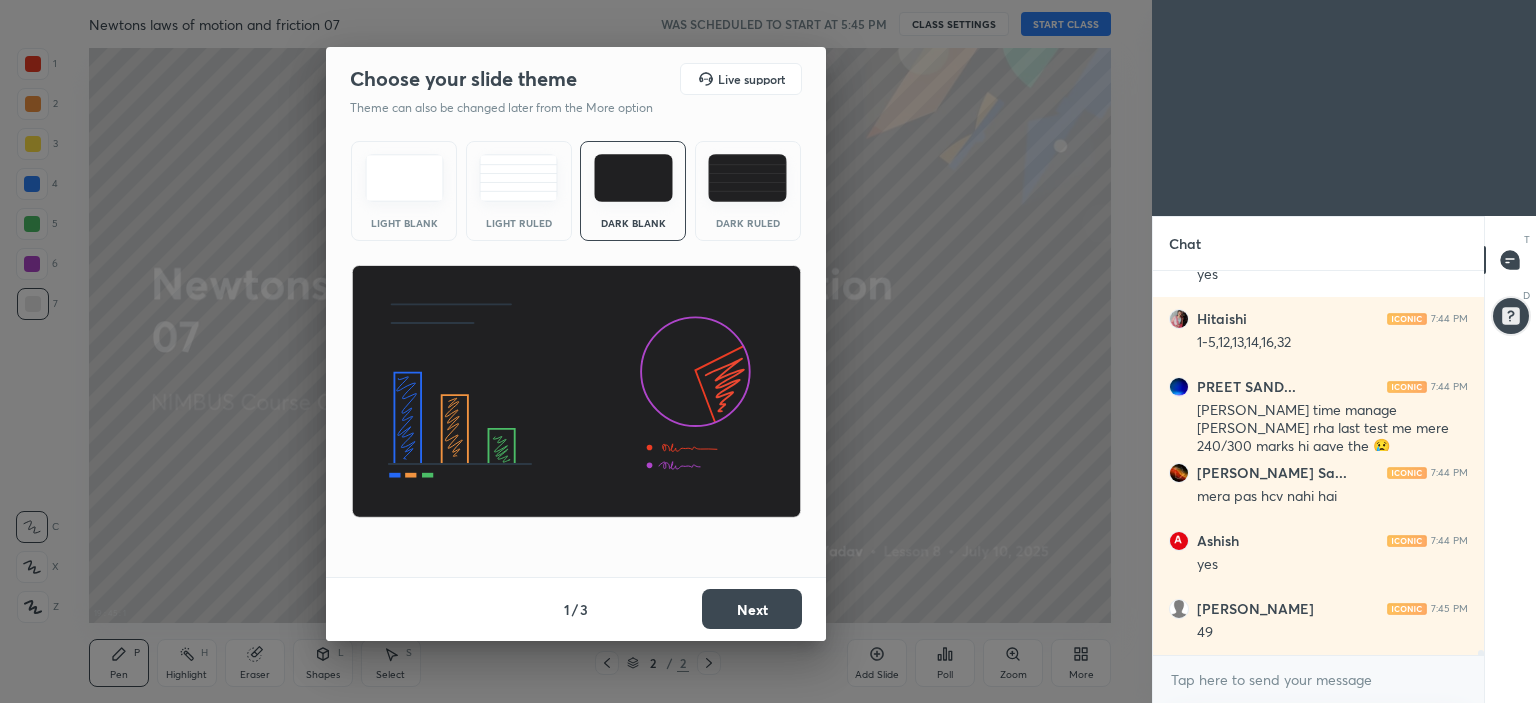 scroll, scrollTop: 31670, scrollLeft: 0, axis: vertical 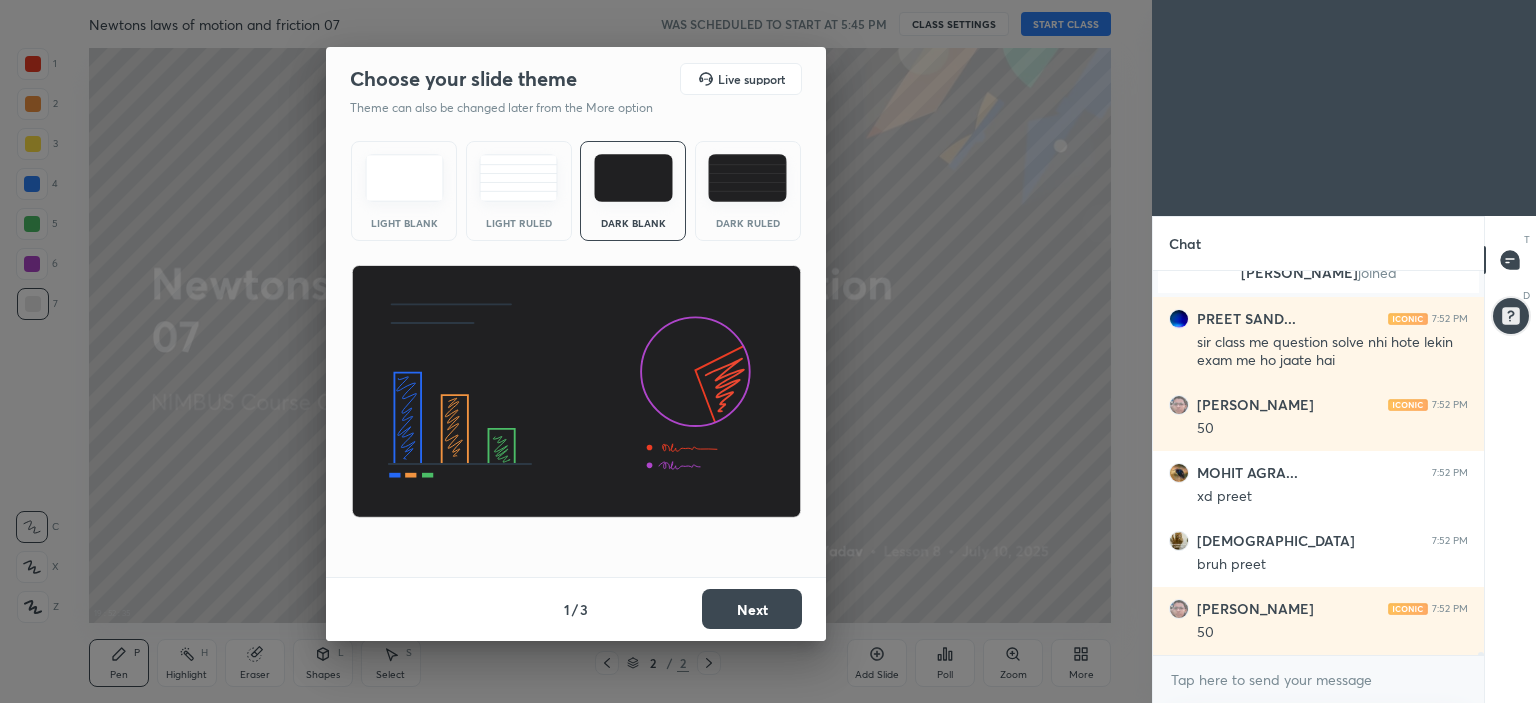click on "Choose your slide theme Live support Theme can also be changed later from the More option Light Blank Light Ruled Dark Blank Dark Ruled 1 / 3 Next" at bounding box center [576, 351] 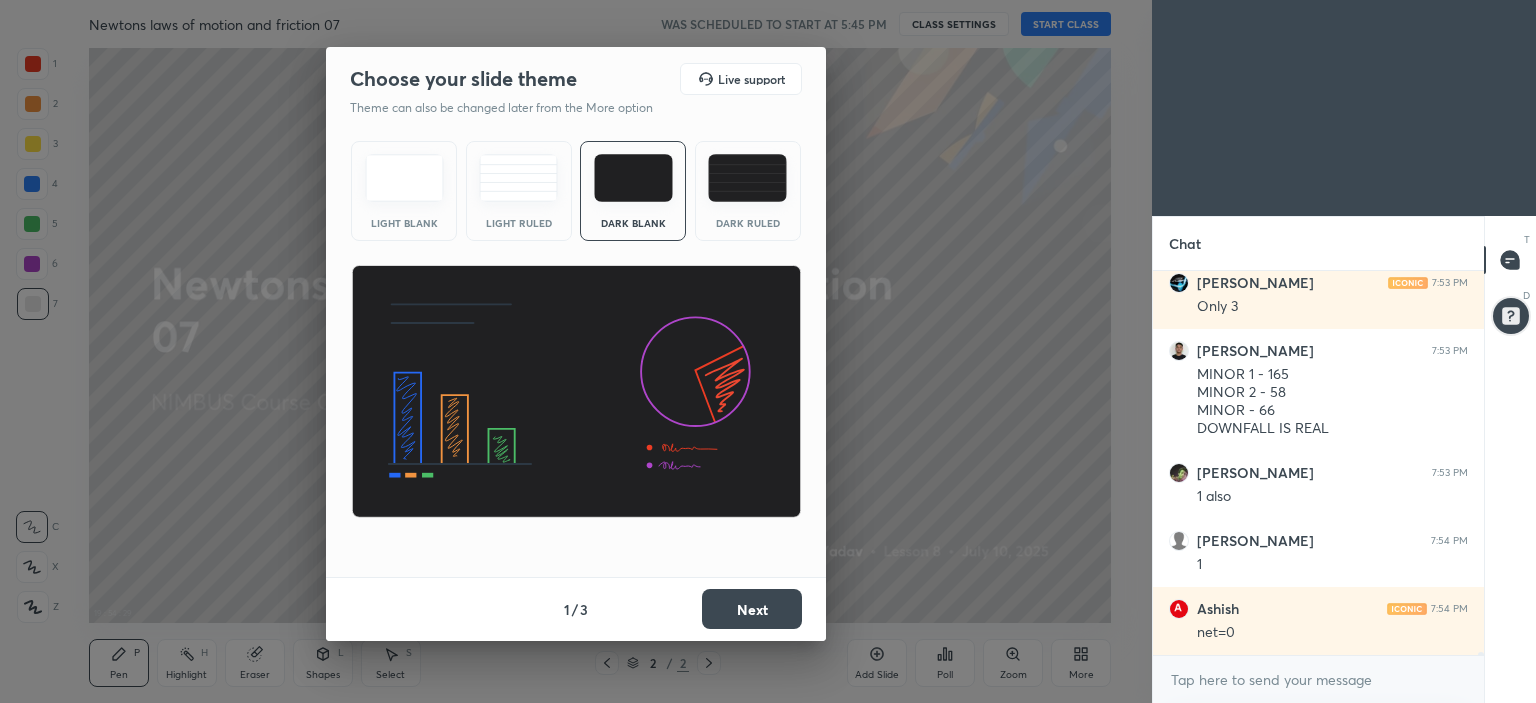 scroll, scrollTop: 49646, scrollLeft: 0, axis: vertical 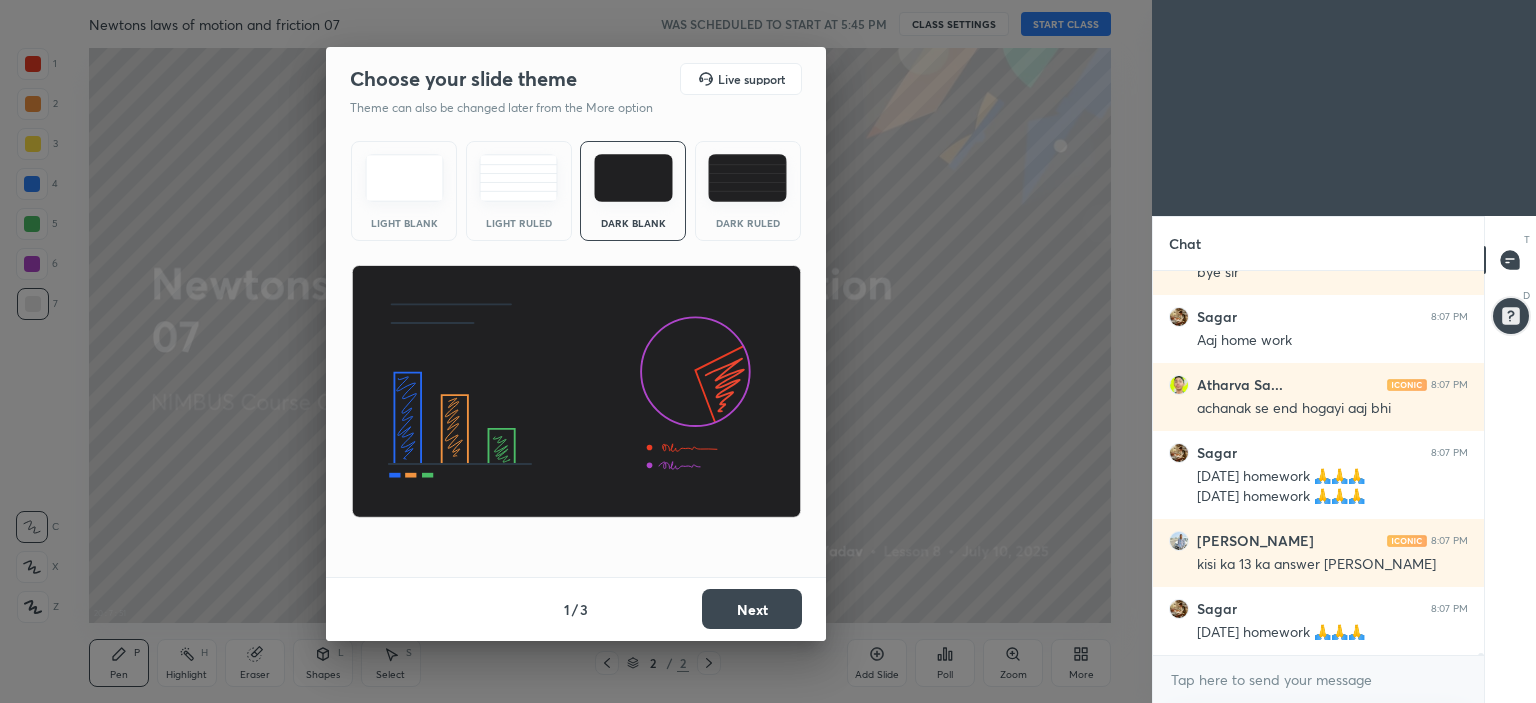 click on "Next" at bounding box center [752, 609] 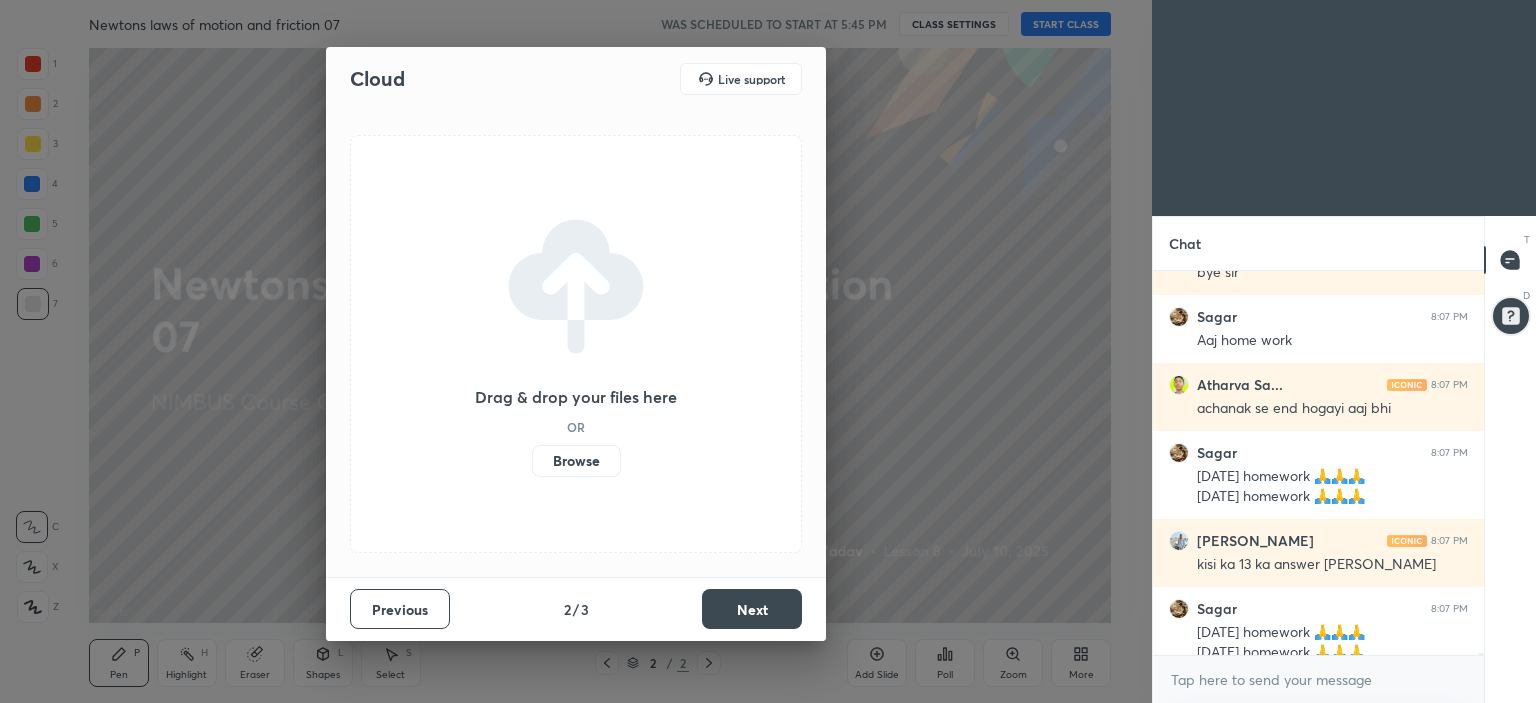 scroll, scrollTop: 60664, scrollLeft: 0, axis: vertical 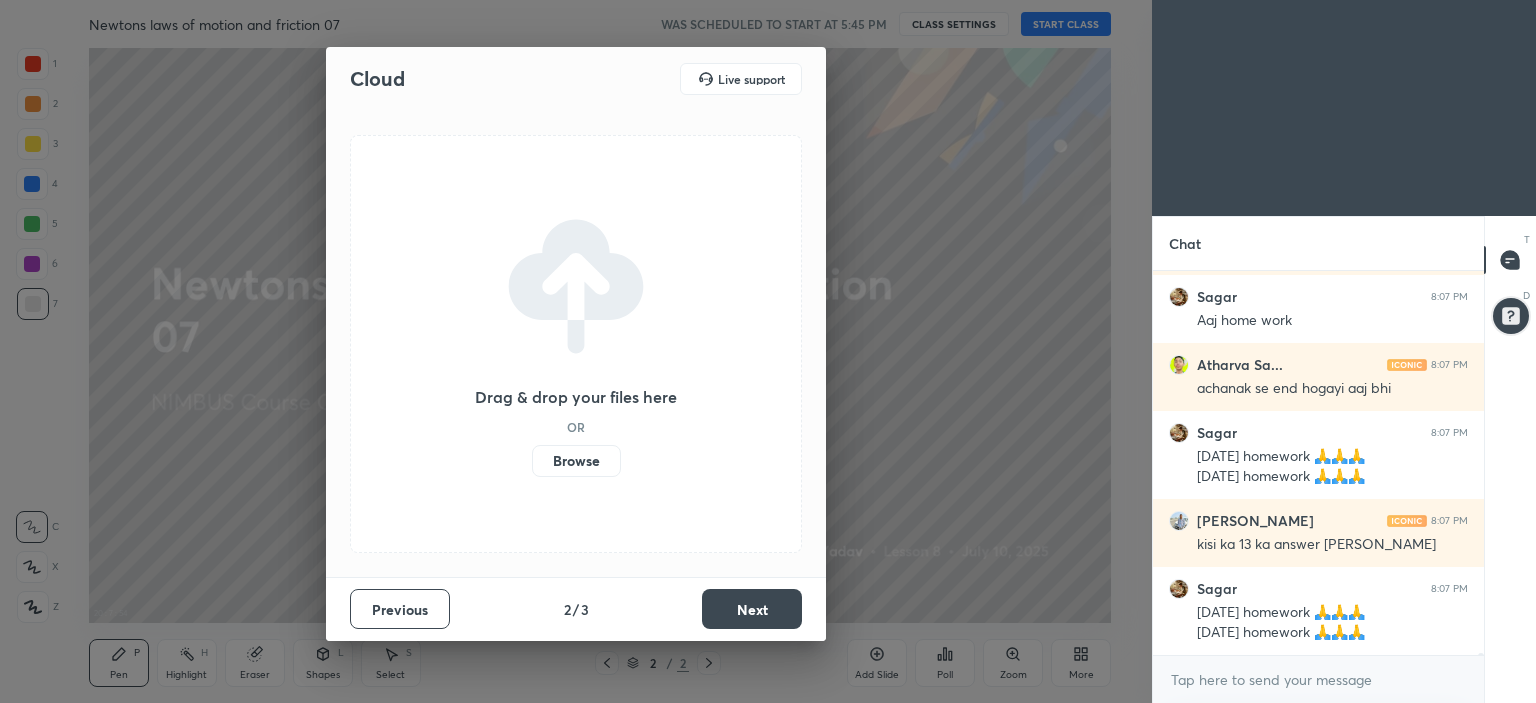 click on "Next" at bounding box center (752, 609) 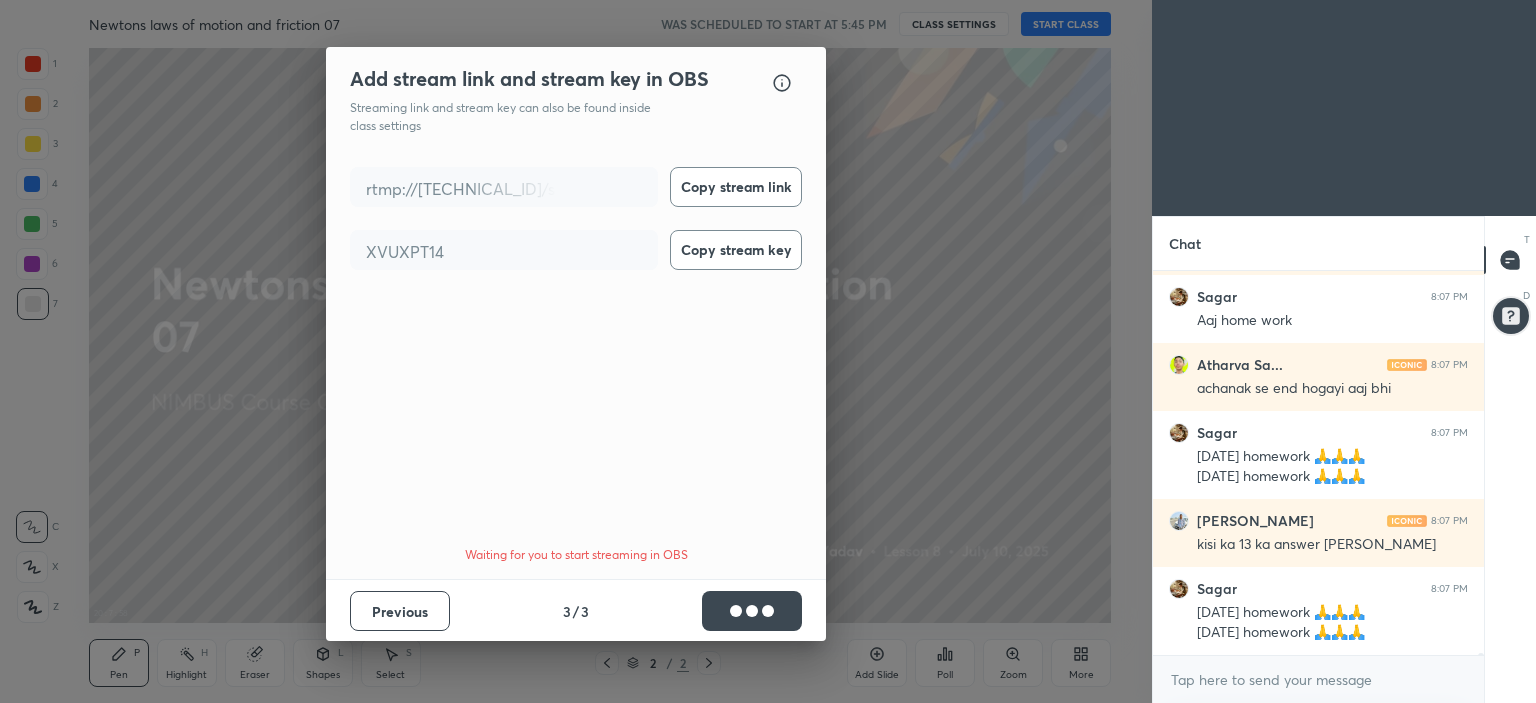 click on "Add stream link and stream key in OBS OBS Setup guide Streaming link and stream key can also be found inside class settings rtmp://[TECHNICAL_ID]/stream Copy stream link XVUXPT14 Copy stream key Your browser does not support HTML video. Waiting for you to start streaming in OBS Previous 3 / 3" at bounding box center [576, 351] 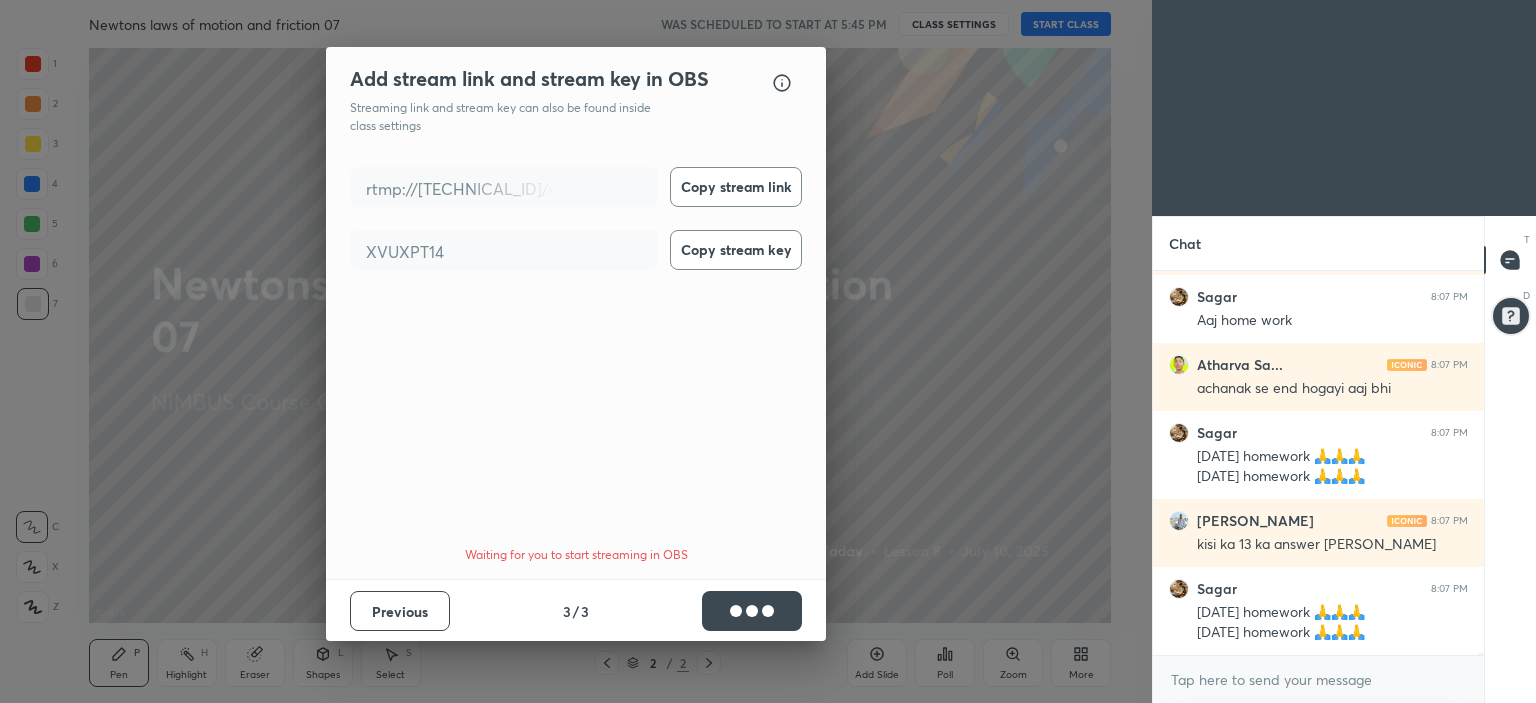 click on "Previous" at bounding box center (400, 611) 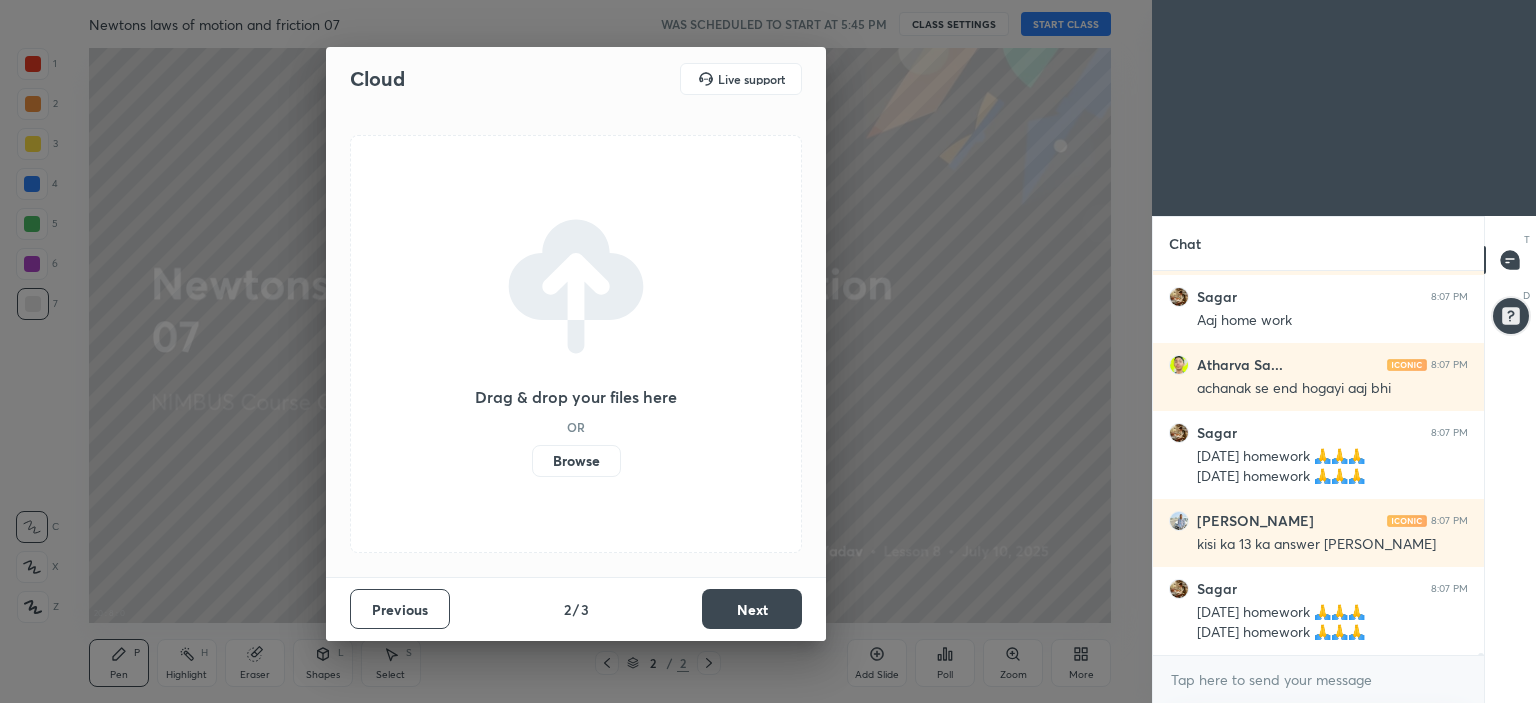 click on "Previous" at bounding box center (400, 609) 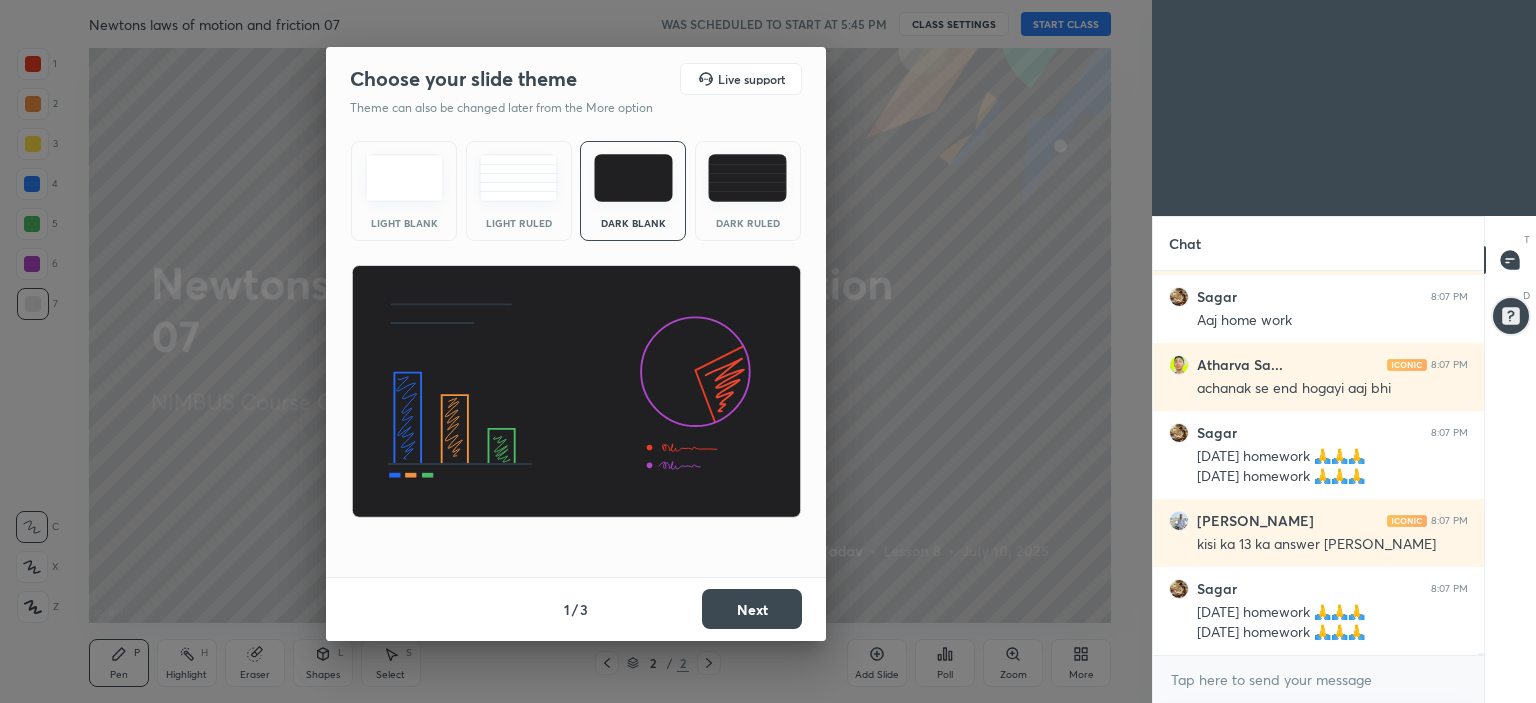 click on "1 / 3 Next" at bounding box center [576, 609] 